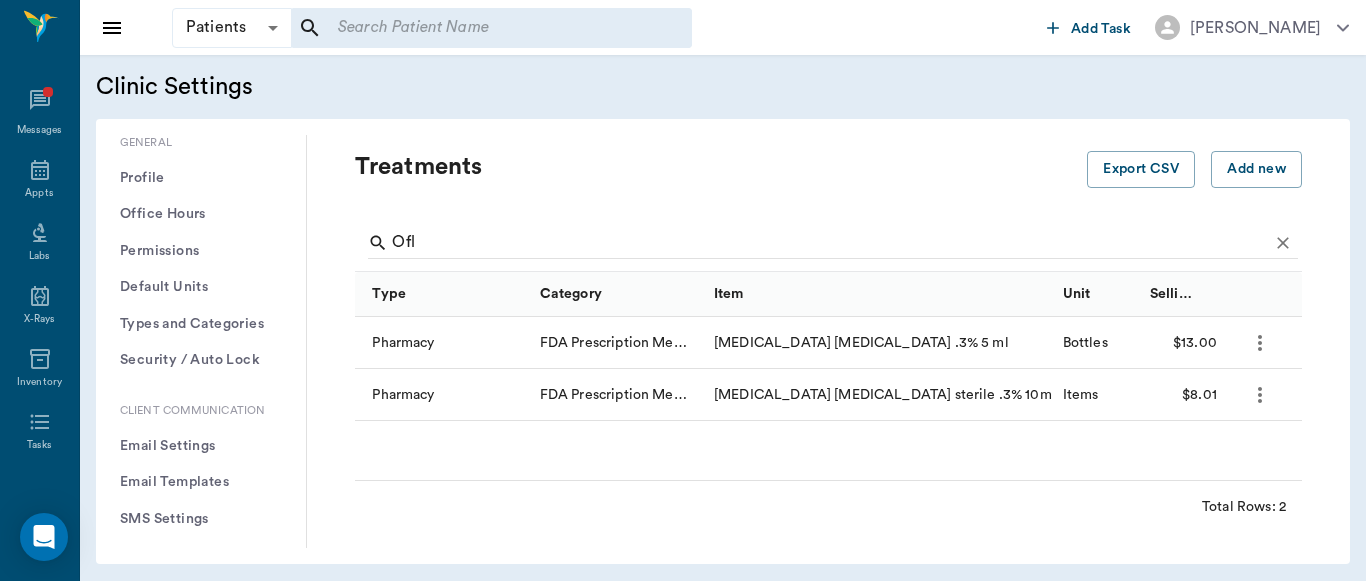 scroll, scrollTop: 0, scrollLeft: 0, axis: both 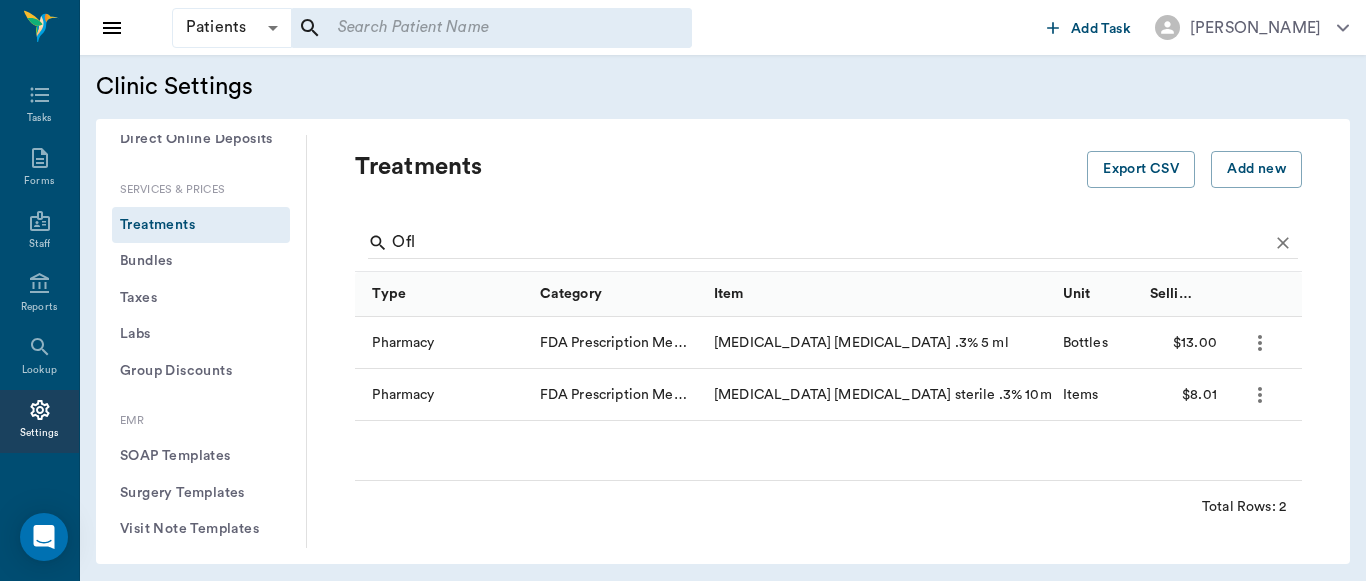 click 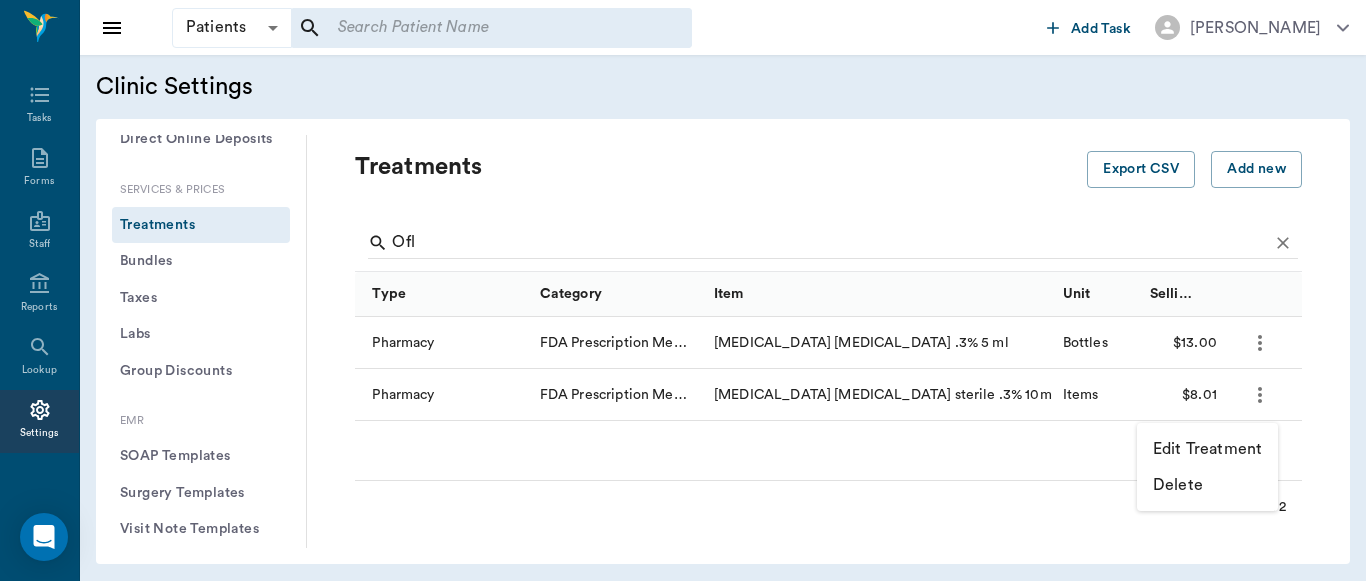click on "Edit Treatment" at bounding box center (1207, 449) 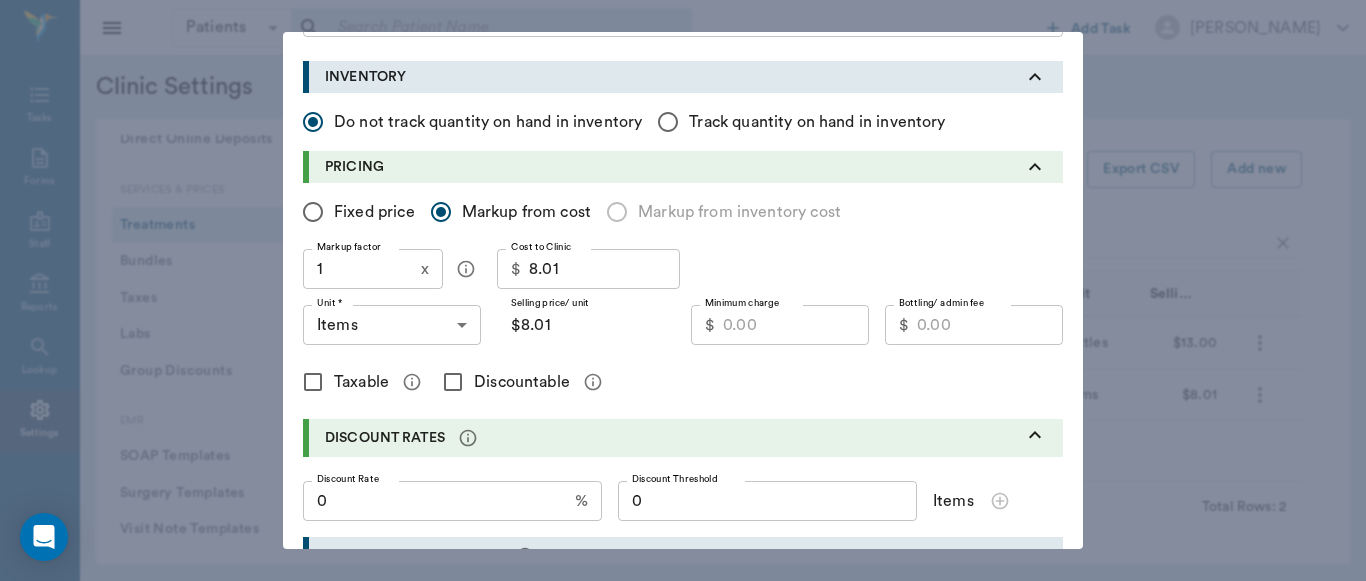 scroll, scrollTop: 195, scrollLeft: 0, axis: vertical 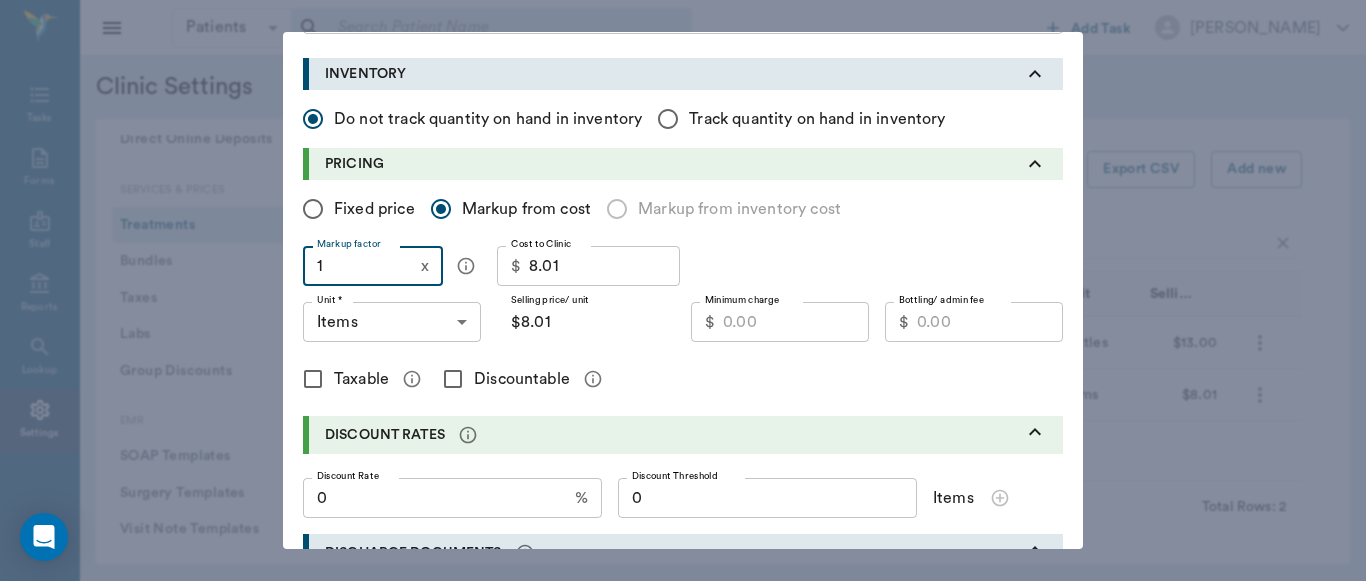 click on "1" at bounding box center (358, 266) 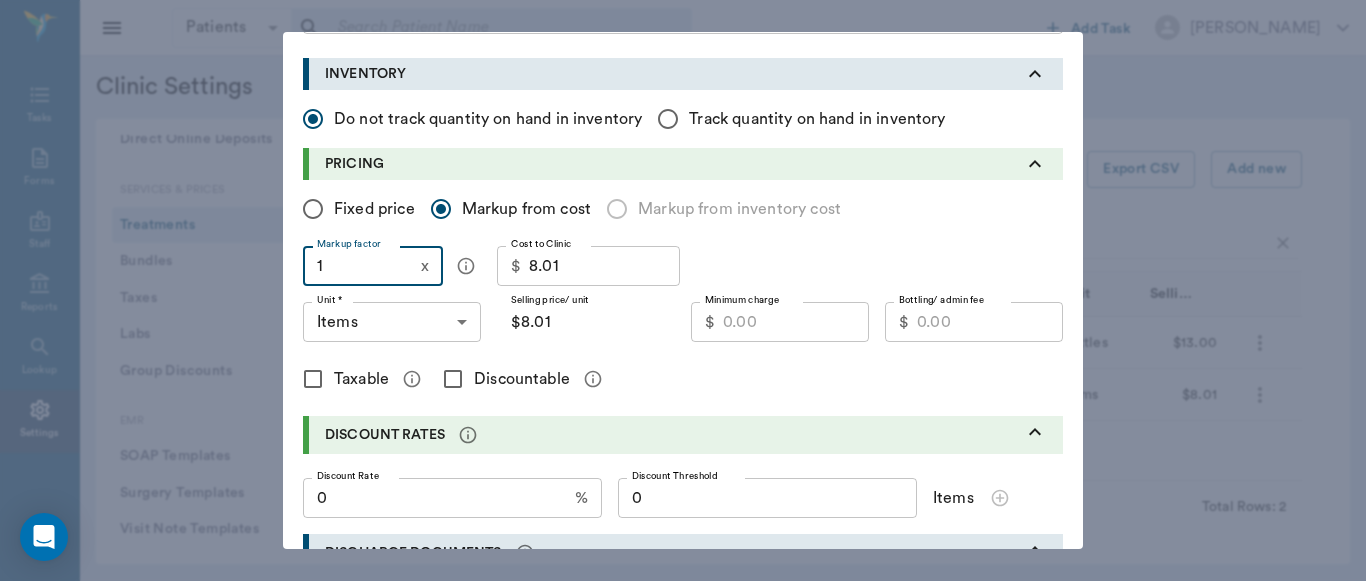 type on "5" 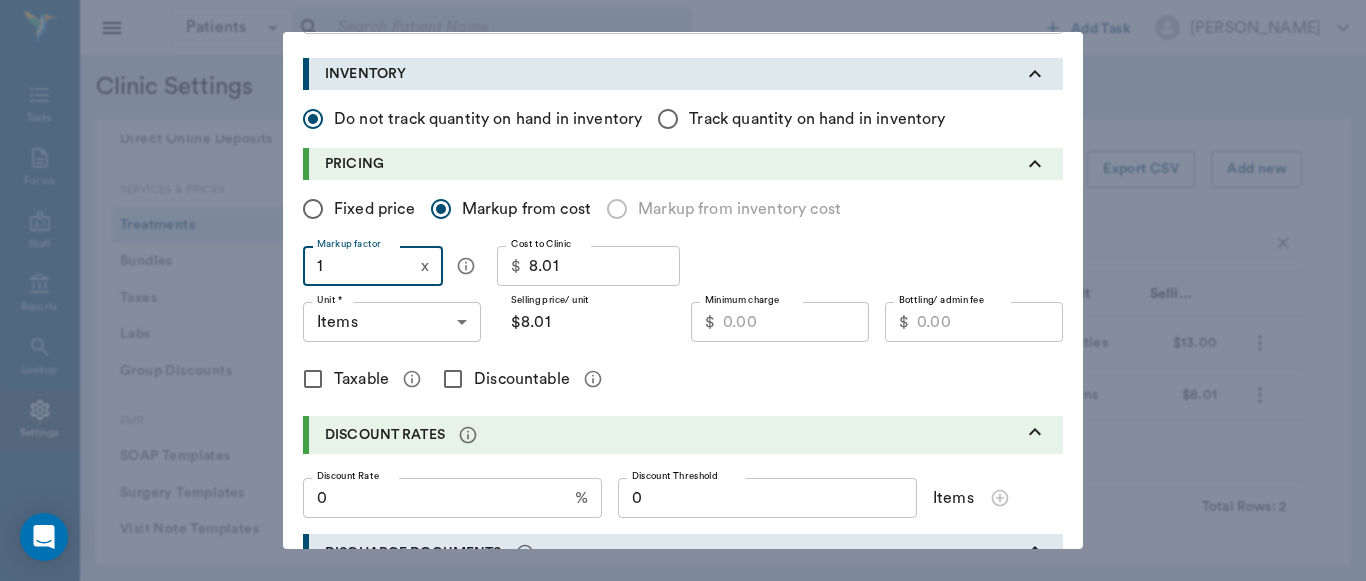 type on "$40.05" 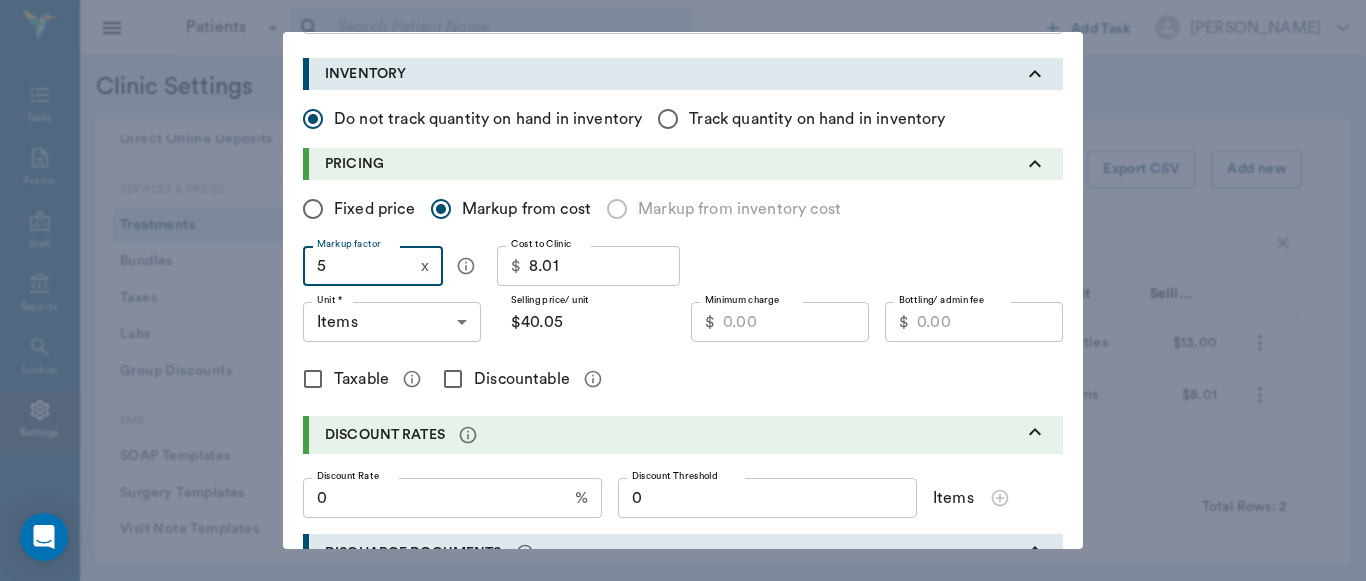 type on "50" 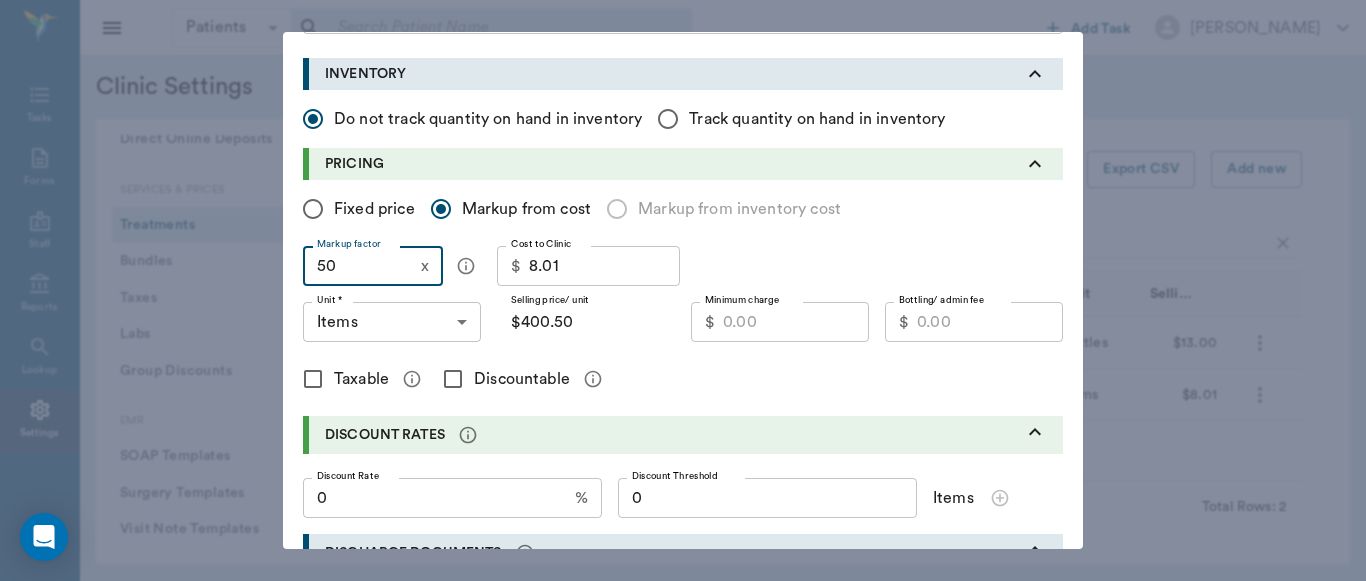 type on "5" 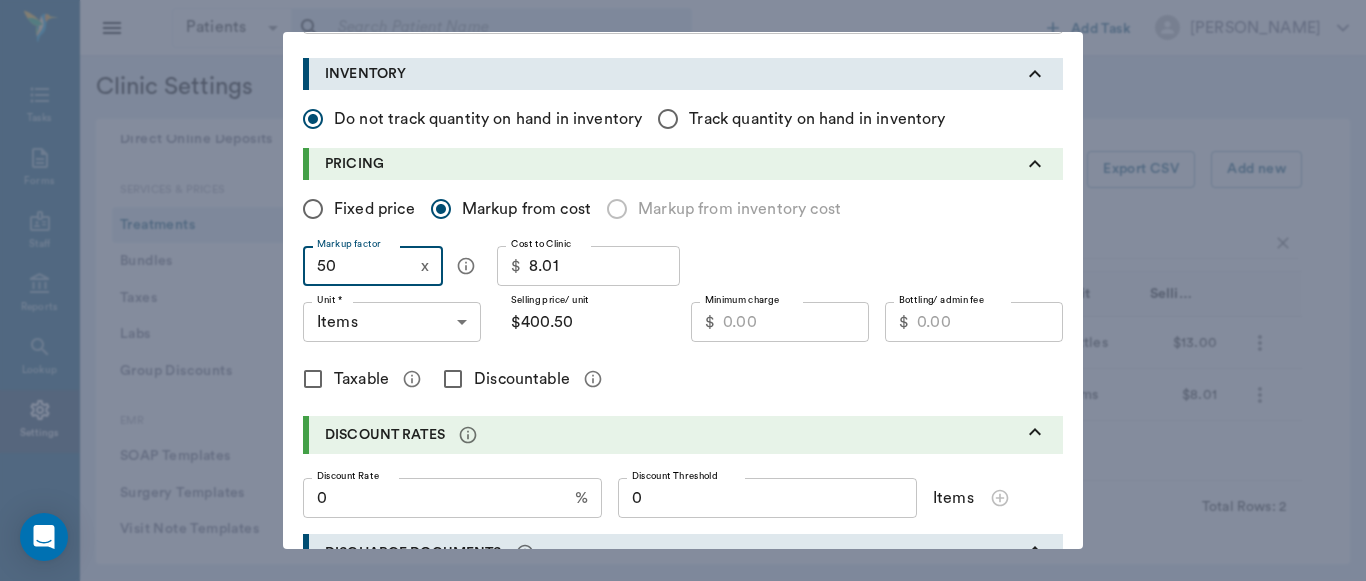 type on "$40.05" 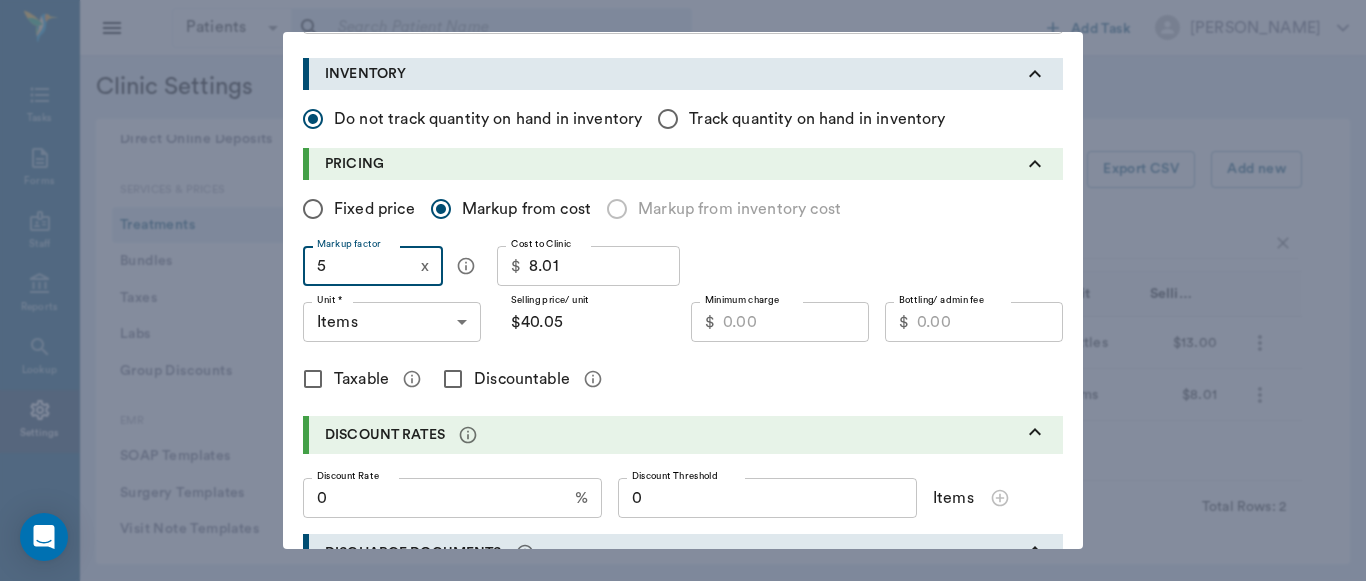 type 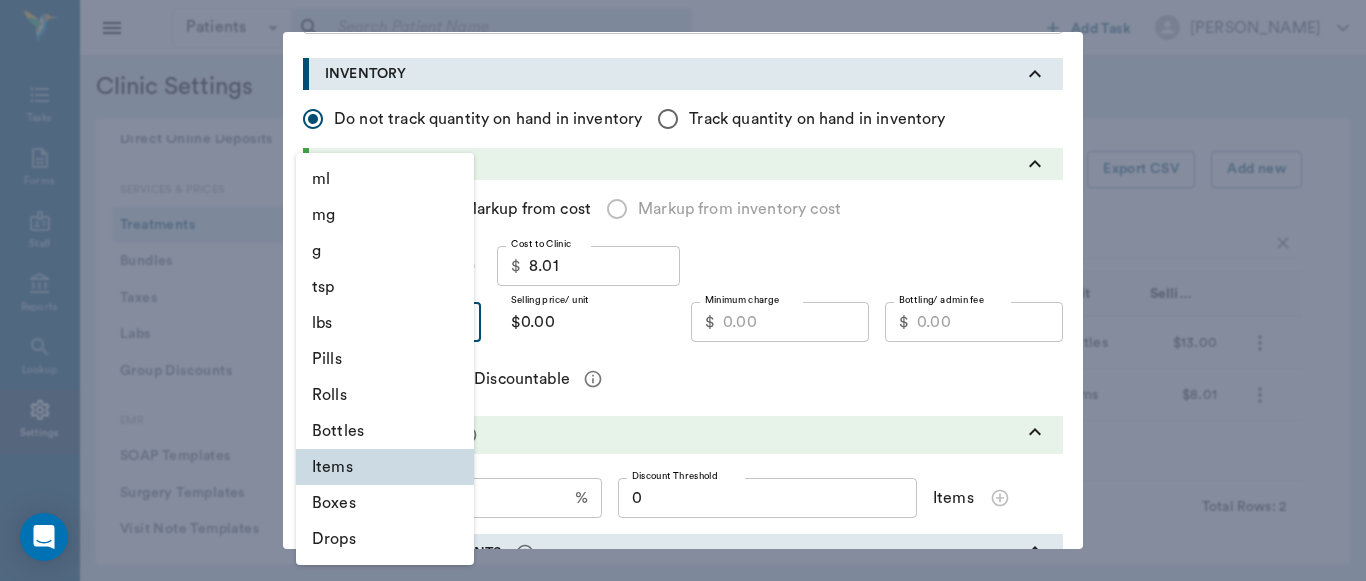 click on "Patients Patients ​ ​ Add Task [PERSON_NAME] Nectar Messages Appts Labs X-Rays Inventory Tasks Forms Staff Reports Lookup Settings Clinic Settings General Profile Office Hours Permissions Feature Flags AI Prompts Default Units Types and Categories Security / Auto Lock App Version Client Communication Email Settings Email Templates SMS Settings SMS Templates VOIP Mango Voice Client Portal Appointments Visit Types Calendar Options Direct Online Booking Direct Online Deposits Services & Prices Treatments Bundles Taxes Labs Group Discounts EMR SOAP Templates Surgery Templates Visit Note Templates Surgery Chart Diagnoses Patient Diagrams Forms Report Card Prescriptions Patient Options Species Breeds Colors Inventory Inventory Locations Vendors Finances Payment Estimates & Invoices Interest Greenline Boarding Kennels X-Rays Integration IDEXX Soundvet Extras Labels PDF Settings MISC Treatments Export CSV Add new Ofl Type Category Item Unit Selling Price/Unit Pharmacy [MEDICAL_DATA] [MEDICAL_DATA] .3% 5 ml" at bounding box center [683, 290] 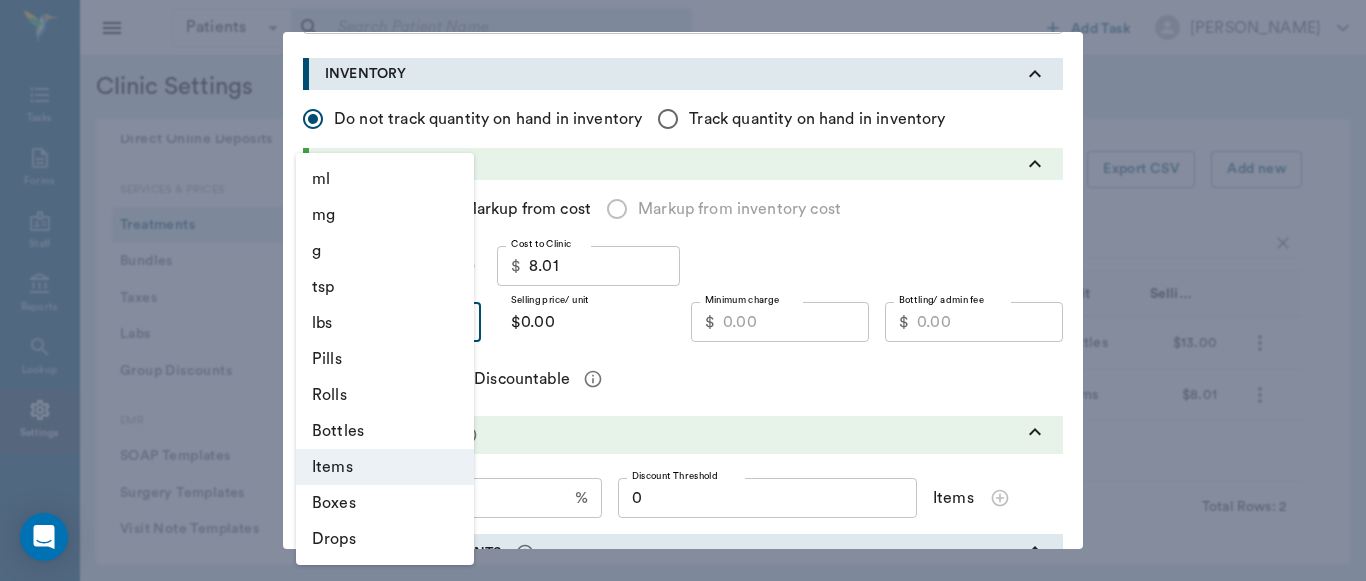 click at bounding box center [683, 290] 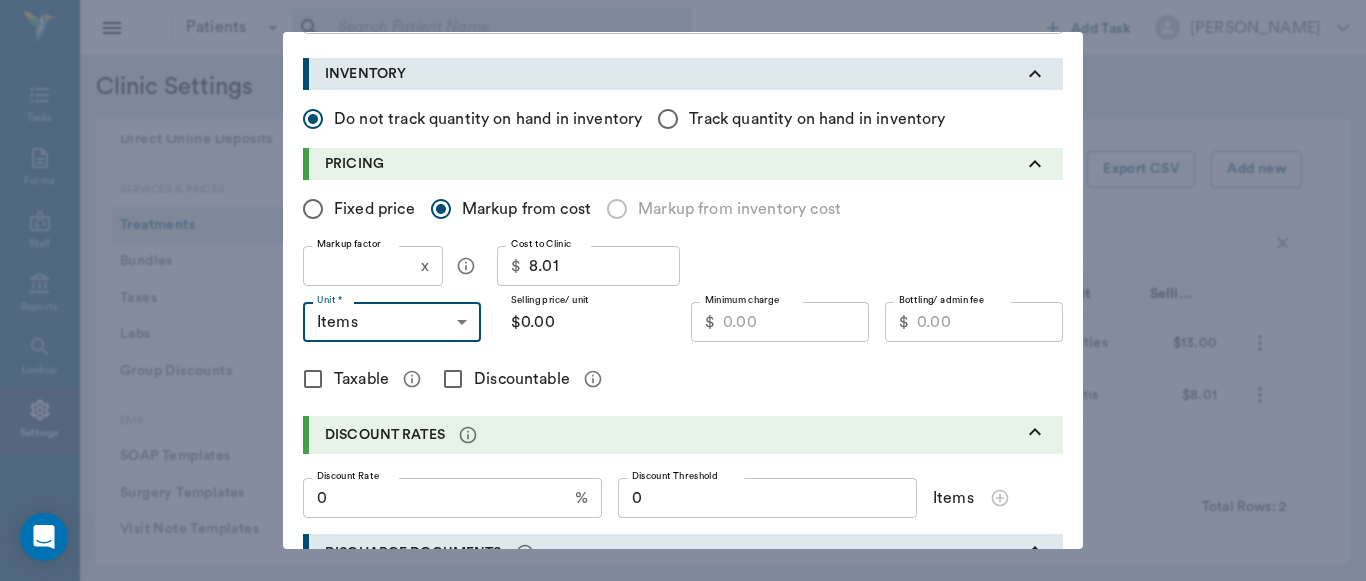 click on "Patients Patients ​ ​ Add Task [PERSON_NAME] Nectar Messages Appts Labs X-Rays Inventory Tasks Forms Staff Reports Lookup Settings Clinic Settings General Profile Office Hours Permissions Feature Flags AI Prompts Default Units Types and Categories Security / Auto Lock App Version Client Communication Email Settings Email Templates SMS Settings SMS Templates VOIP Mango Voice Client Portal Appointments Visit Types Calendar Options Direct Online Booking Direct Online Deposits Services & Prices Treatments Bundles Taxes Labs Group Discounts EMR SOAP Templates Surgery Templates Visit Note Templates Surgery Chart Diagnoses Patient Diagrams Forms Report Card Prescriptions Patient Options Species Breeds Colors Inventory Inventory Locations Vendors Finances Payment Estimates & Invoices Interest Greenline Boarding Kennels X-Rays Integration IDEXX Soundvet Extras Labels PDF Settings MISC Treatments Export CSV Add new Ofl Type Category Item Unit Selling Price/Unit Pharmacy [MEDICAL_DATA] [MEDICAL_DATA] .3% 5 ml" at bounding box center [683, 290] 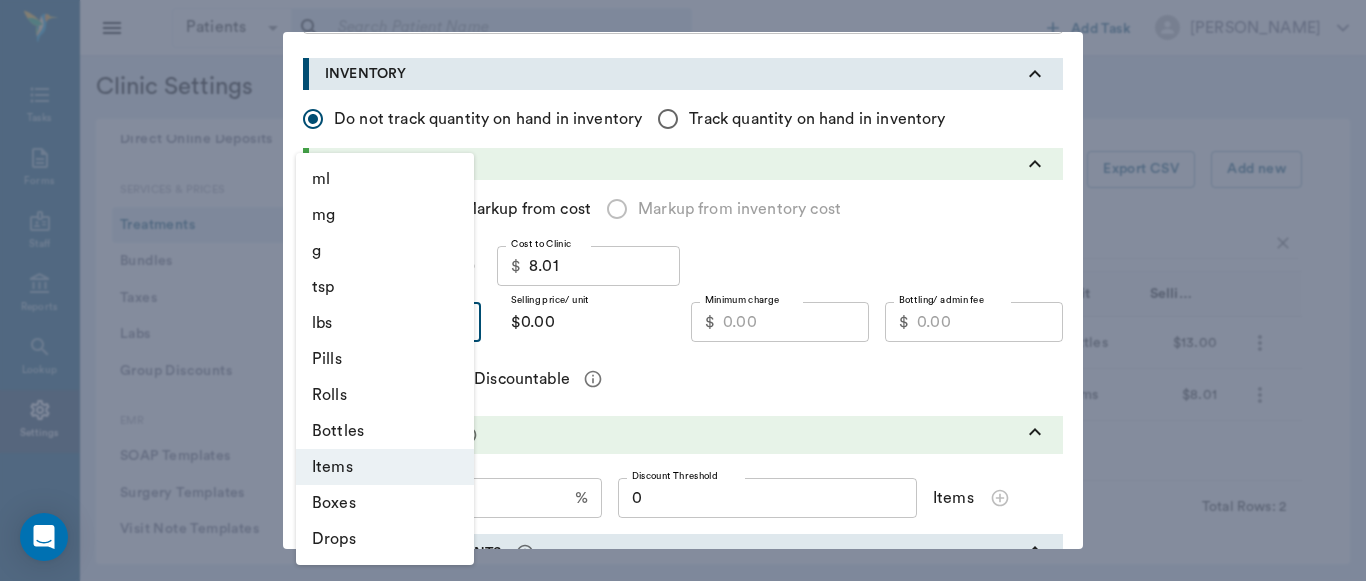 click at bounding box center (683, 290) 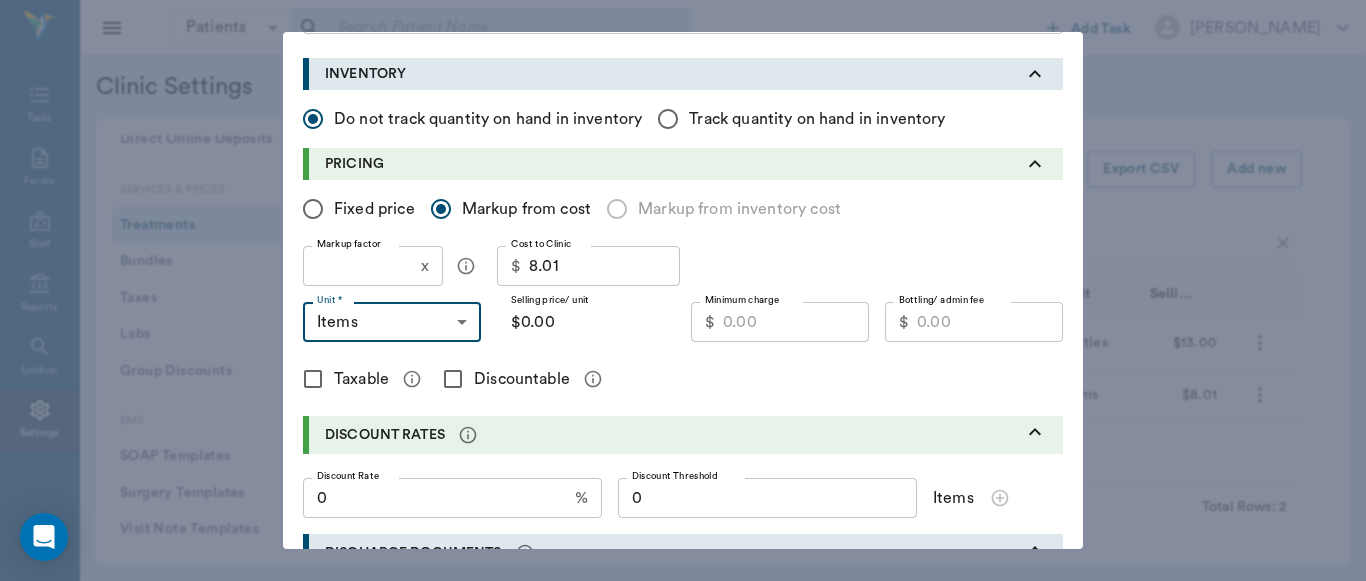 click on "Markup factor" at bounding box center [358, 266] 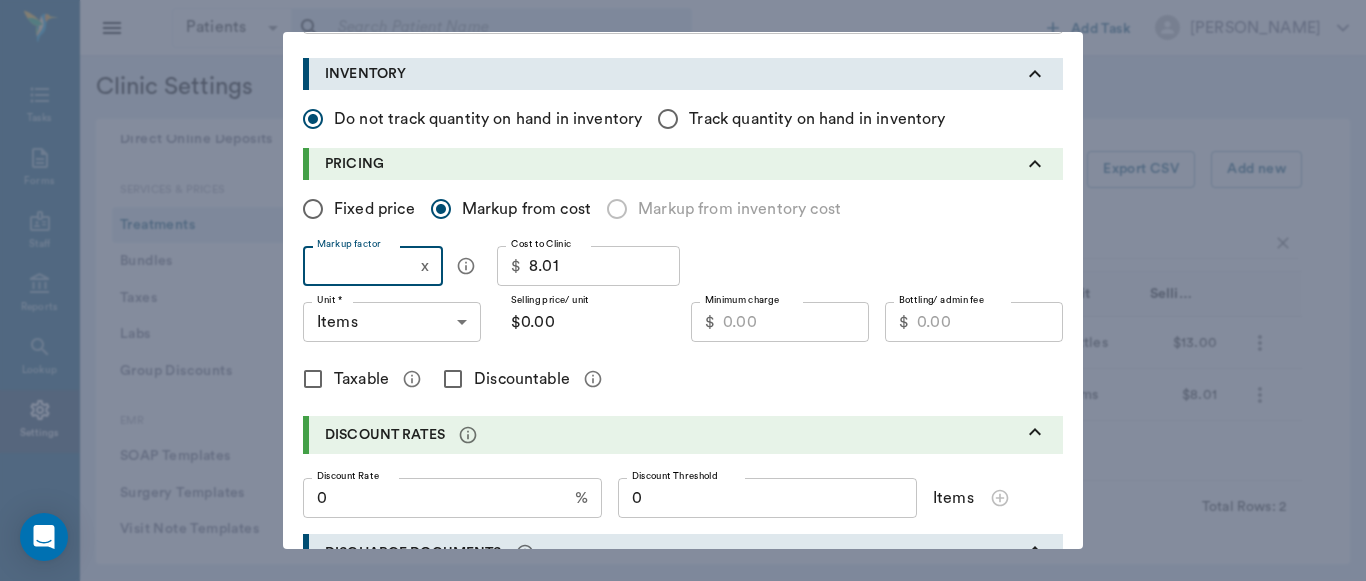type on "1" 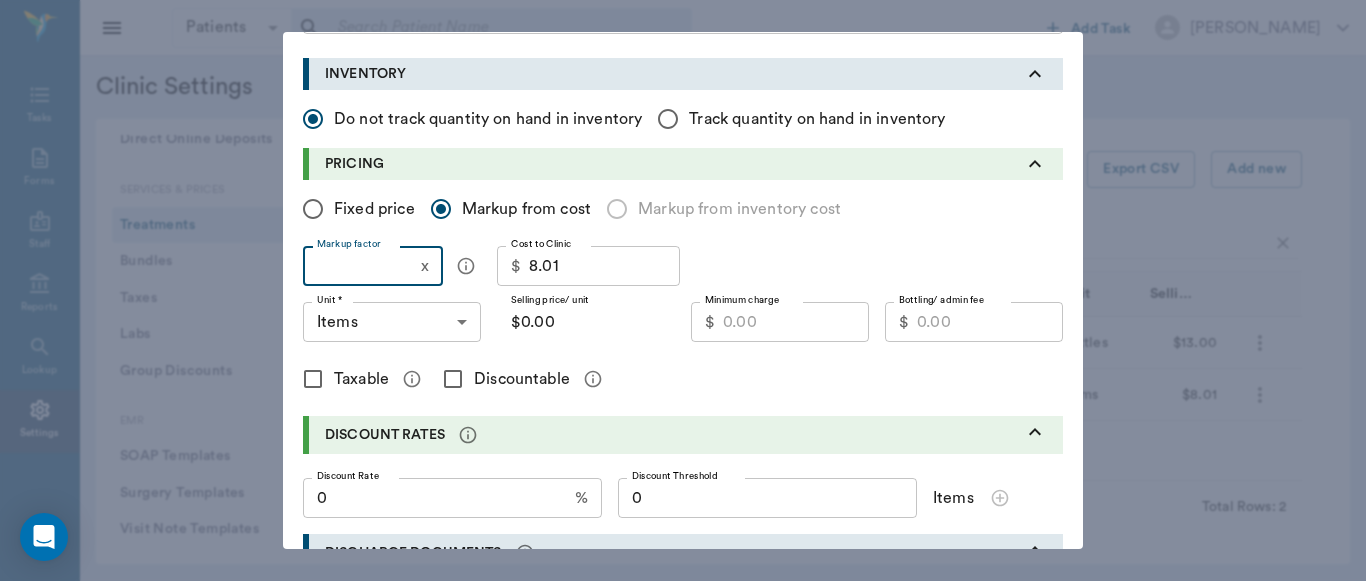 type on "$8.01" 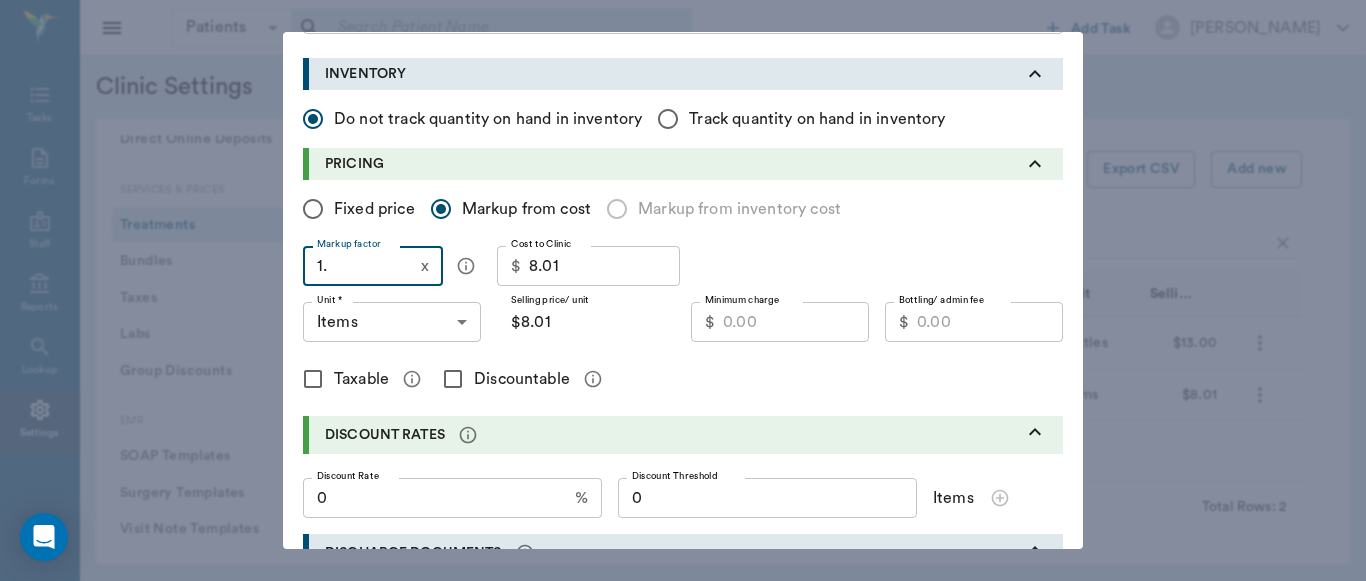 type on "1.5" 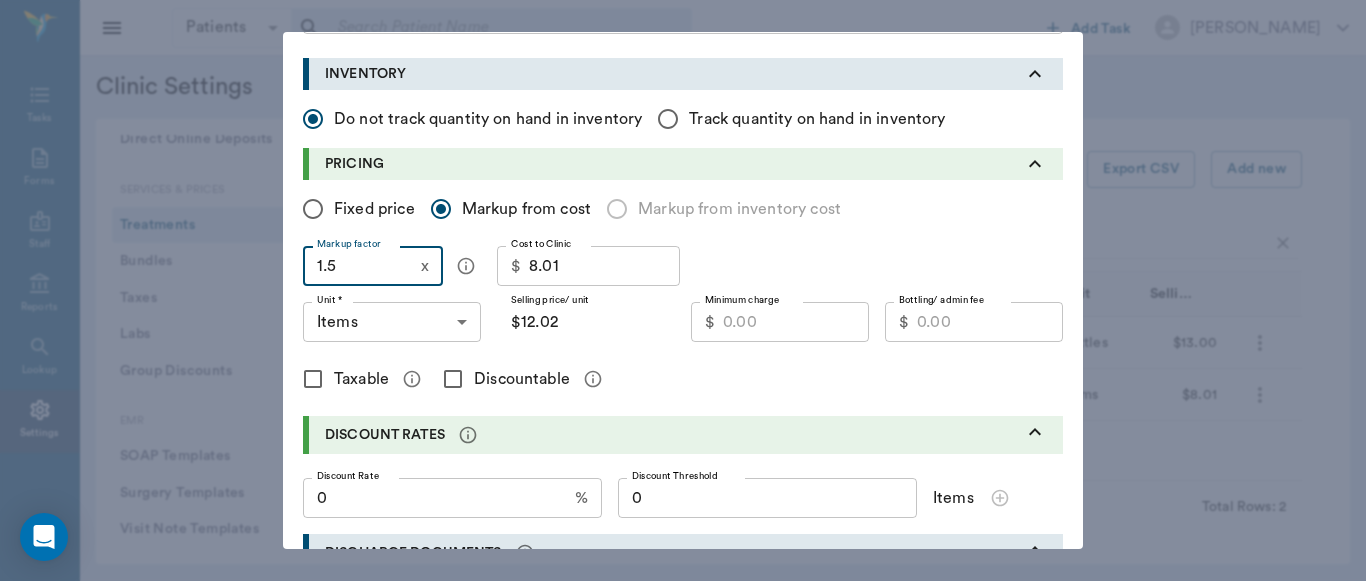type on "1." 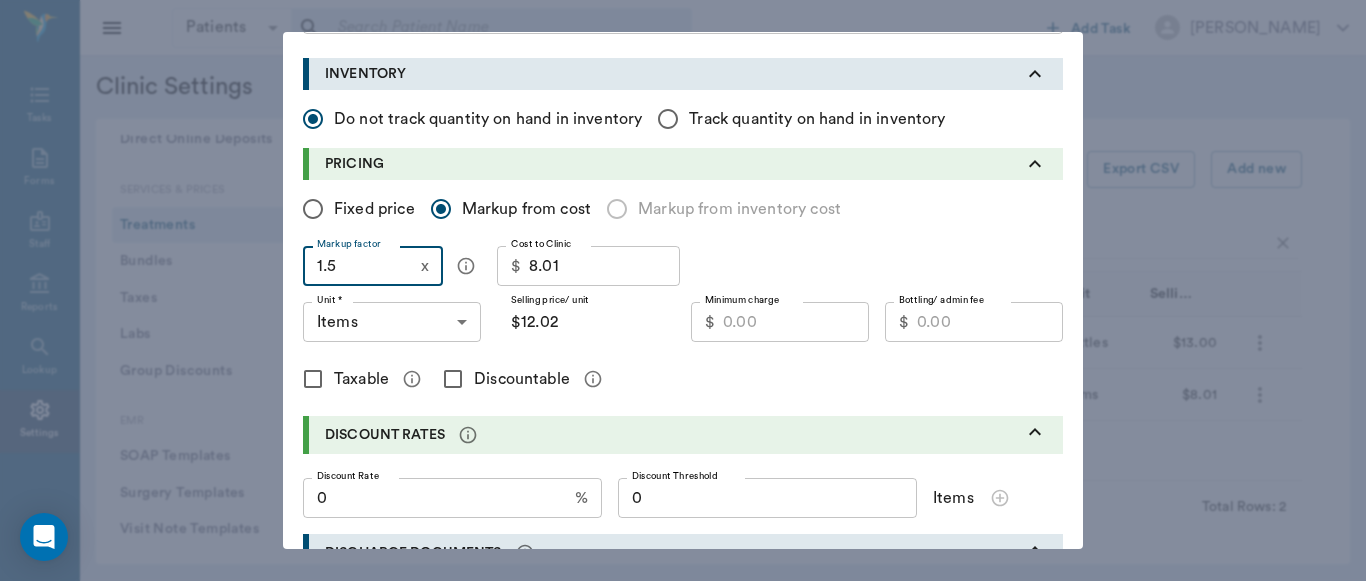 type on "$8.01" 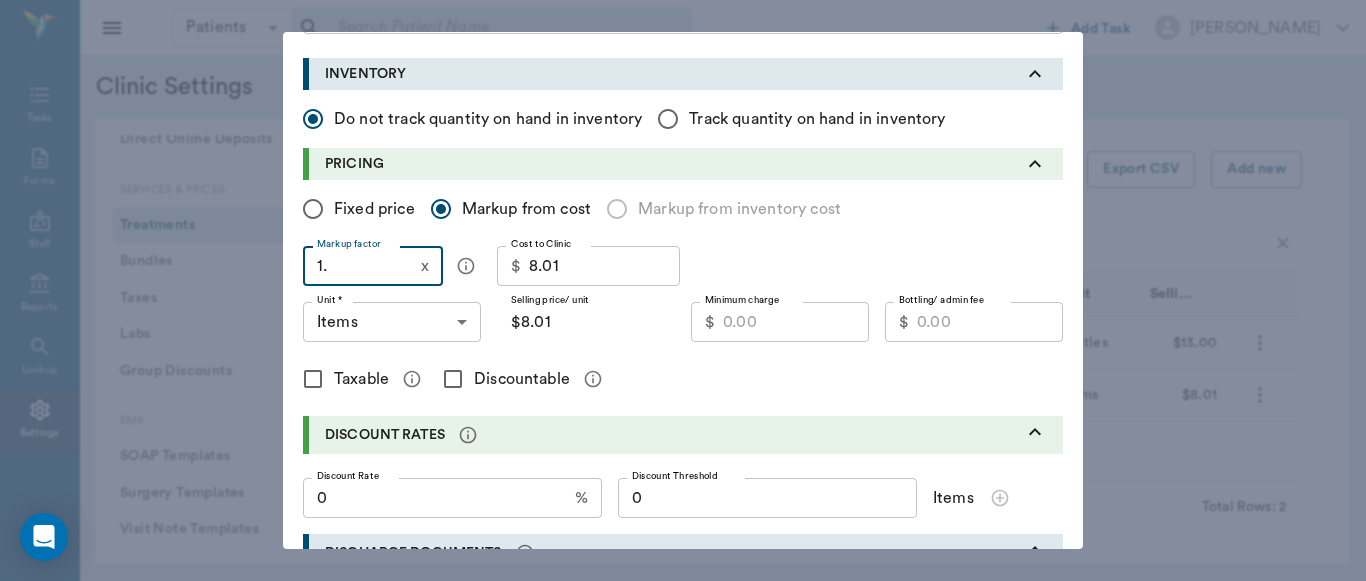 type on "1" 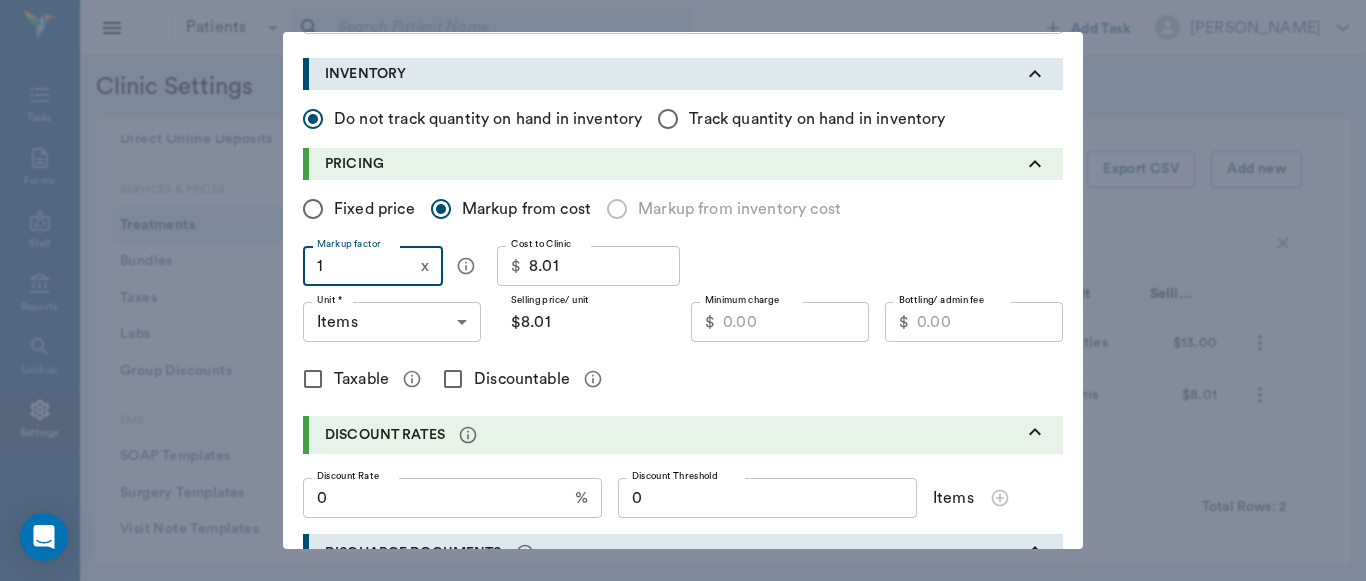 type 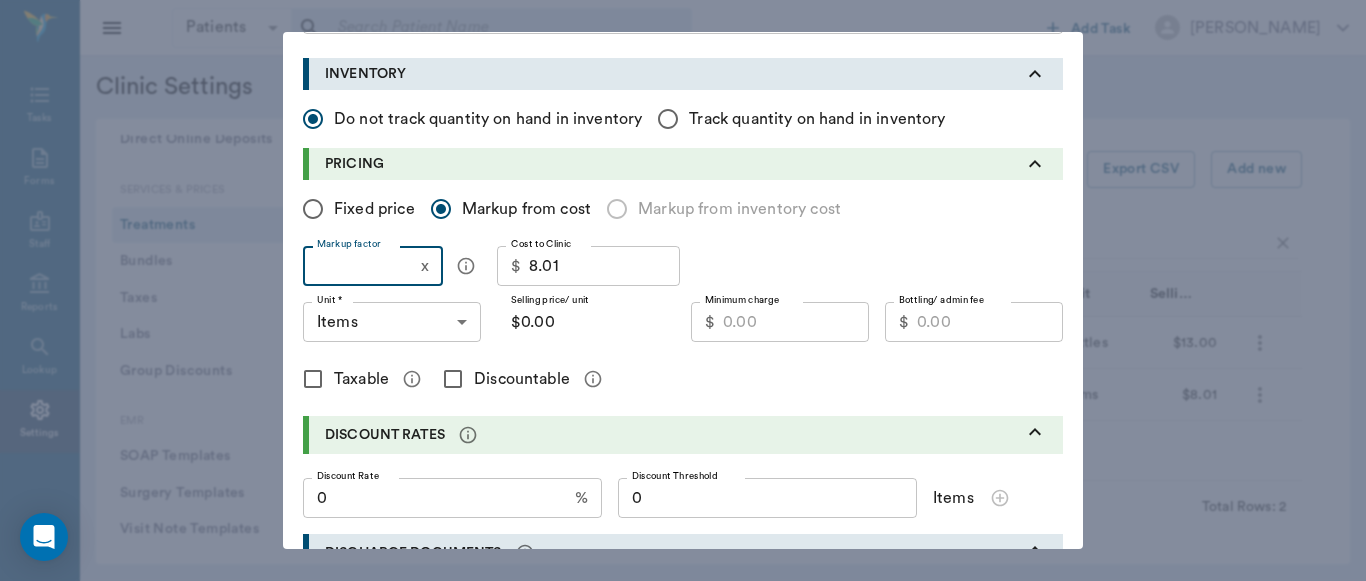 type on "2" 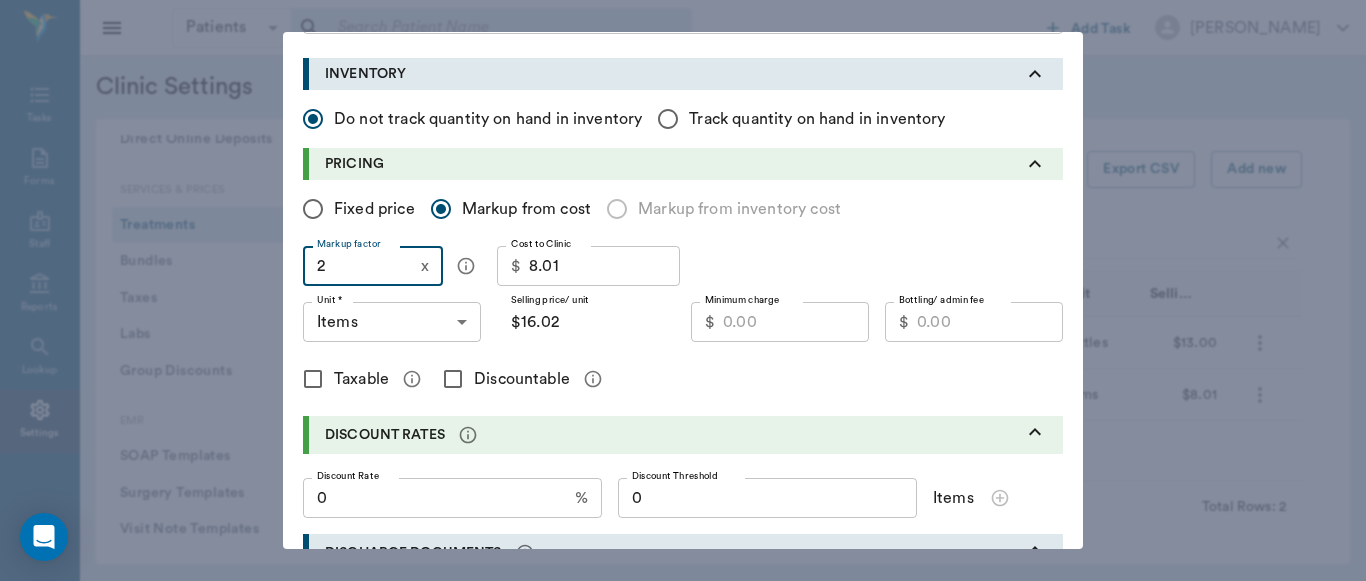 type on "2" 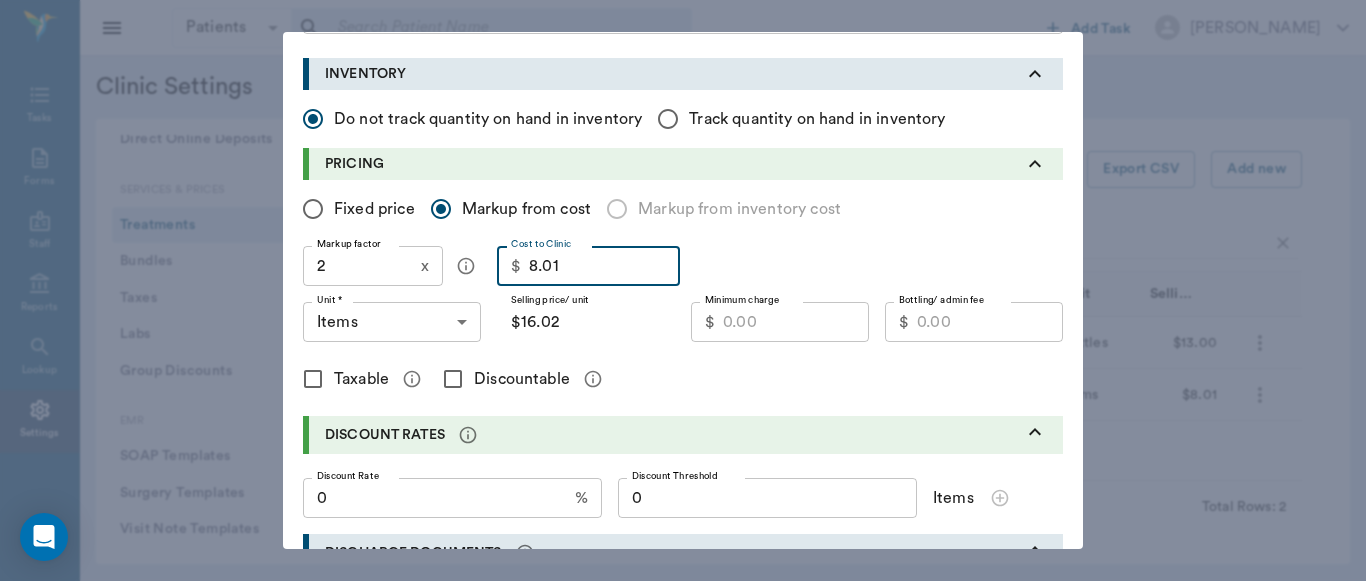 type on "8" 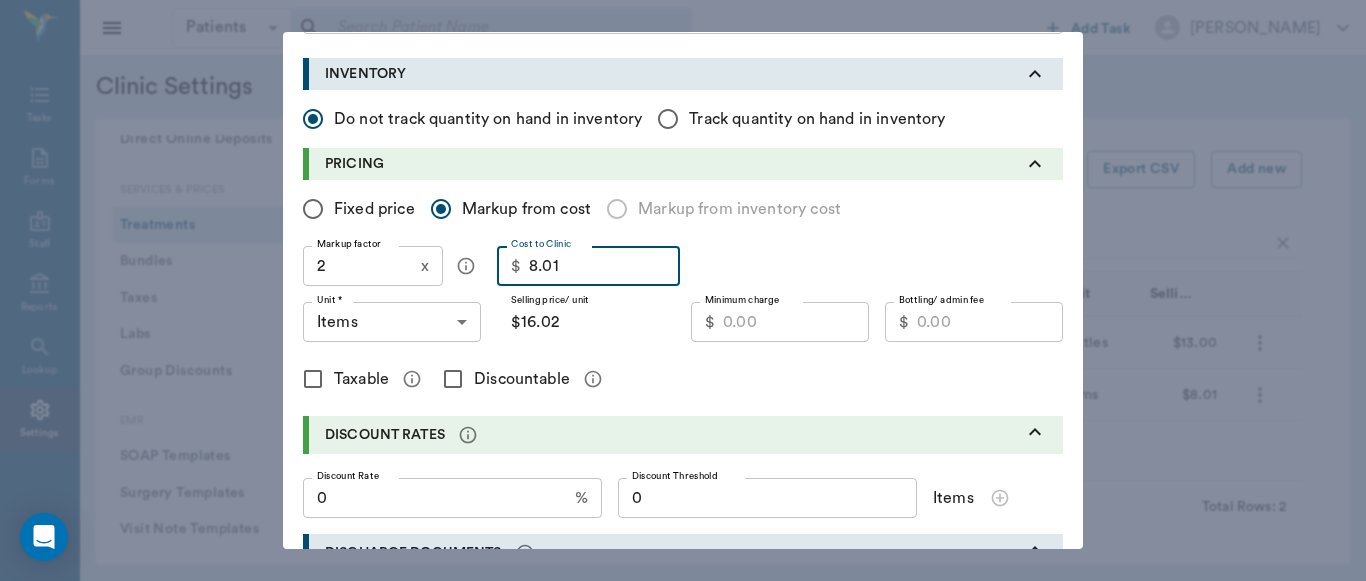type on "$16.00" 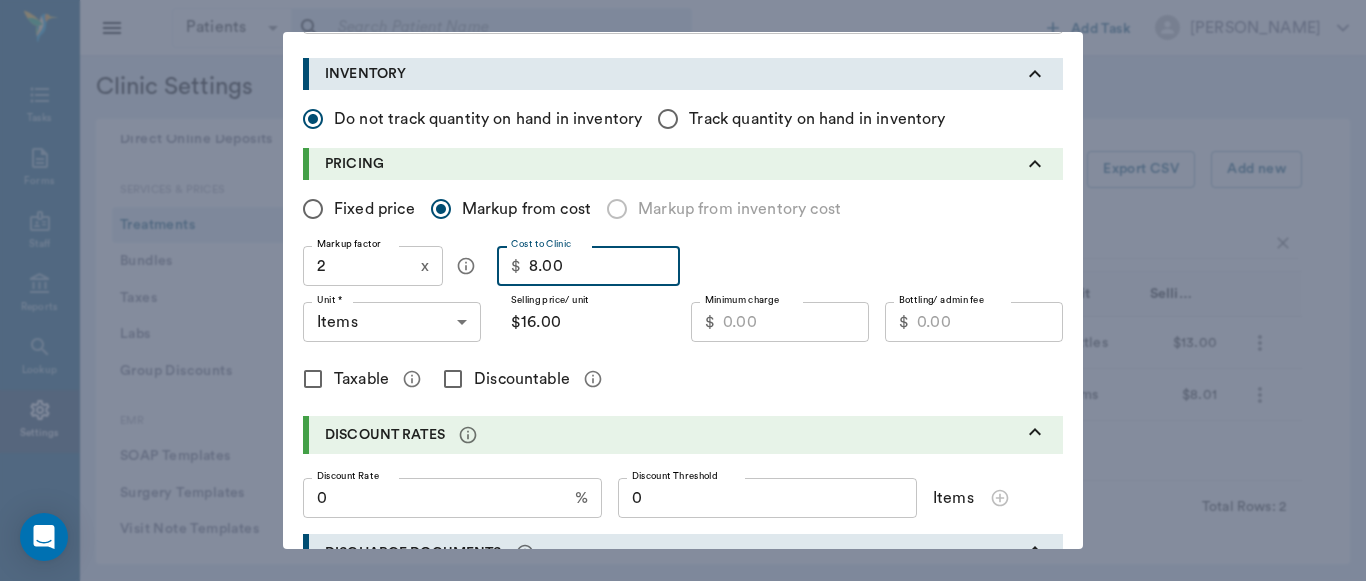 type on "8.00" 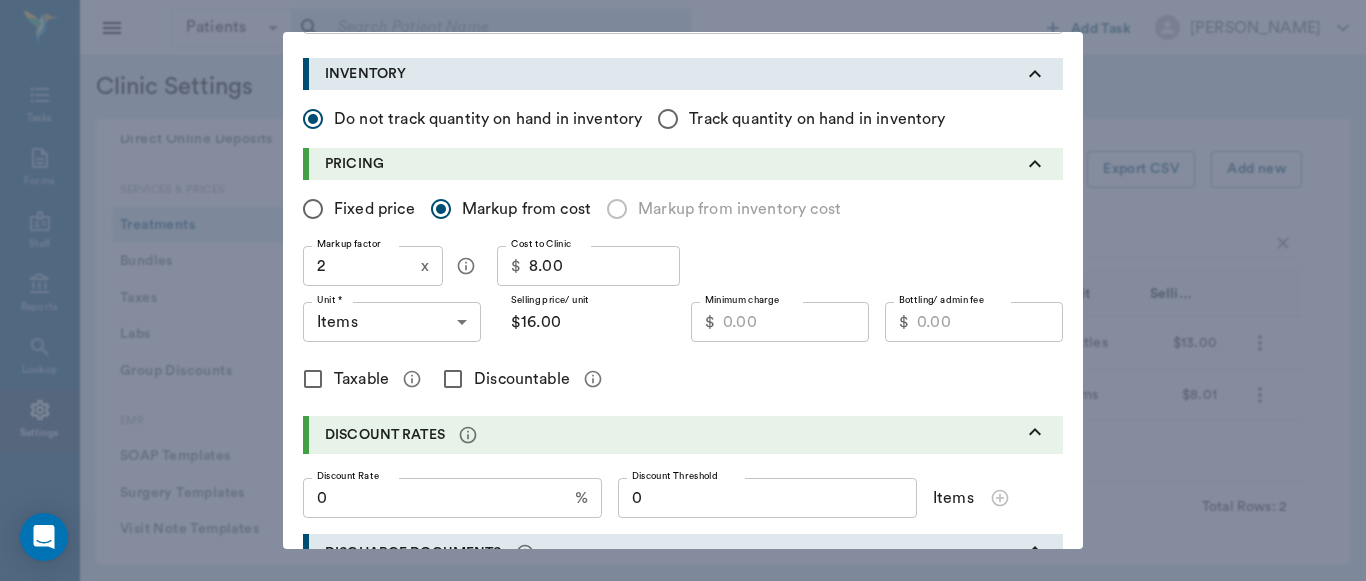 click on "Fixed price Markup from cost Markup from inventory cost Markup factor 2 x Markup factor Cost to Clinic $ 8.00 Cost to Clinic Unit * Items ITEMS Unit * Selling price/ unit $16.00 Selling price/ unit Minimum charge $ Minimum charge Bottling/ admin fee $ Bottling/ admin fee Taxable Discountable" at bounding box center [683, 298] 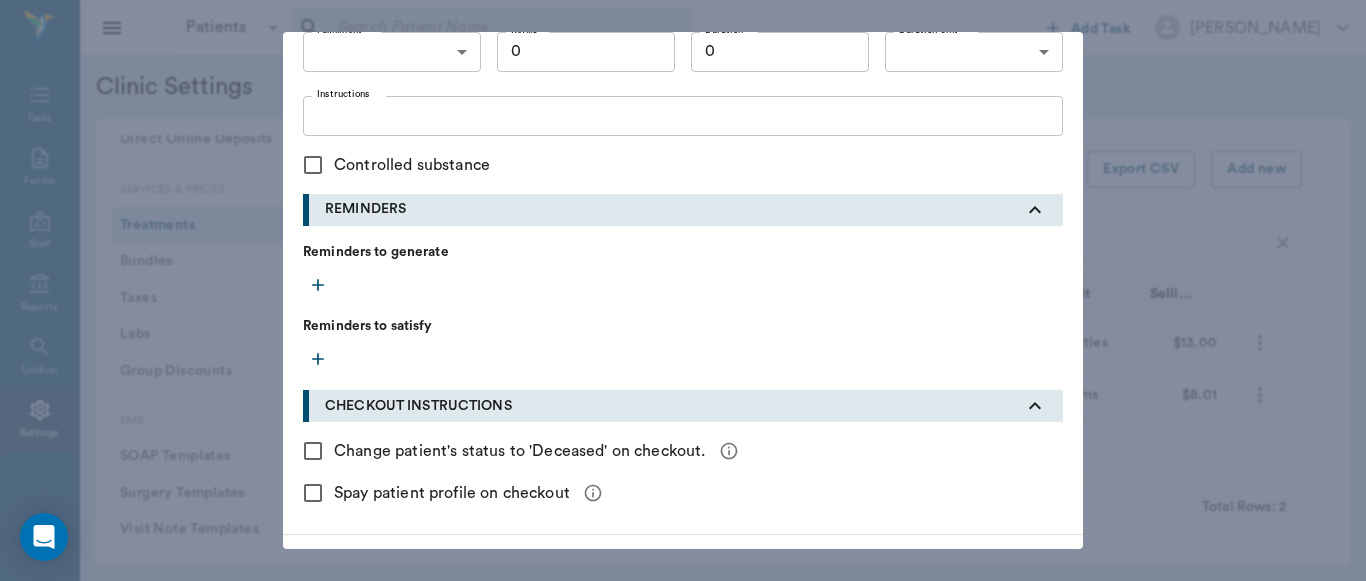 scroll, scrollTop: 923, scrollLeft: 0, axis: vertical 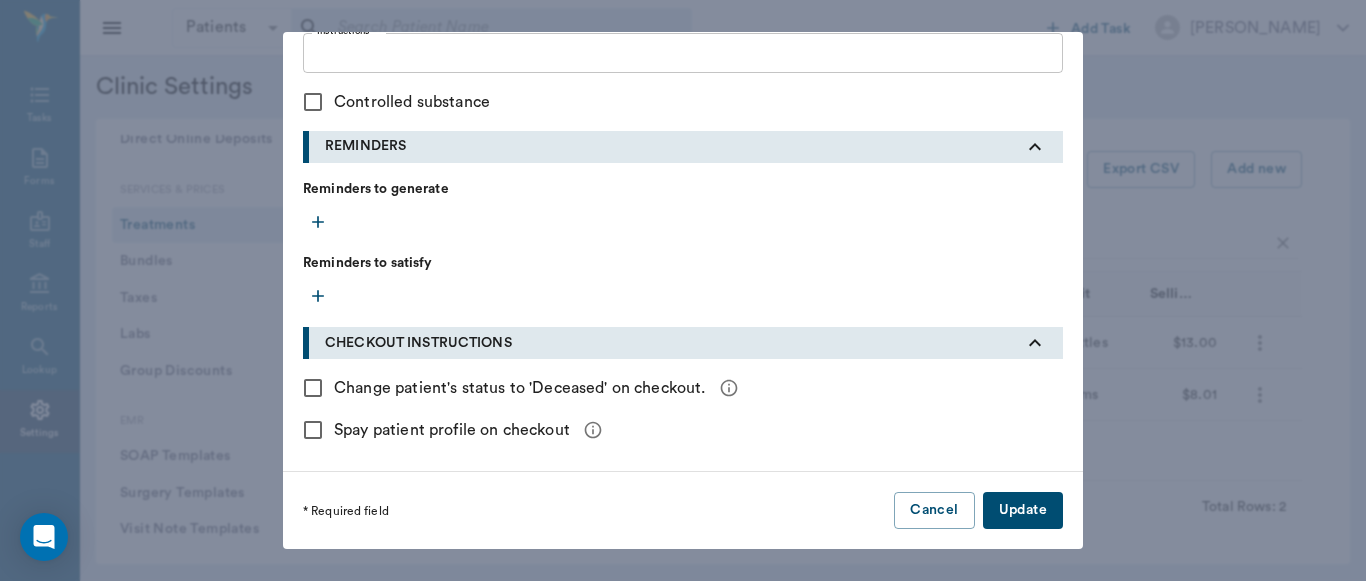 click on "Update" at bounding box center (1023, 510) 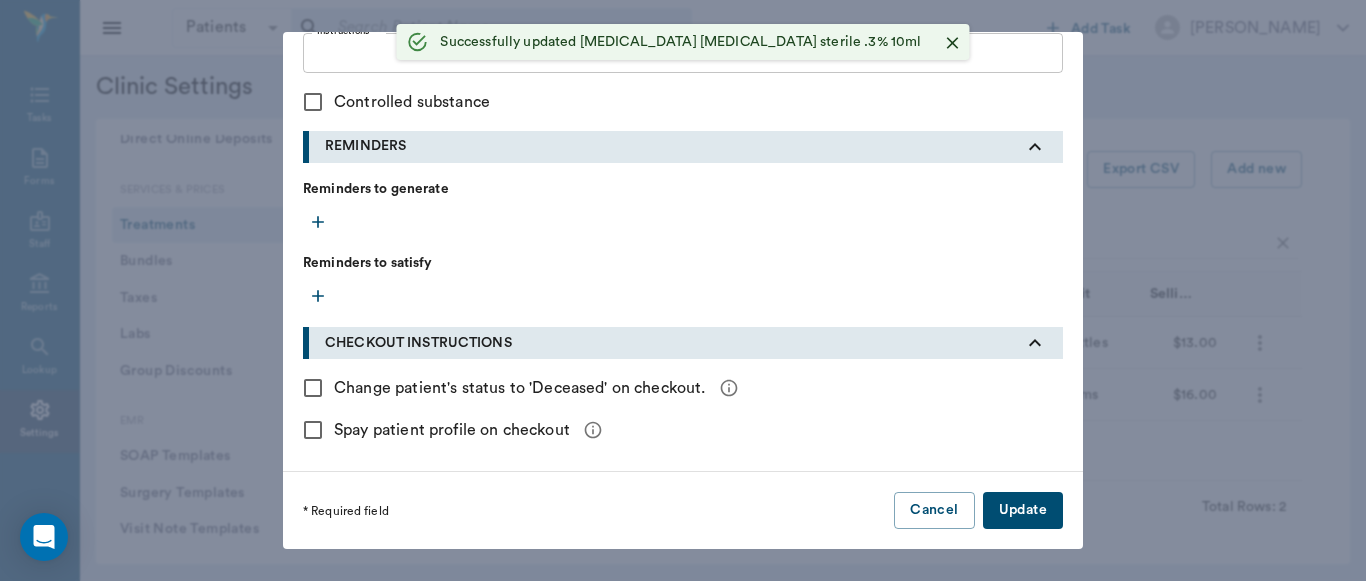 type 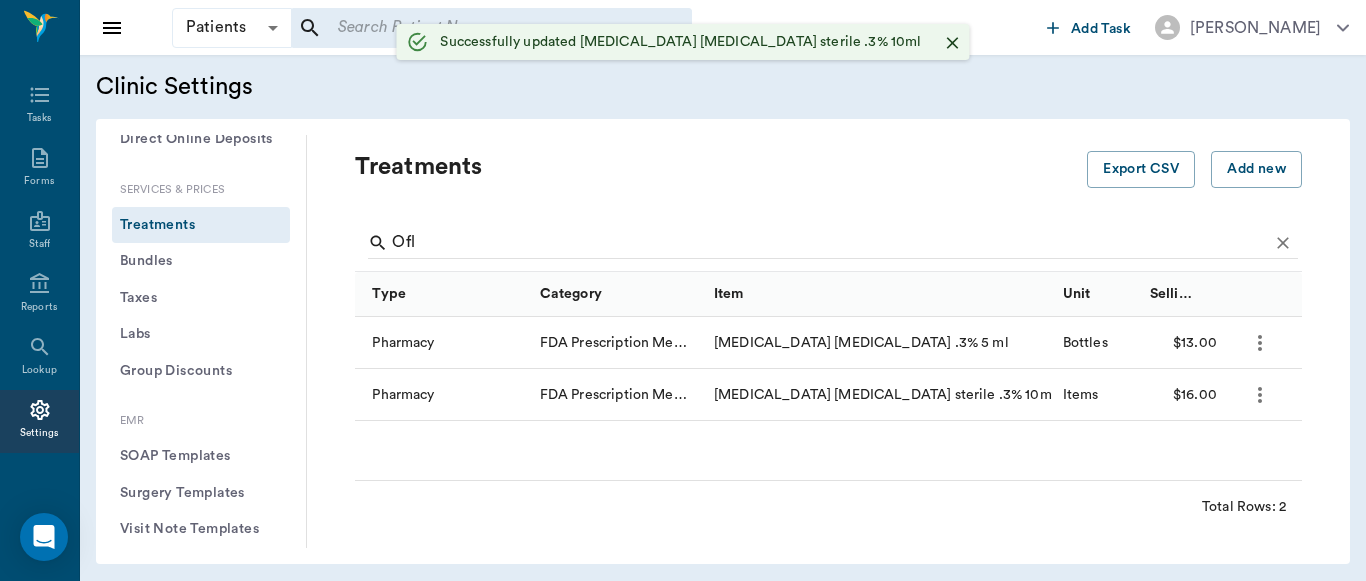 scroll, scrollTop: 572, scrollLeft: 0, axis: vertical 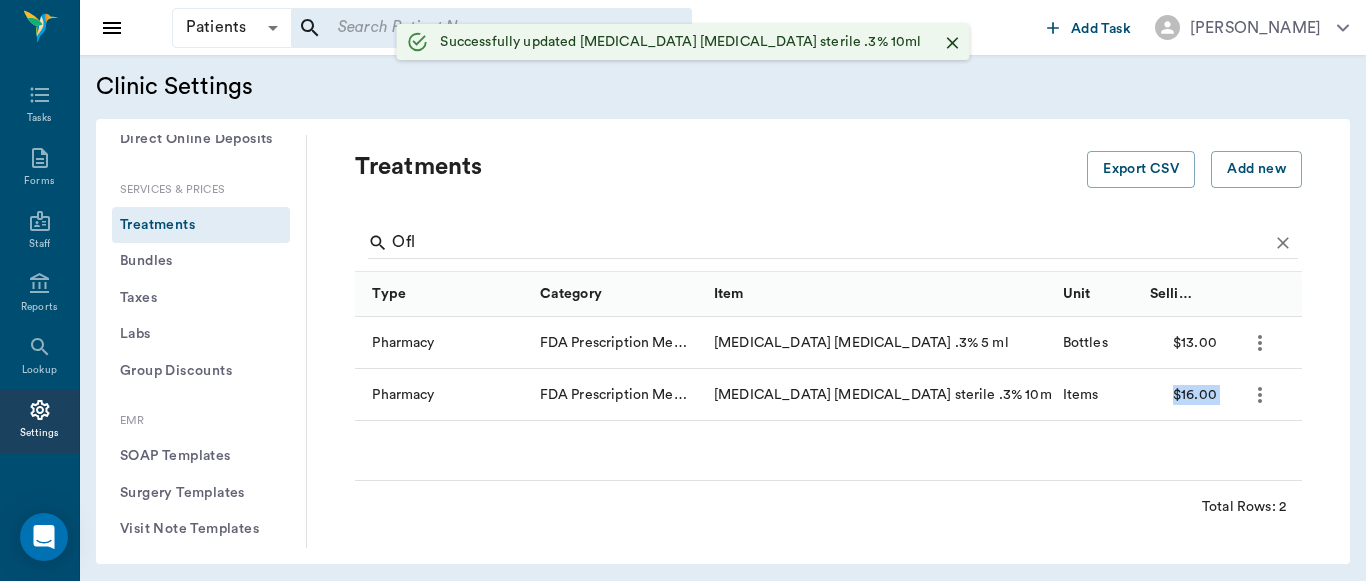 drag, startPoint x: 1028, startPoint y: 508, endPoint x: 1122, endPoint y: 403, distance: 140.92906 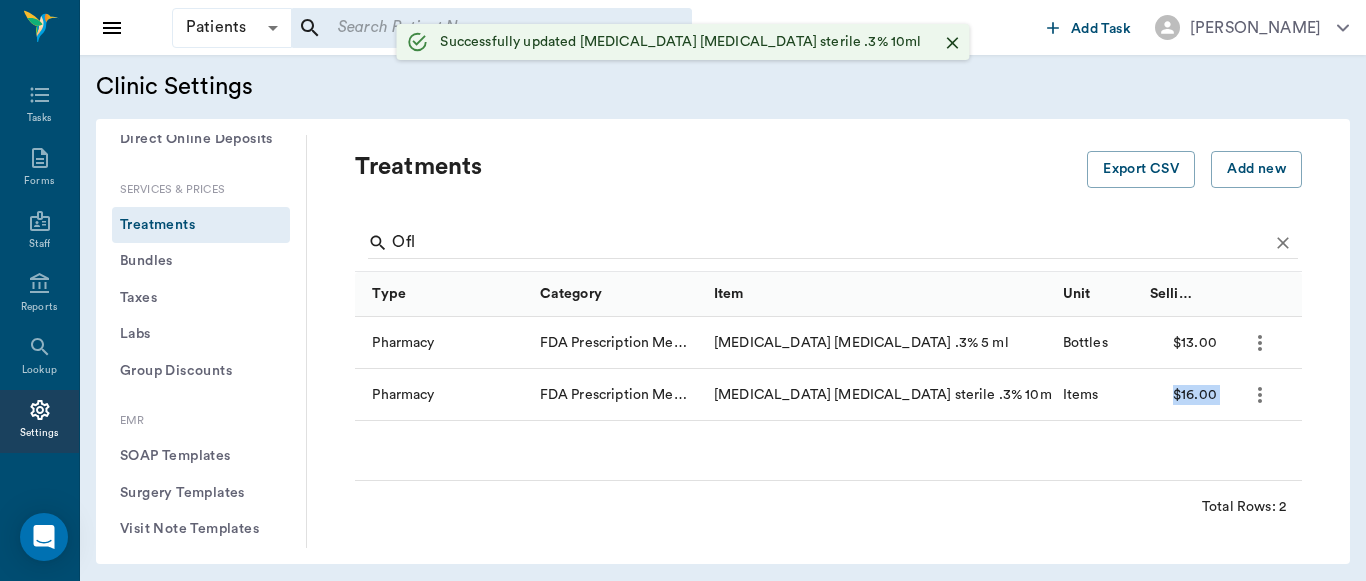 click on "Ofl Type Category Item Unit Selling Price/Unit Pharmacy FDA Prescription Meds, Pill, Cap, Liquid, Etc. [MEDICAL_DATA] [MEDICAL_DATA] .3% 5 ml Bottles $13.00 Pharmacy FDA Prescription Meds, Pill, Cap, Liquid, Etc. [MEDICAL_DATA] [MEDICAL_DATA] sterile .3% 10ml Items $16.00 Total Rows:   2" at bounding box center (828, 373) 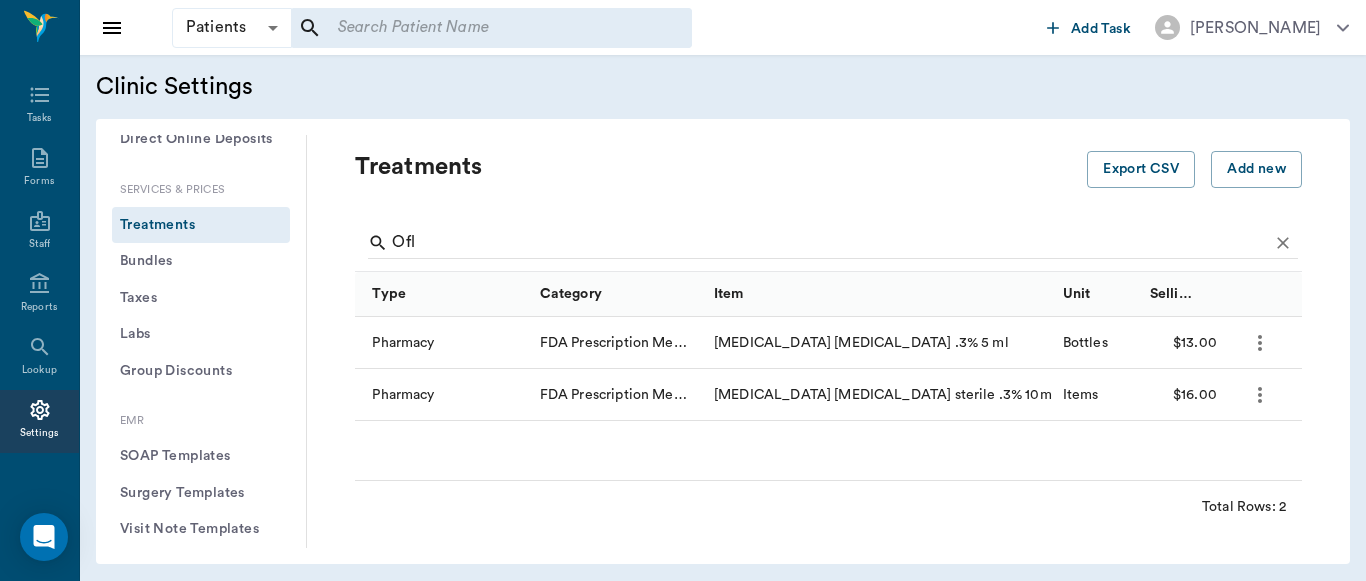 click on "Pharmacy FDA Prescription Meds, Pill, Cap, Liquid, Etc. [MEDICAL_DATA] [MEDICAL_DATA] .3% 5 ml Bottles $13.00 Pharmacy FDA Prescription Meds, Pill, Cap, Liquid, Etc. [MEDICAL_DATA] [MEDICAL_DATA] sterile .3% 10ml Items $16.00" at bounding box center [828, 398] 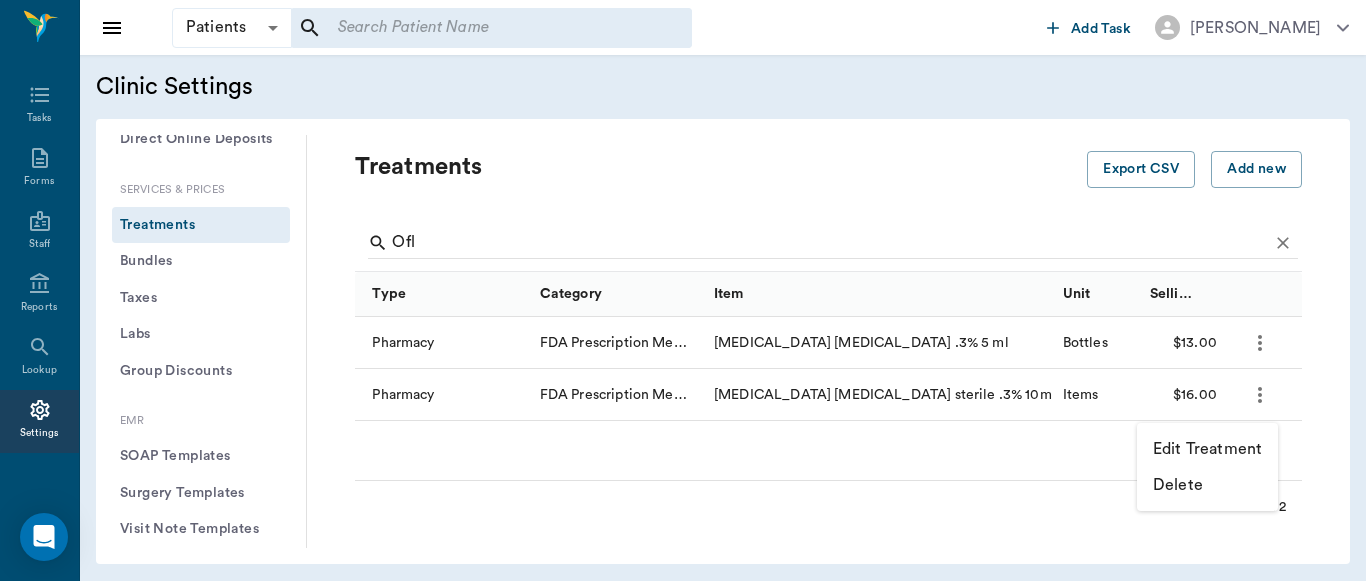 click on "Edit Treatment" at bounding box center [1207, 449] 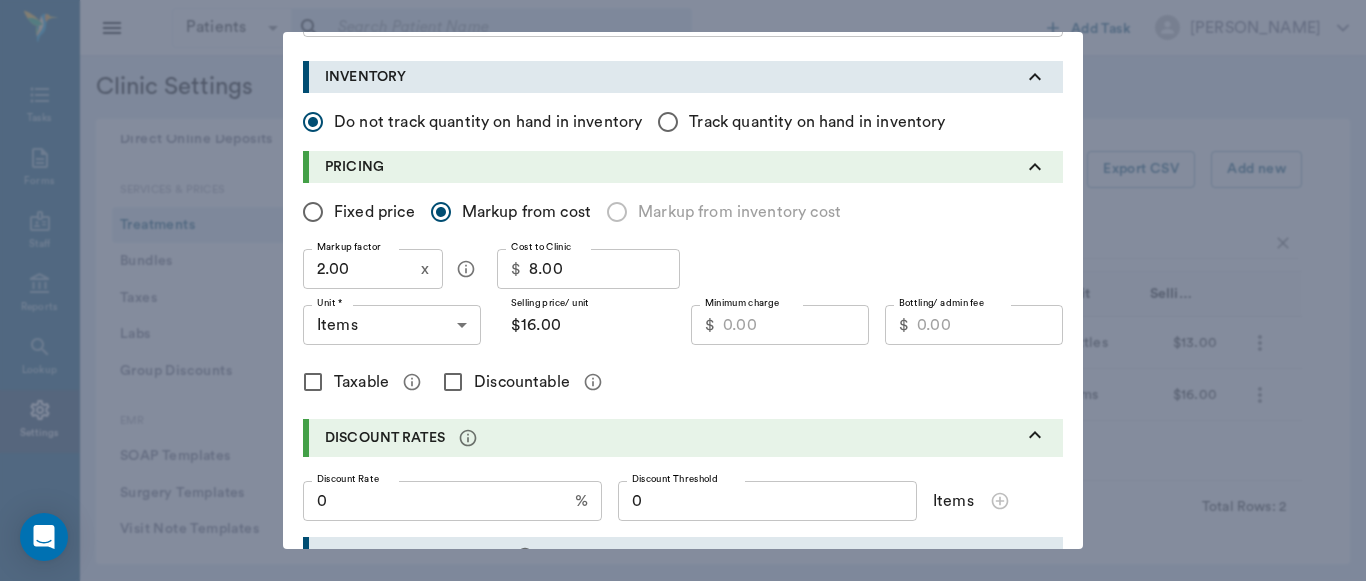 scroll, scrollTop: 234, scrollLeft: 0, axis: vertical 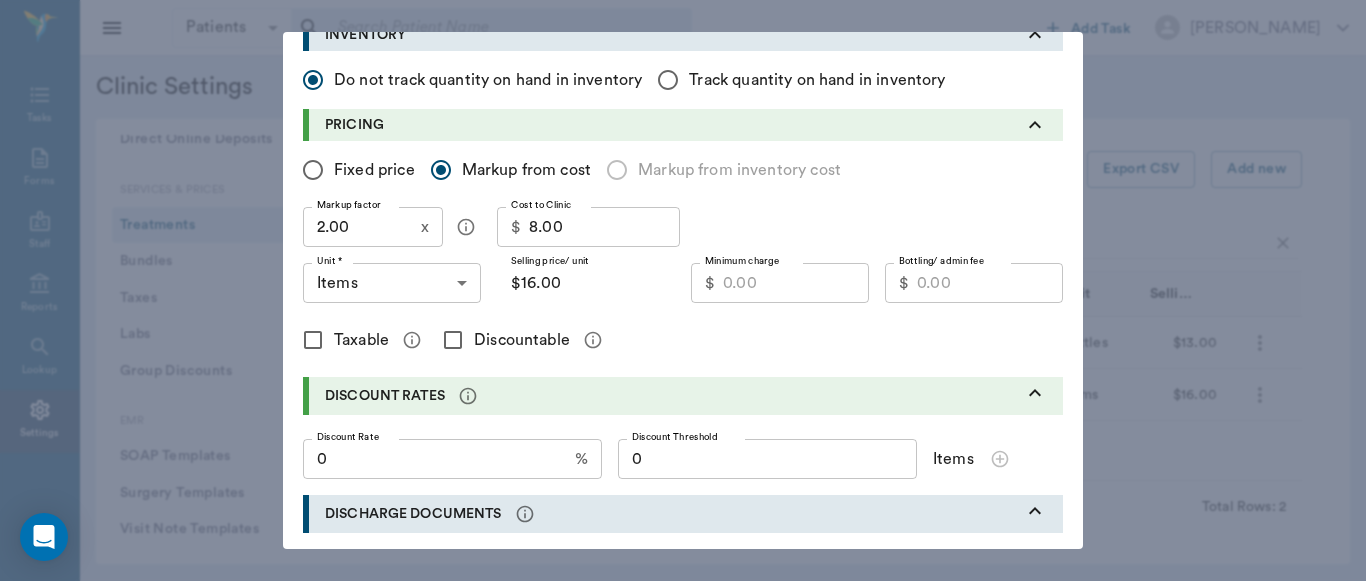 click on "Discountable" at bounding box center (453, 340) 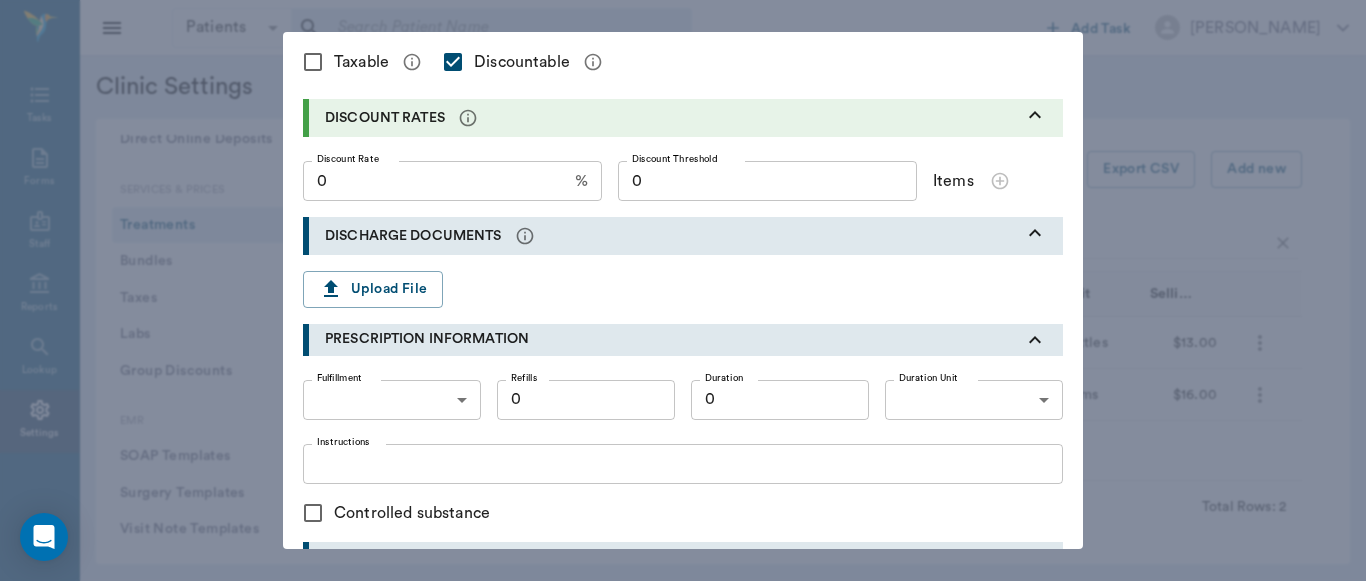 scroll, scrollTop: 500, scrollLeft: 0, axis: vertical 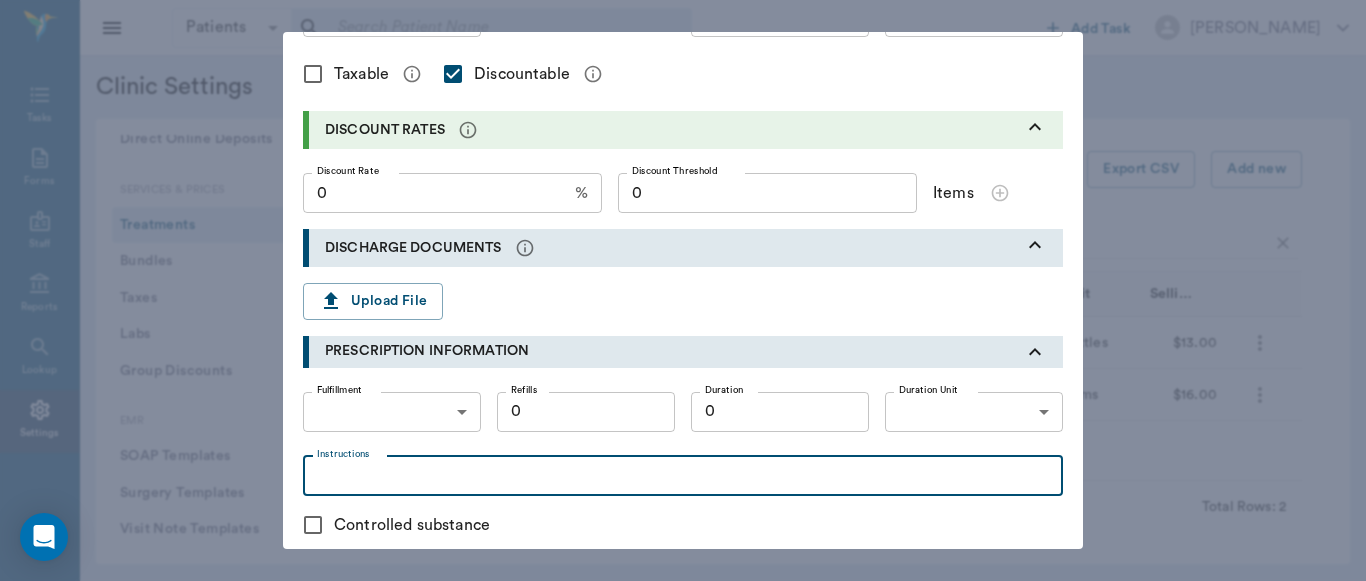 click on "Instructions" at bounding box center (683, 475) 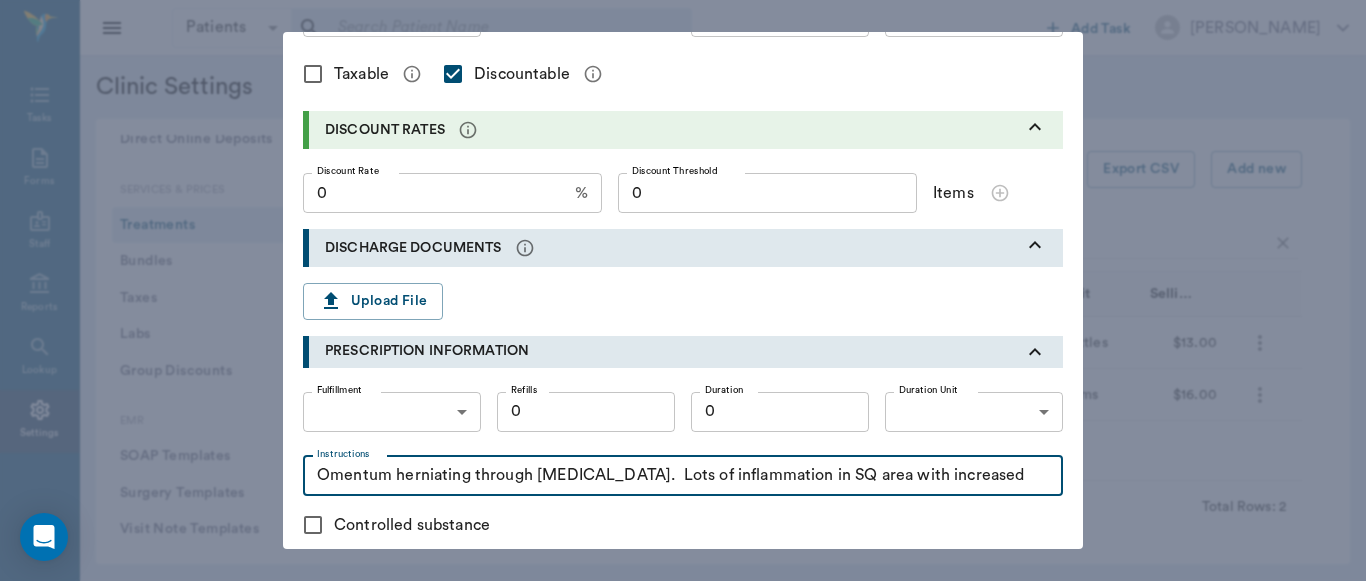 scroll, scrollTop: 503, scrollLeft: 0, axis: vertical 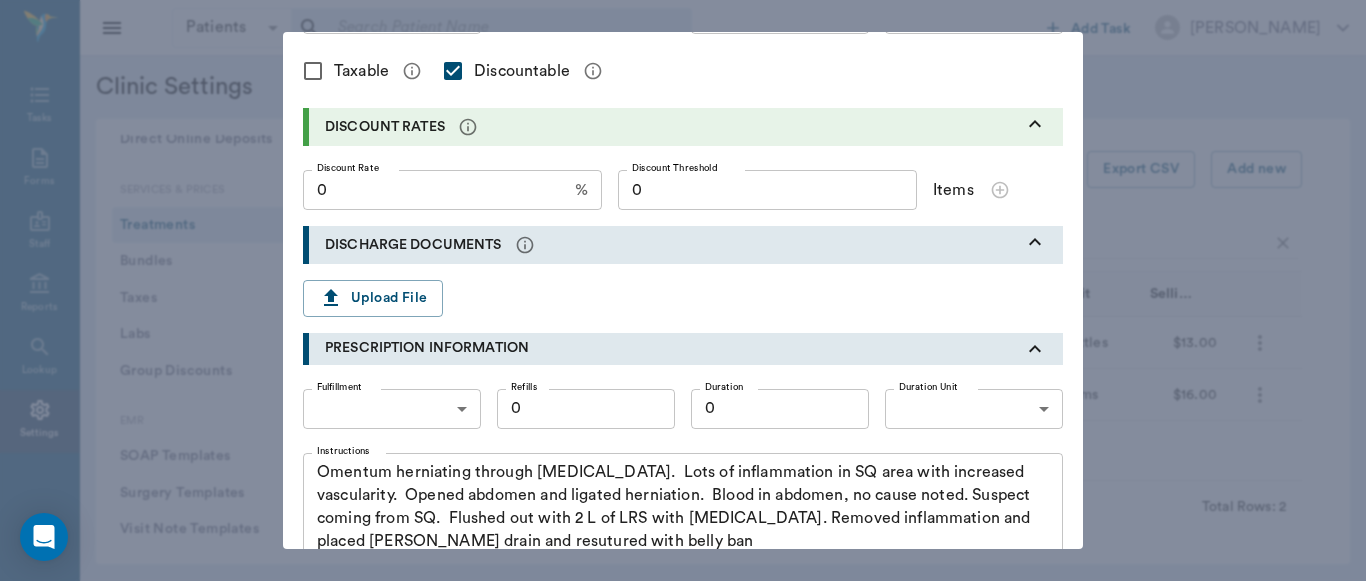 click on "Upload File" at bounding box center (683, 298) 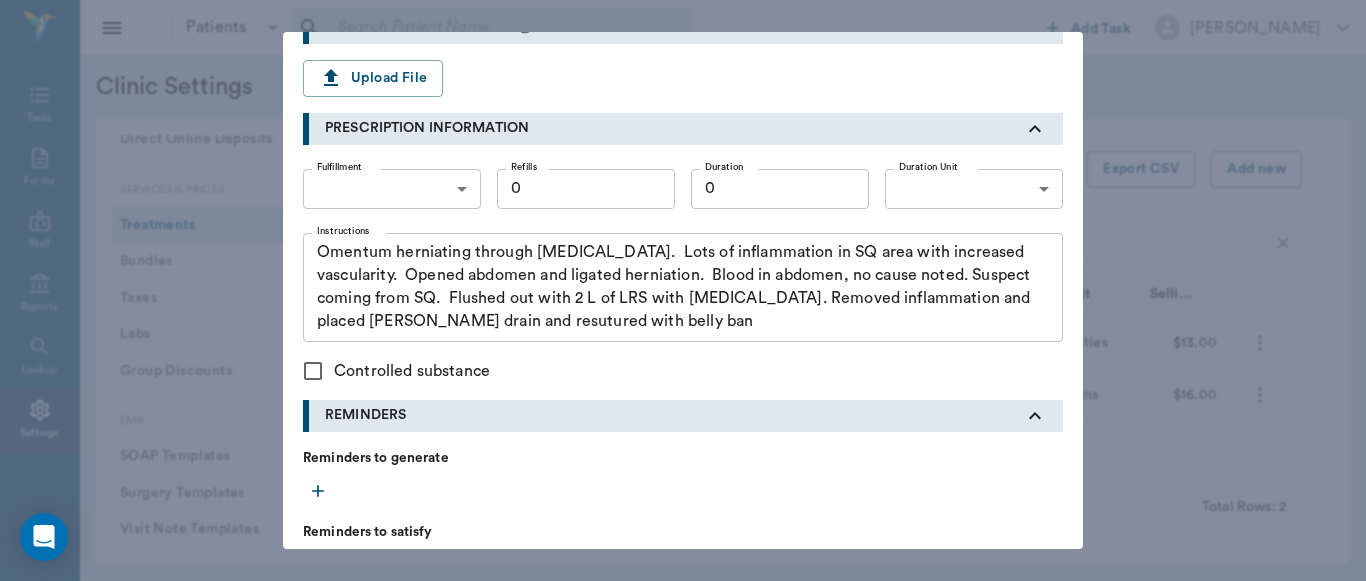 scroll, scrollTop: 729, scrollLeft: 0, axis: vertical 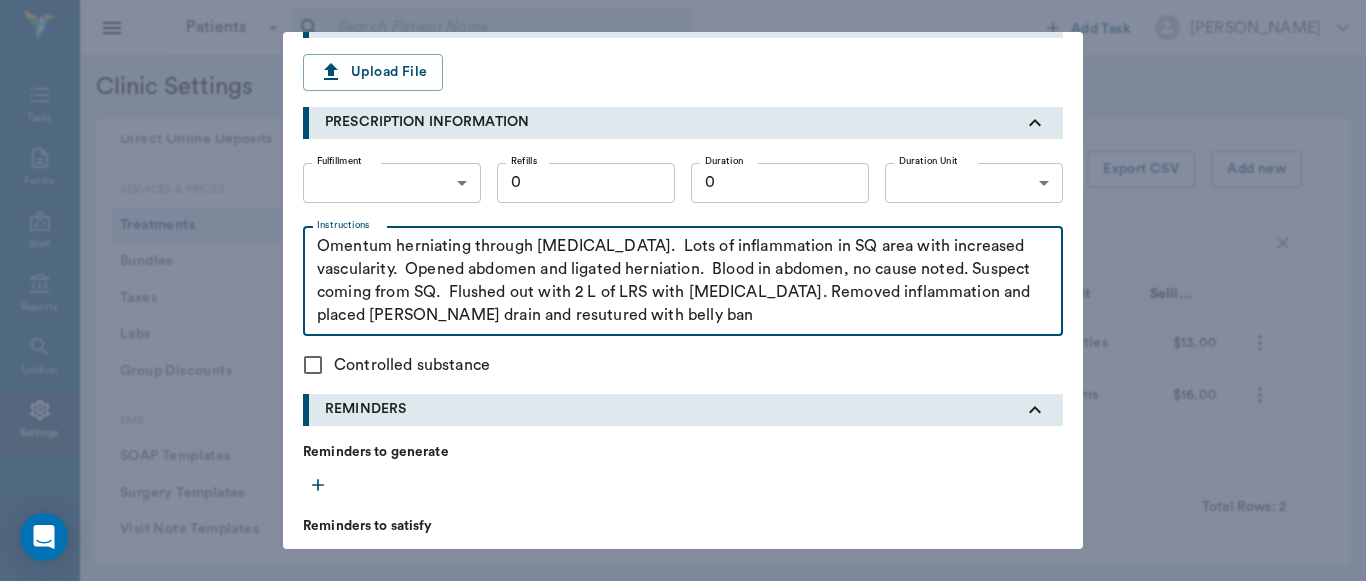click on "Omentum herniating through [MEDICAL_DATA].  Lots of inflammation in SQ area with increased vascularity.  Opened abdomen and ligated herniation.  Blood in abdomen, no cause noted. Suspect coming from SQ.  Flushed out with 2 L of LRS with [MEDICAL_DATA]. Removed inflammation and placed [PERSON_NAME] drain and resutured with belly ban" at bounding box center (683, 281) 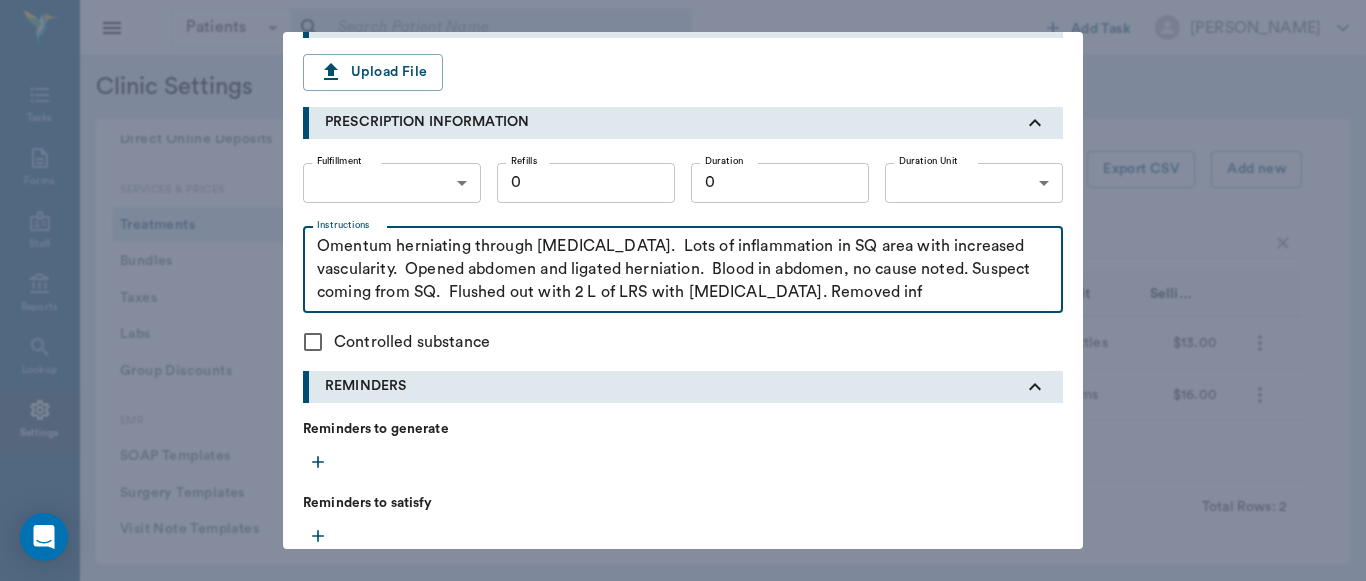 type on "Omentum herniating through [MEDICAL_DATA].  Lots of inflammation in SQ area with increased vascularity.  Opened abdomen and ligated herniation.  Blood in abdomen, no cause noted. Suspect coming from SQ.  Flushed out with 2 L of LRS with [MEDICAL_DATA]. Removed in" 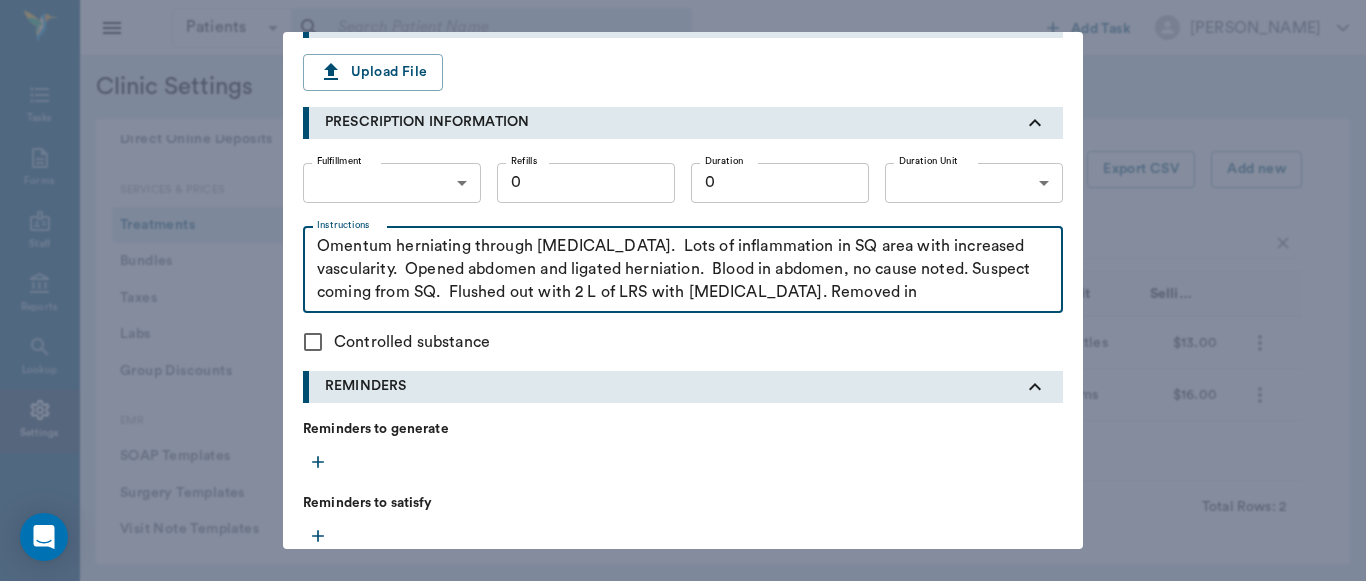 drag, startPoint x: 315, startPoint y: 252, endPoint x: 912, endPoint y: 334, distance: 602.60516 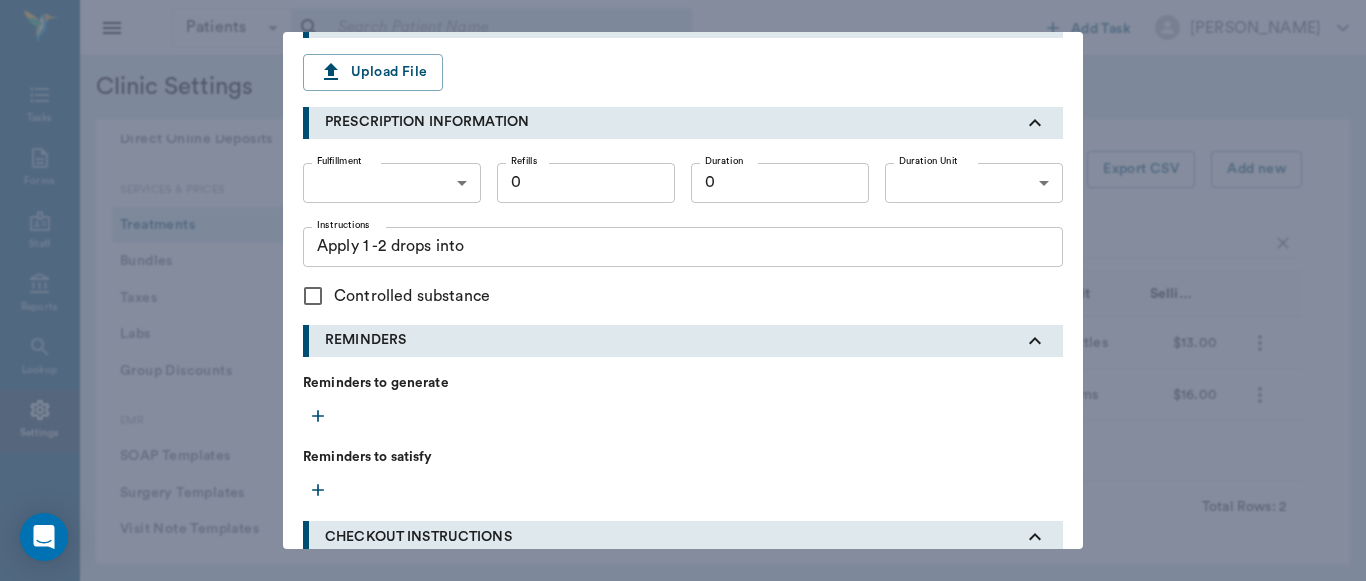 click on "REMINDERS" at bounding box center (674, 341) 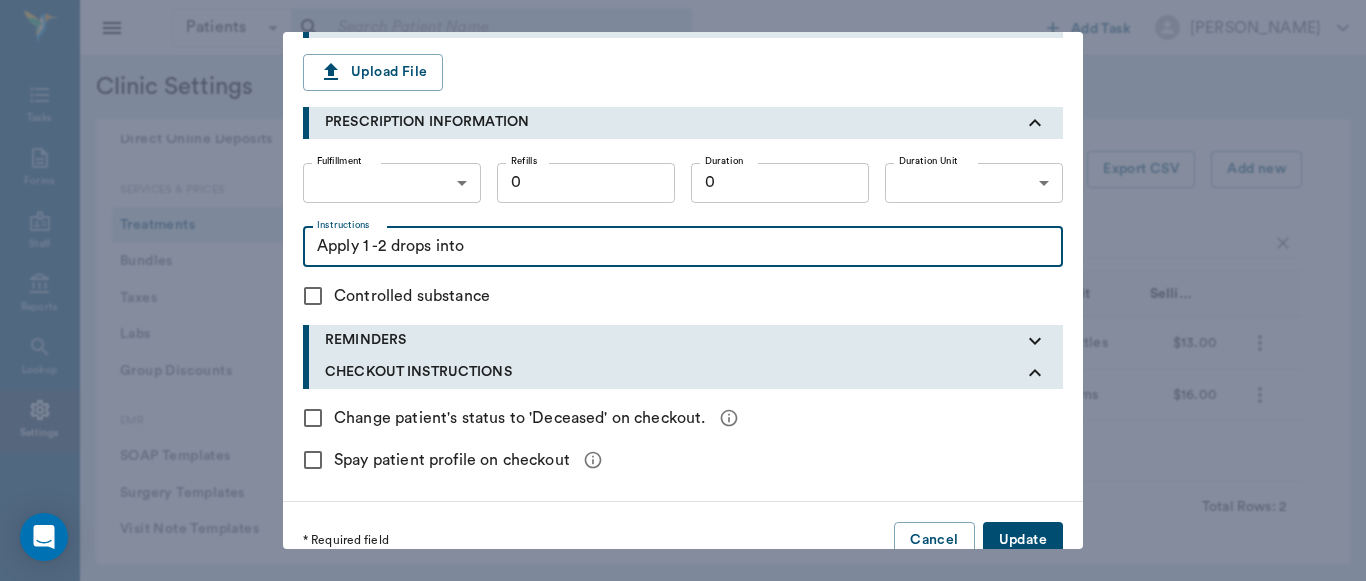 click on "Apply 1 -2 drops into" at bounding box center (683, 246) 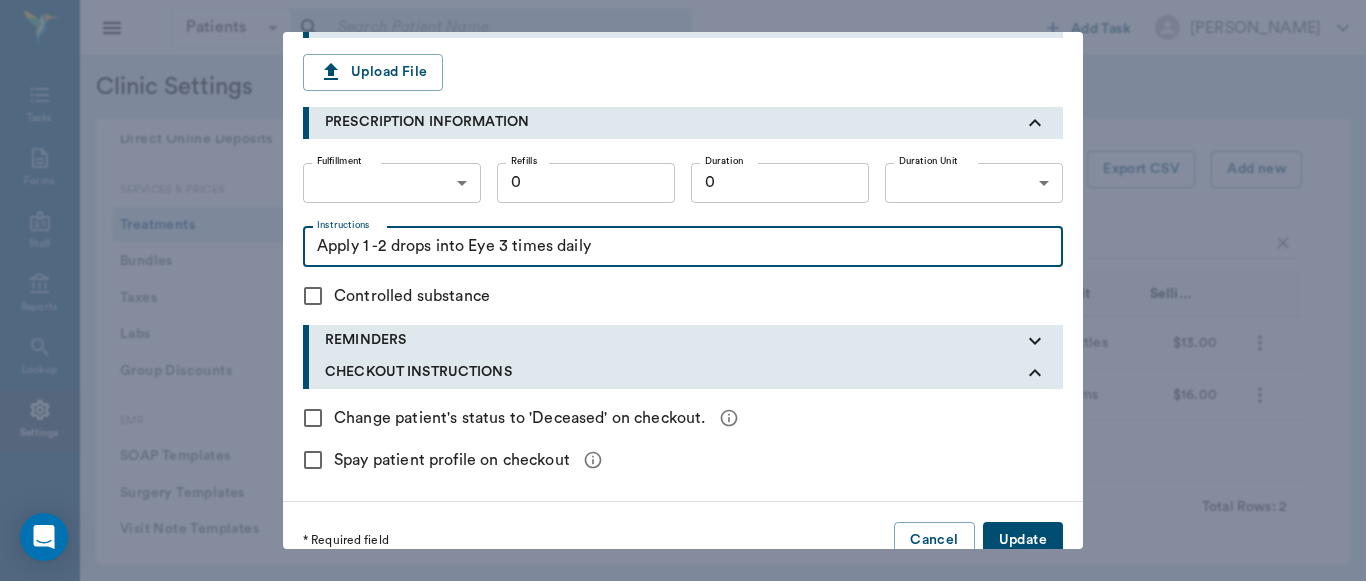 type on "Apply 1 -2 drops into Eye 3 times daily" 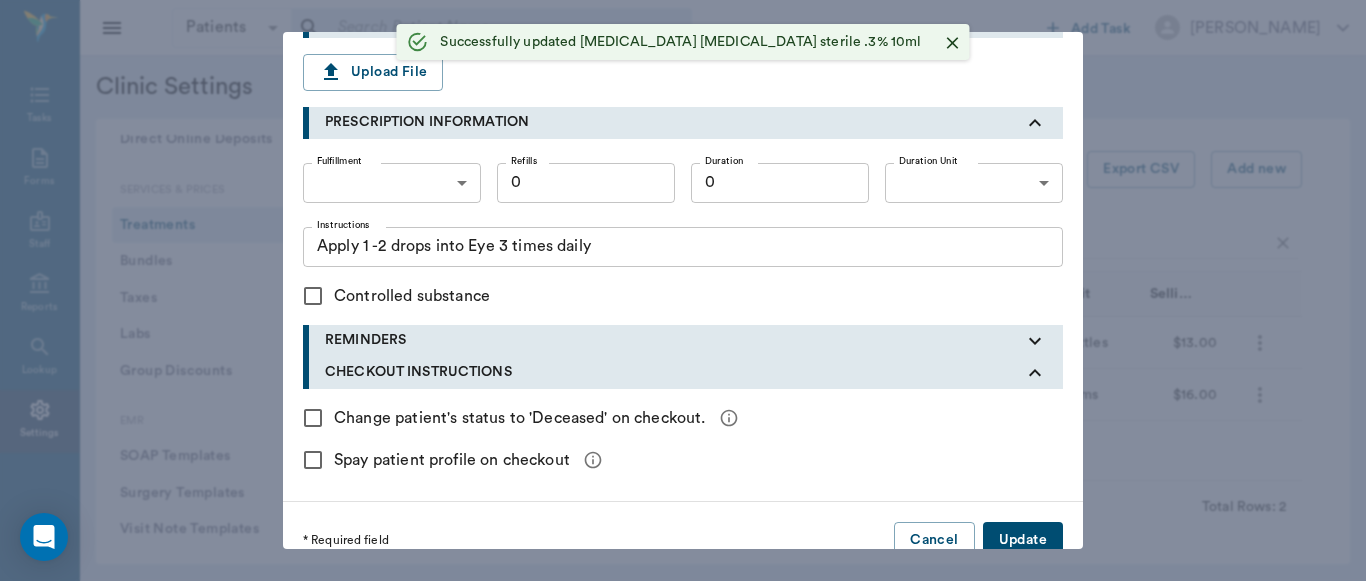 type 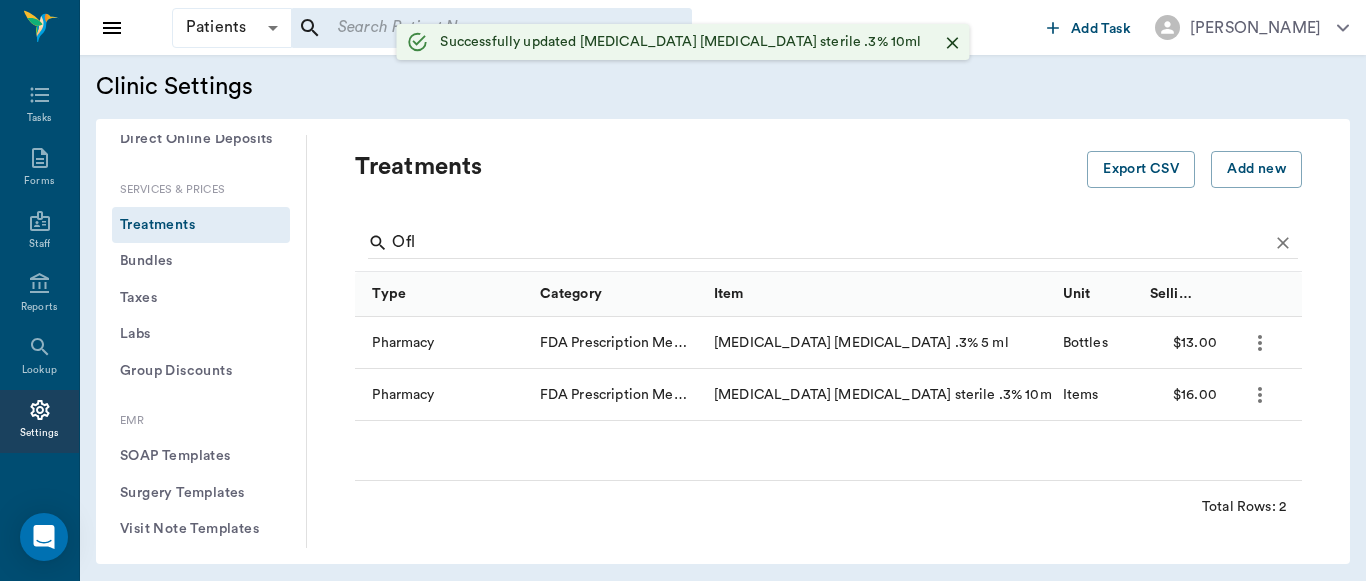 scroll, scrollTop: 572, scrollLeft: 0, axis: vertical 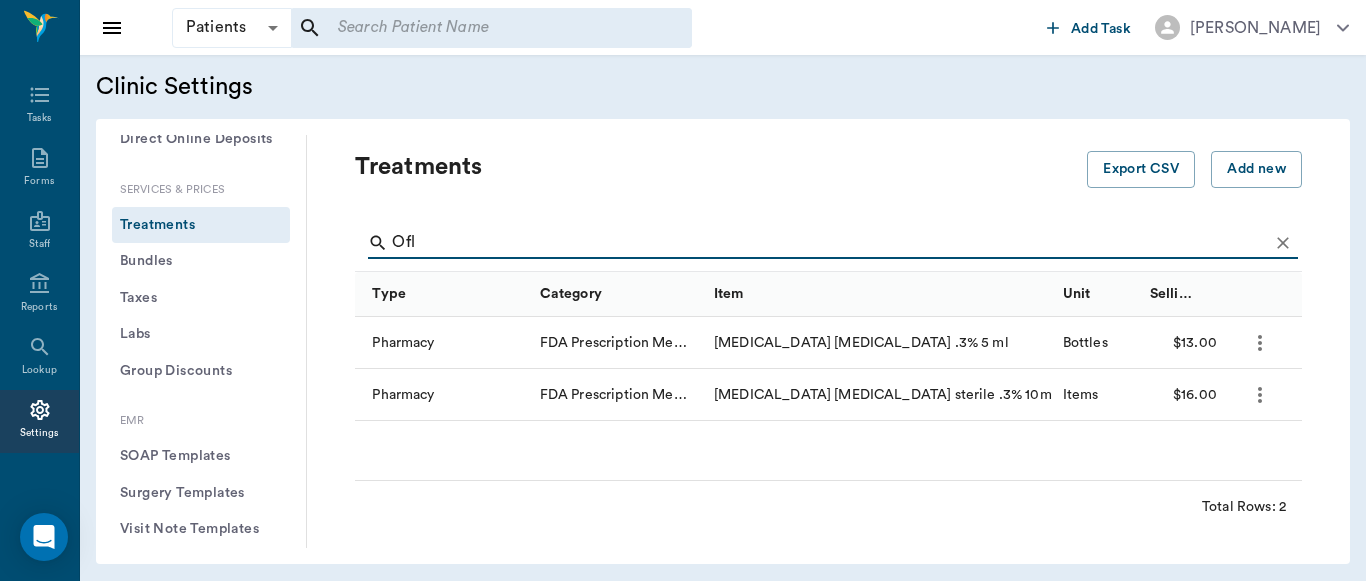 drag, startPoint x: 516, startPoint y: 243, endPoint x: 462, endPoint y: 238, distance: 54.230988 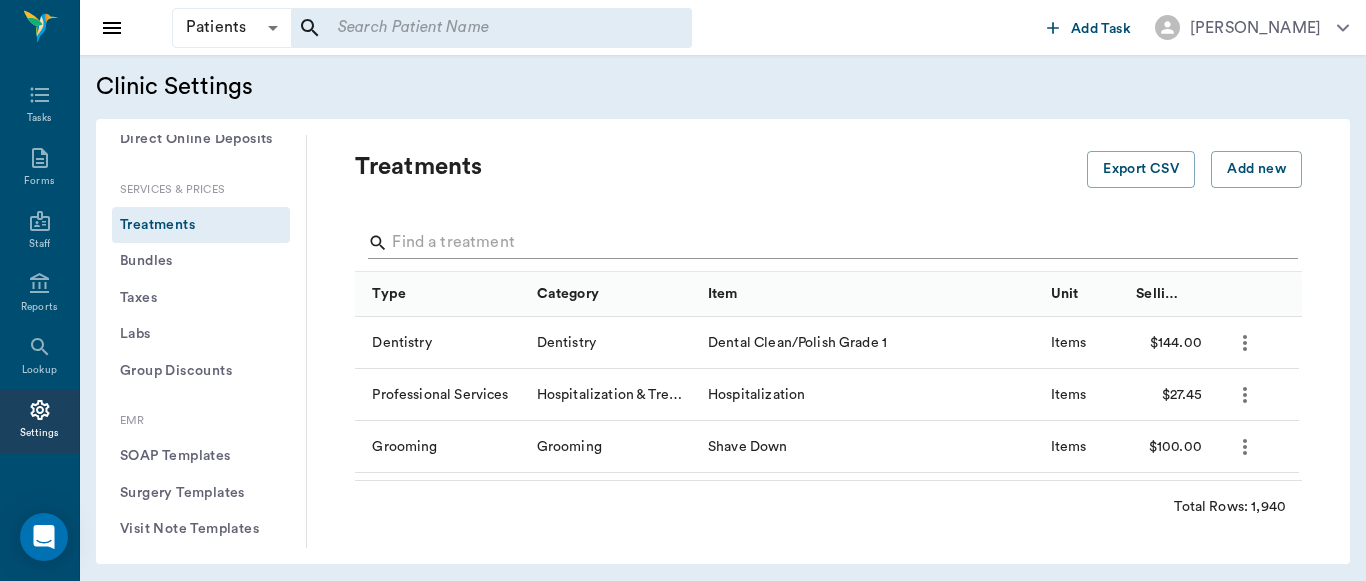 click at bounding box center [830, 243] 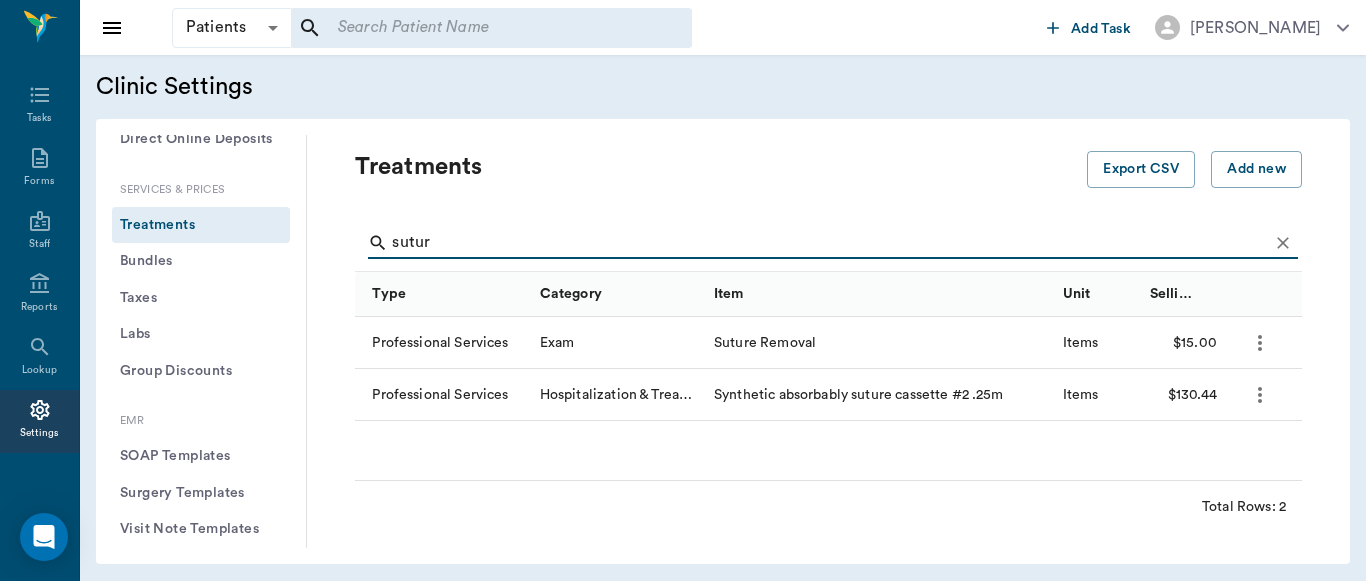 type on "sutur" 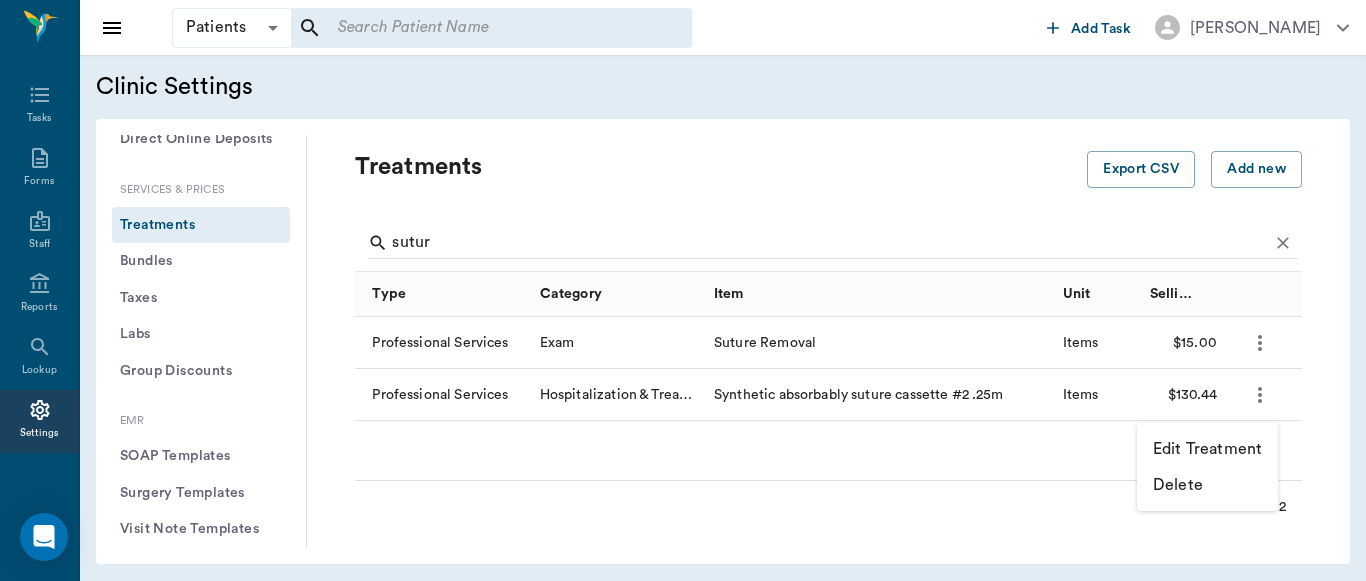 click on "Edit Treatment" at bounding box center (1207, 449) 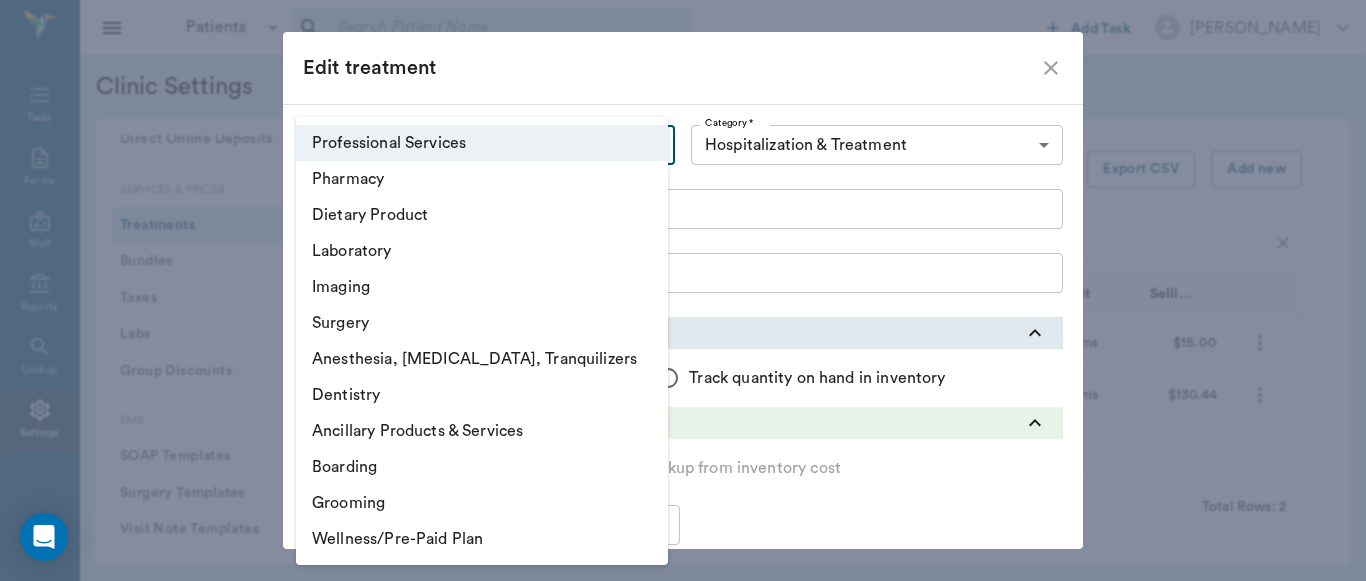 click on "Patients Patients ​ ​ Add Task [PERSON_NAME] Nectar Messages Appts Labs X-Rays Inventory Tasks Forms Staff Reports Lookup Settings Clinic Settings General Profile Office Hours Permissions Feature Flags AI Prompts Default Units Types and Categories Security / Auto Lock App Version Client Communication Email Settings Email Templates SMS Settings SMS Templates VOIP Mango Voice Client Portal Appointments Visit Types Calendar Options Direct Online Booking Direct Online Deposits Services & Prices Treatments Bundles Taxes Labs Group Discounts EMR SOAP Templates Surgery Templates Visit Note Templates Surgery Chart Diagnoses Patient Diagrams Forms Report Card Prescriptions Patient Options Species Breeds Colors Inventory Inventory Locations Vendors Finances Payment Estimates & Invoices Interest Greenline Boarding Kennels X-Rays Integration IDEXX Soundvet Extras Labels PDF Settings MISC Treatments Export CSV Add new sutur Type Category Item Unit Selling Price/Unit Professional Services Exam Suture Removal Items" at bounding box center [683, 290] 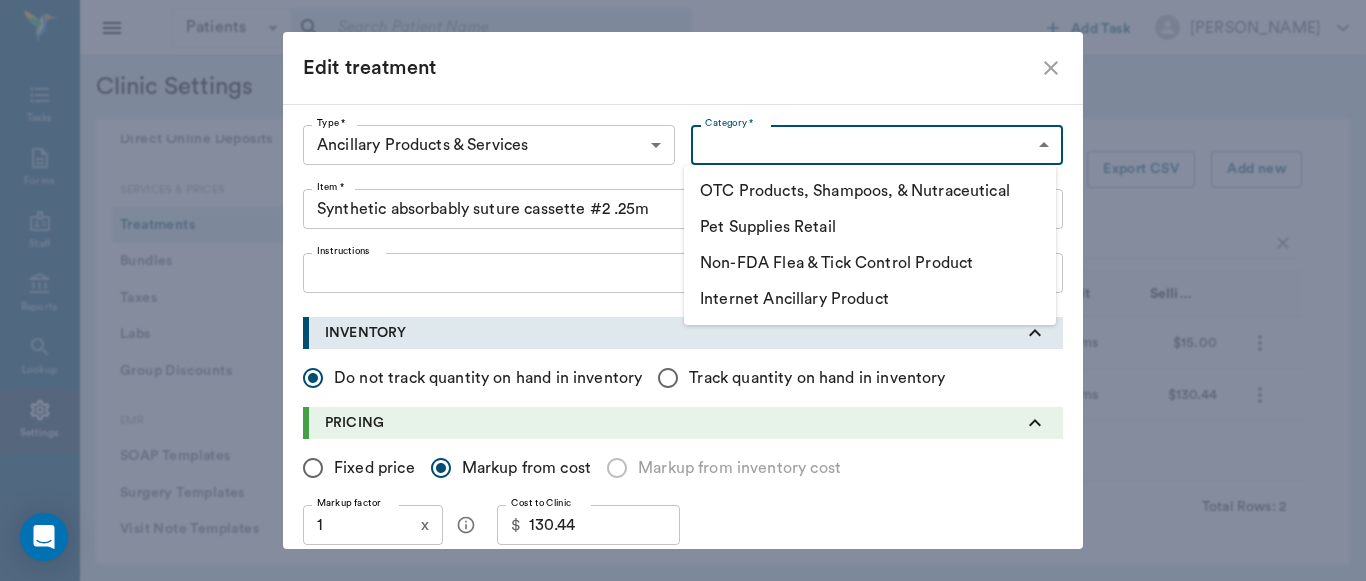click on "Patients Patients ​ ​ Add Task [PERSON_NAME] Nectar Messages Appts Labs X-Rays Inventory Tasks Forms Staff Reports Lookup Settings Clinic Settings General Profile Office Hours Permissions Feature Flags AI Prompts Default Units Types and Categories Security / Auto Lock App Version Client Communication Email Settings Email Templates SMS Settings SMS Templates VOIP Mango Voice Client Portal Appointments Visit Types Calendar Options Direct Online Booking Direct Online Deposits Services & Prices Treatments Bundles Taxes Labs Group Discounts EMR SOAP Templates Surgery Templates Visit Note Templates Surgery Chart Diagnoses Patient Diagrams Forms Report Card Prescriptions Patient Options Species Breeds Colors Inventory Inventory Locations Vendors Finances Payment Estimates & Invoices Interest Greenline Boarding Kennels X-Rays Integration IDEXX Soundvet Extras Labels PDF Settings MISC Treatments Export CSV Add new sutur Type Category Item Unit Selling Price/Unit Professional Services Exam Suture Removal Items" at bounding box center (683, 290) 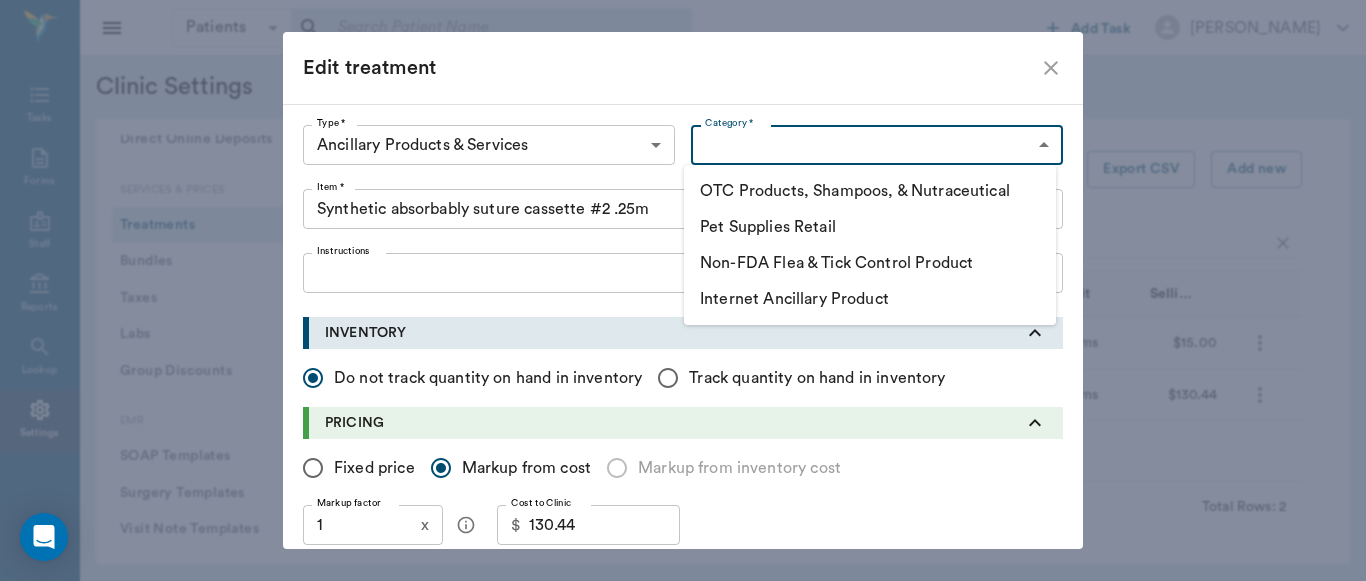 click at bounding box center (683, 290) 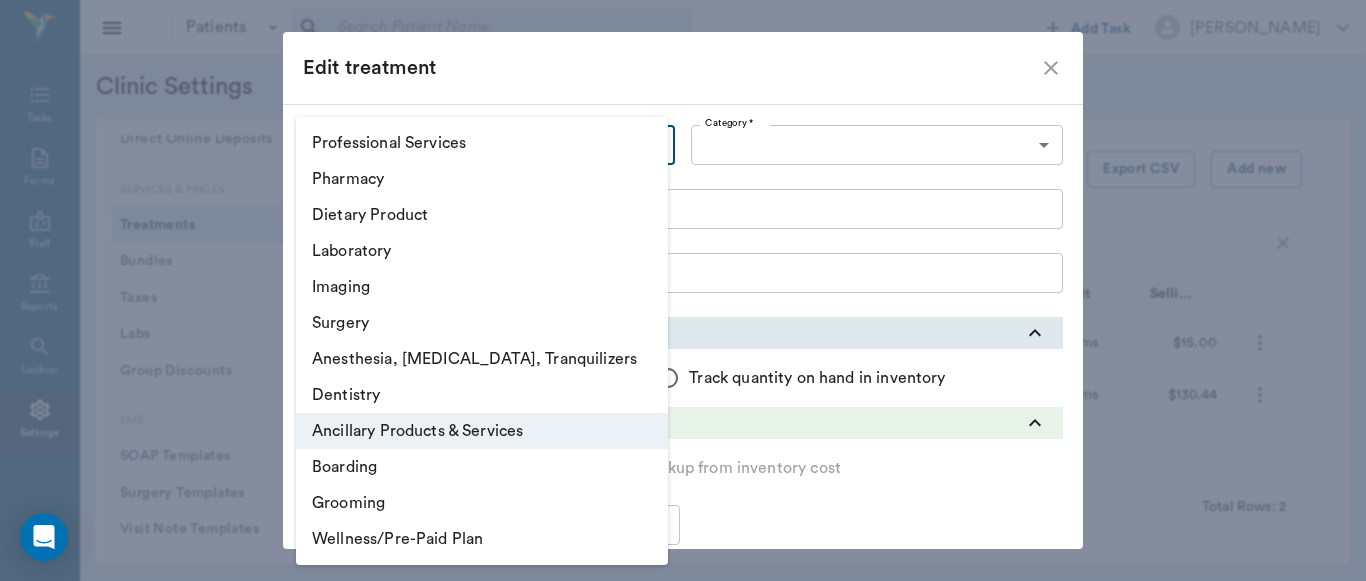 click on "Patients Patients ​ ​ Add Task [PERSON_NAME] Nectar Messages Appts Labs X-Rays Inventory Tasks Forms Staff Reports Lookup Settings Clinic Settings General Profile Office Hours Permissions Feature Flags AI Prompts Default Units Types and Categories Security / Auto Lock App Version Client Communication Email Settings Email Templates SMS Settings SMS Templates VOIP Mango Voice Client Portal Appointments Visit Types Calendar Options Direct Online Booking Direct Online Deposits Services & Prices Treatments Bundles Taxes Labs Group Discounts EMR SOAP Templates Surgery Templates Visit Note Templates Surgery Chart Diagnoses Patient Diagrams Forms Report Card Prescriptions Patient Options Species Breeds Colors Inventory Inventory Locations Vendors Finances Payment Estimates & Invoices Interest Greenline Boarding Kennels X-Rays Integration IDEXX Soundvet Extras Labels PDF Settings MISC Treatments Export CSV Add new sutur Type Category Item Unit Selling Price/Unit Professional Services Exam Suture Removal Items" at bounding box center (683, 290) 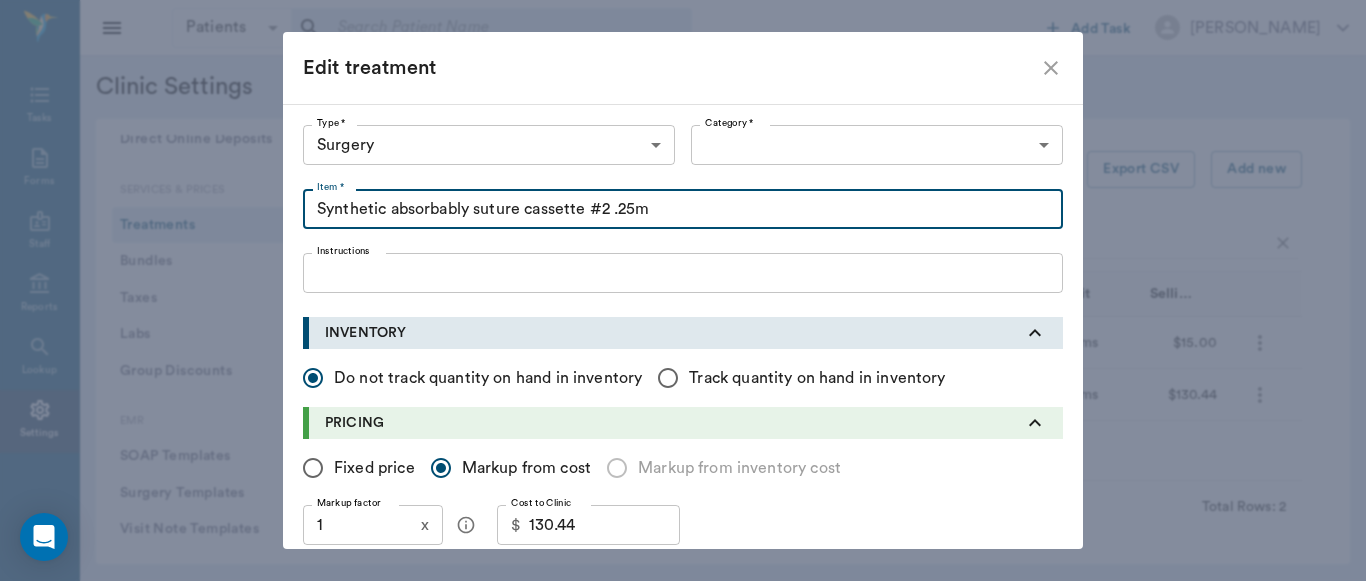 click on "Synthetic absorbably suture cassette #2 .25m" at bounding box center (683, 209) 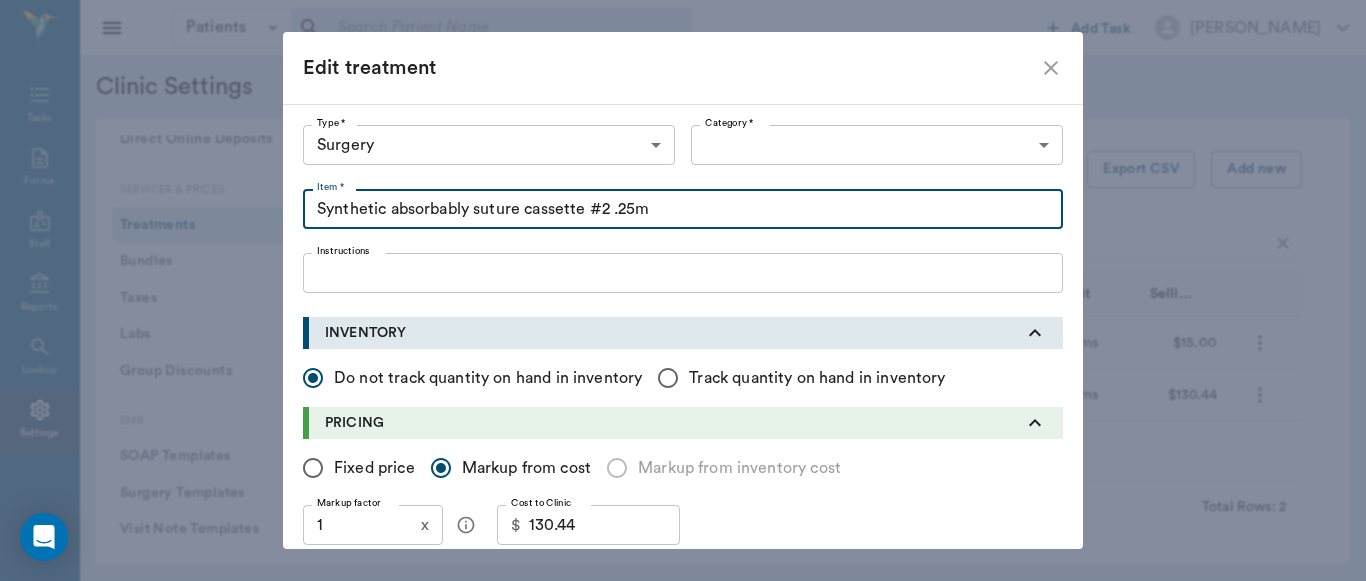 click on "Synthetic absorbably suture cassette #2 .25m" at bounding box center (683, 209) 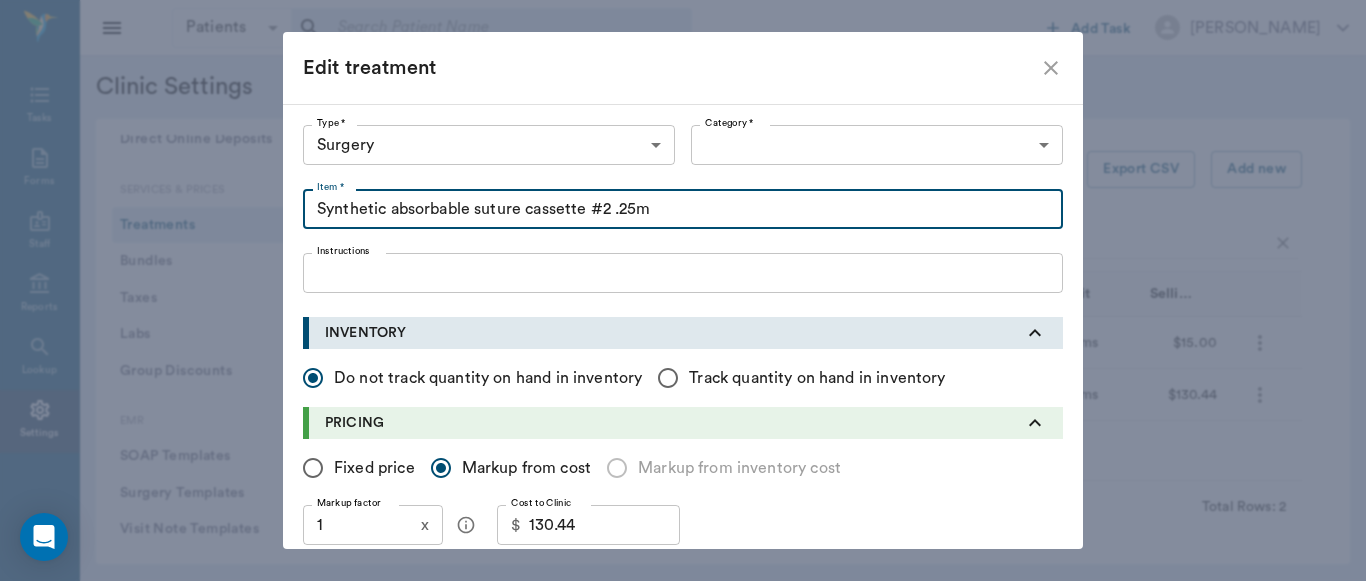 type on "Synthetic absorbable suture cassette #2 .25m" 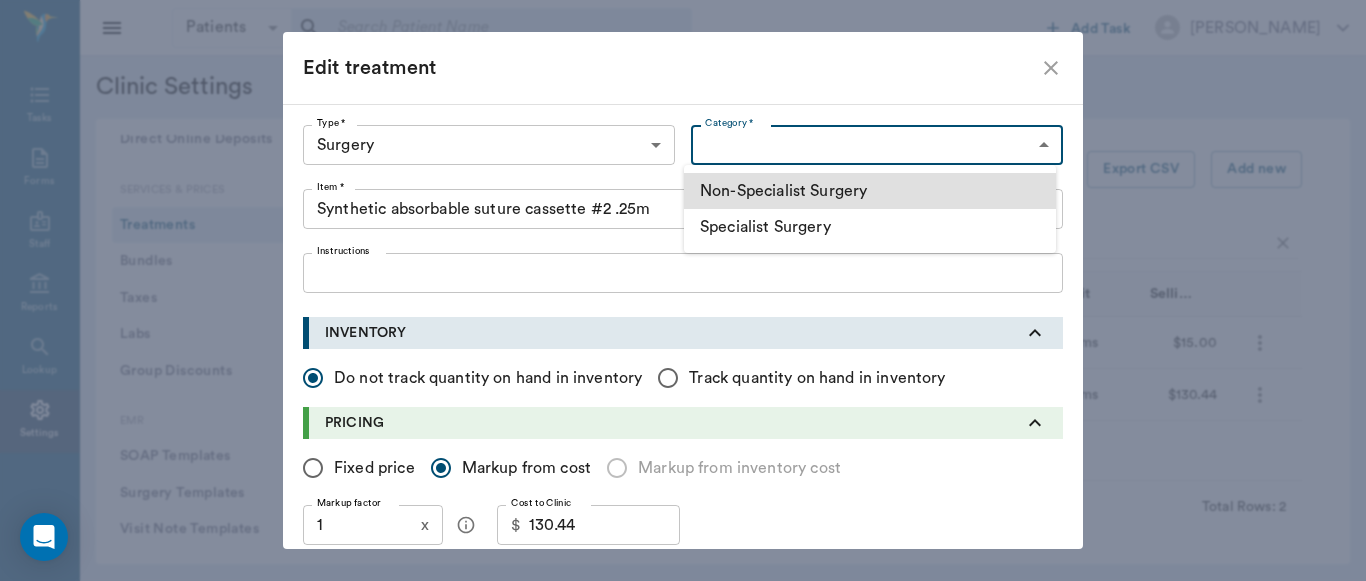 click at bounding box center (683, 290) 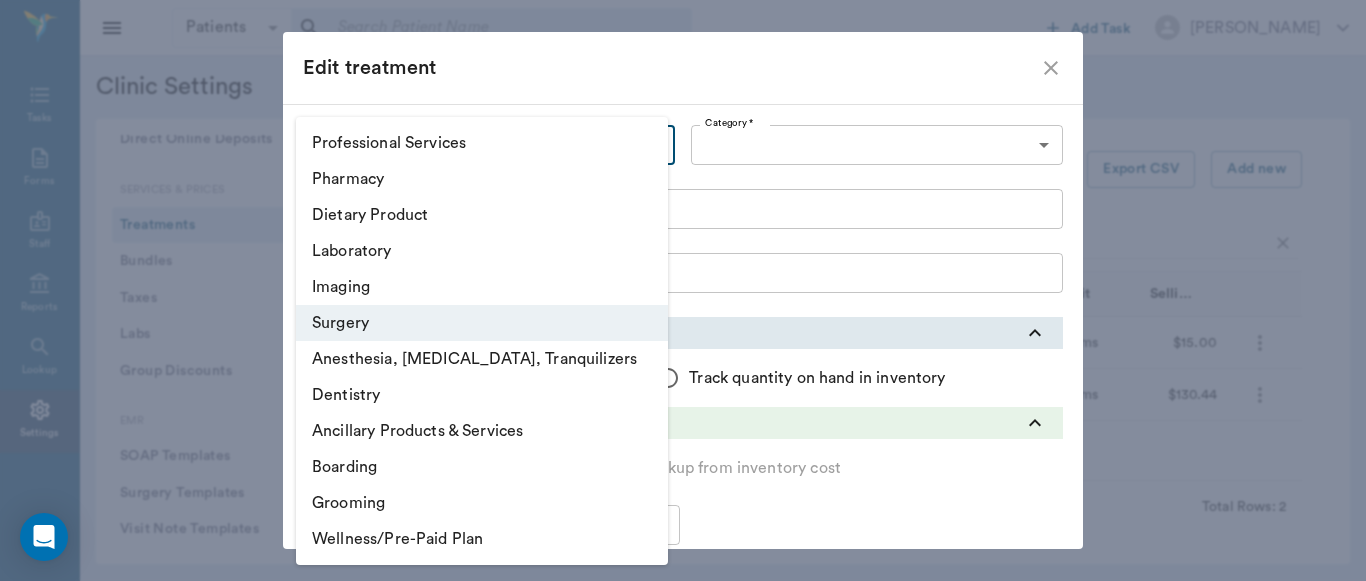 click on "Patients Patients ​ ​ Add Task [PERSON_NAME] Nectar Messages Appts Labs X-Rays Inventory Tasks Forms Staff Reports Lookup Settings Clinic Settings General Profile Office Hours Permissions Feature Flags AI Prompts Default Units Types and Categories Security / Auto Lock App Version Client Communication Email Settings Email Templates SMS Settings SMS Templates VOIP Mango Voice Client Portal Appointments Visit Types Calendar Options Direct Online Booking Direct Online Deposits Services & Prices Treatments Bundles Taxes Labs Group Discounts EMR SOAP Templates Surgery Templates Visit Note Templates Surgery Chart Diagnoses Patient Diagrams Forms Report Card Prescriptions Patient Options Species Breeds Colors Inventory Inventory Locations Vendors Finances Payment Estimates & Invoices Interest Greenline Boarding Kennels X-Rays Integration IDEXX Soundvet Extras Labels PDF Settings MISC Treatments Export CSV Add new sutur Type Category Item Unit Selling Price/Unit Professional Services Exam Suture Removal Items" at bounding box center (683, 290) 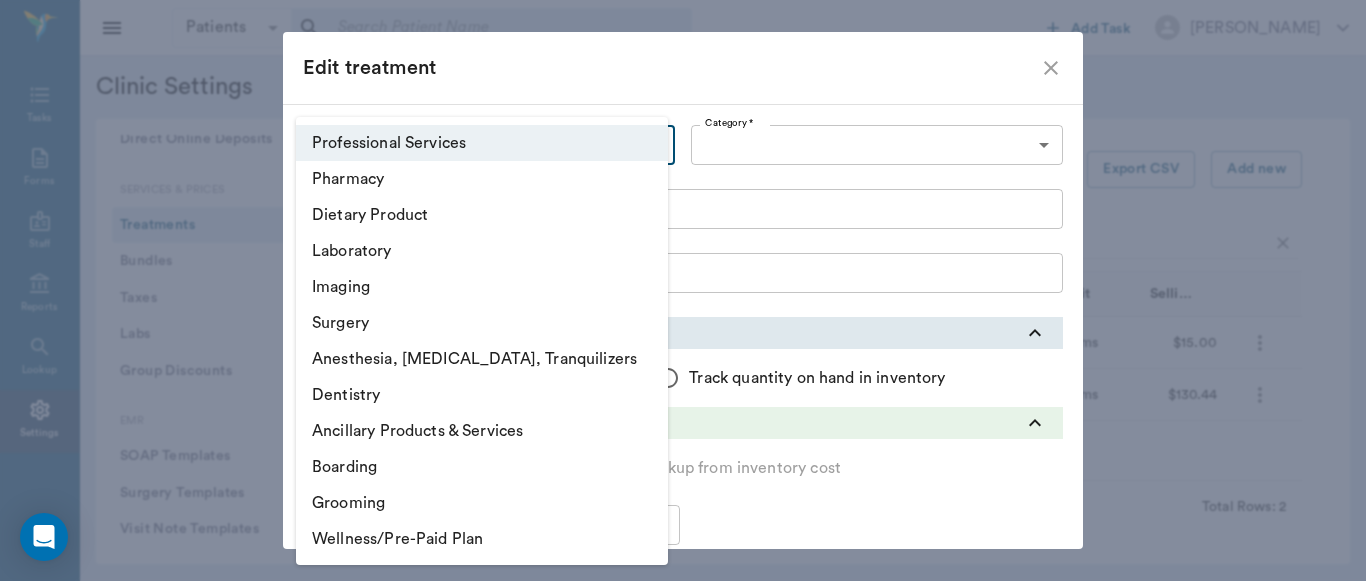 click on "Patients Patients ​ ​ Add Task [PERSON_NAME] Nectar Messages Appts Labs X-Rays Inventory Tasks Forms Staff Reports Lookup Settings Clinic Settings General Profile Office Hours Permissions Feature Flags AI Prompts Default Units Types and Categories Security / Auto Lock App Version Client Communication Email Settings Email Templates SMS Settings SMS Templates VOIP Mango Voice Client Portal Appointments Visit Types Calendar Options Direct Online Booking Direct Online Deposits Services & Prices Treatments Bundles Taxes Labs Group Discounts EMR SOAP Templates Surgery Templates Visit Note Templates Surgery Chart Diagnoses Patient Diagrams Forms Report Card Prescriptions Patient Options Species Breeds Colors Inventory Inventory Locations Vendors Finances Payment Estimates & Invoices Interest Greenline Boarding Kennels X-Rays Integration IDEXX Soundvet Extras Labels PDF Settings MISC Treatments Export CSV Add new sutur Type Category Item Unit Selling Price/Unit Professional Services Exam Suture Removal Items" at bounding box center (683, 290) 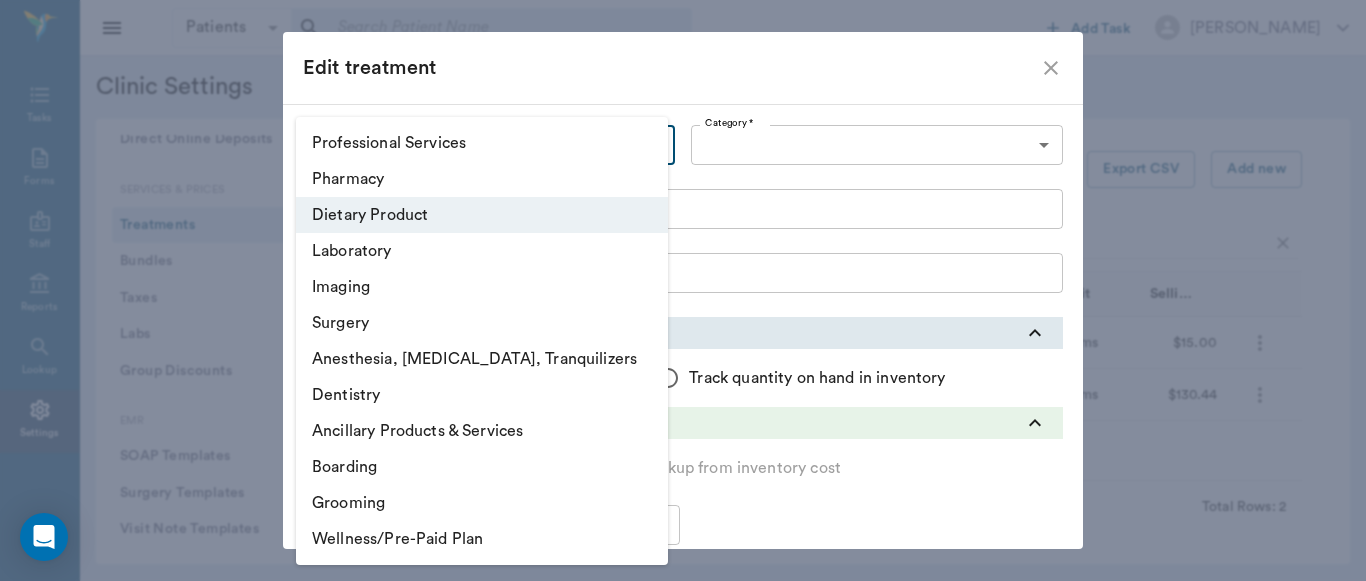 click on "Patients Patients ​ ​ Add Task [PERSON_NAME] Nectar Messages Appts Labs X-Rays Inventory Tasks Forms Staff Reports Lookup Settings Clinic Settings General Profile Office Hours Permissions Feature Flags AI Prompts Default Units Types and Categories Security / Auto Lock App Version Client Communication Email Settings Email Templates SMS Settings SMS Templates VOIP Mango Voice Client Portal Appointments Visit Types Calendar Options Direct Online Booking Direct Online Deposits Services & Prices Treatments Bundles Taxes Labs Group Discounts EMR SOAP Templates Surgery Templates Visit Note Templates Surgery Chart Diagnoses Patient Diagrams Forms Report Card Prescriptions Patient Options Species Breeds Colors Inventory Inventory Locations Vendors Finances Payment Estimates & Invoices Interest Greenline Boarding Kennels X-Rays Integration IDEXX Soundvet Extras Labels PDF Settings MISC Treatments Export CSV Add new sutur Type Category Item Unit Selling Price/Unit Professional Services Exam Suture Removal Items" at bounding box center (683, 290) 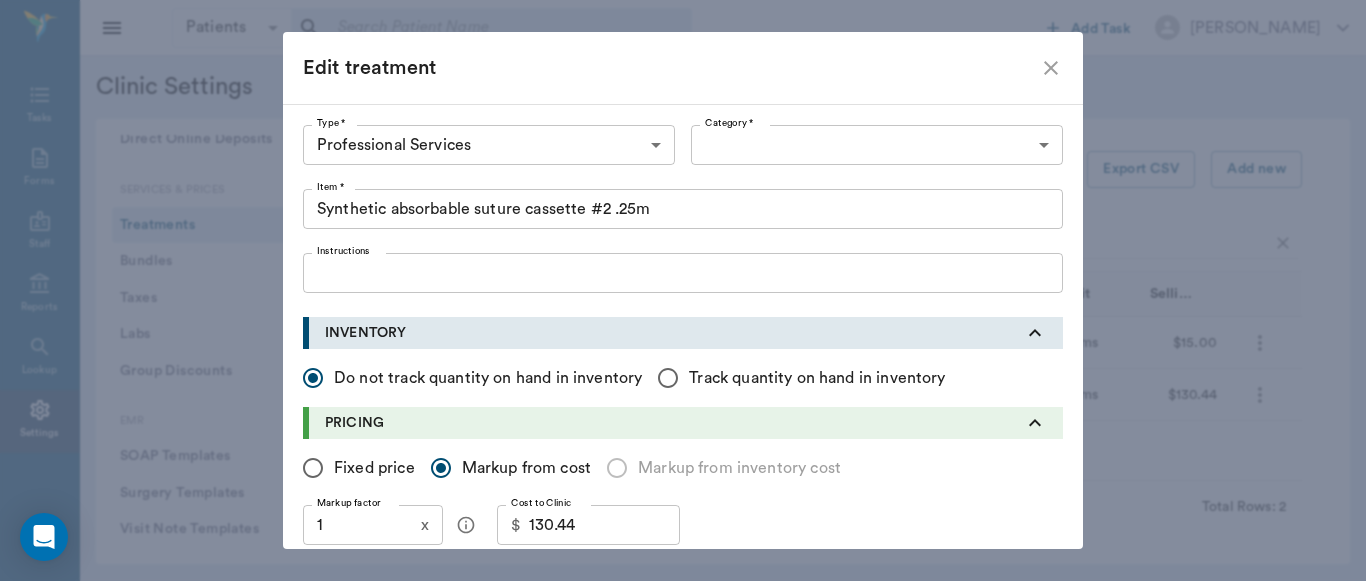 click on "Professional Services Pharmacy Dietary Product Laboratory Imaging Surgery Anesthesia, [MEDICAL_DATA], Tranquilizers Dentistry Ancillary Products & Services Boarding Grooming Wellness/Pre-Paid Plan" at bounding box center (683, 290) 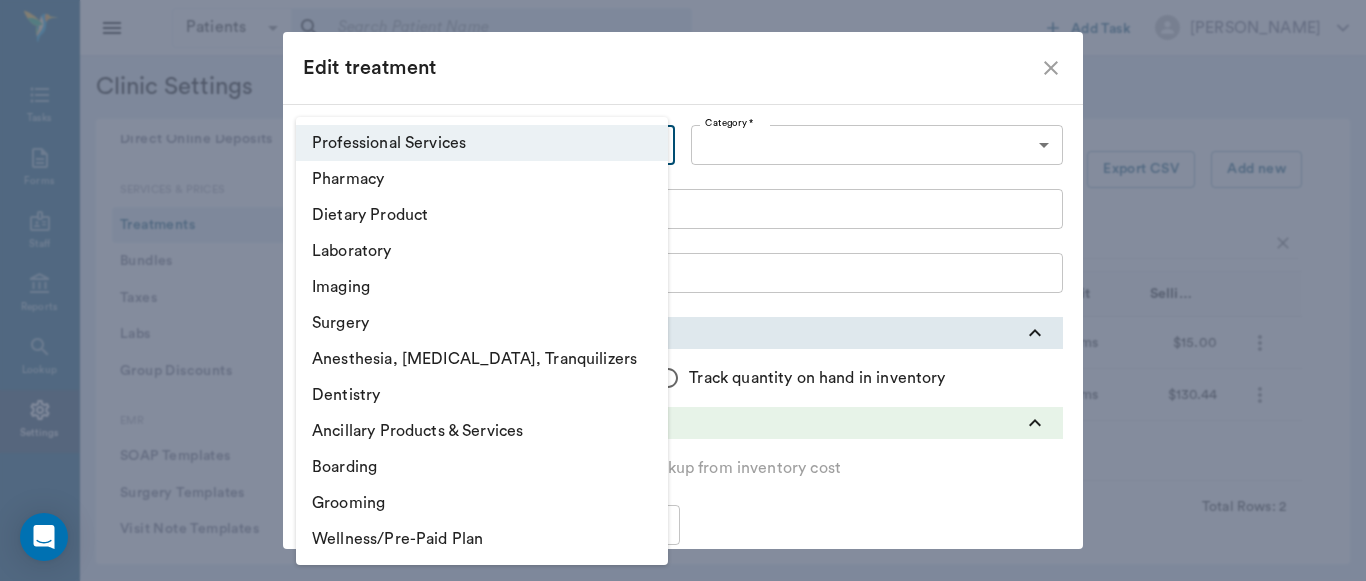 click on "Patients Patients ​ ​ Add Task [PERSON_NAME] Nectar Messages Appts Labs X-Rays Inventory Tasks Forms Staff Reports Lookup Settings Clinic Settings General Profile Office Hours Permissions Feature Flags AI Prompts Default Units Types and Categories Security / Auto Lock App Version Client Communication Email Settings Email Templates SMS Settings SMS Templates VOIP Mango Voice Client Portal Appointments Visit Types Calendar Options Direct Online Booking Direct Online Deposits Services & Prices Treatments Bundles Taxes Labs Group Discounts EMR SOAP Templates Surgery Templates Visit Note Templates Surgery Chart Diagnoses Patient Diagrams Forms Report Card Prescriptions Patient Options Species Breeds Colors Inventory Inventory Locations Vendors Finances Payment Estimates & Invoices Interest Greenline Boarding Kennels X-Rays Integration IDEXX Soundvet Extras Labels PDF Settings MISC Treatments Export CSV Add new sutur Type Category Item Unit Selling Price/Unit Professional Services Exam Suture Removal Items" at bounding box center [683, 290] 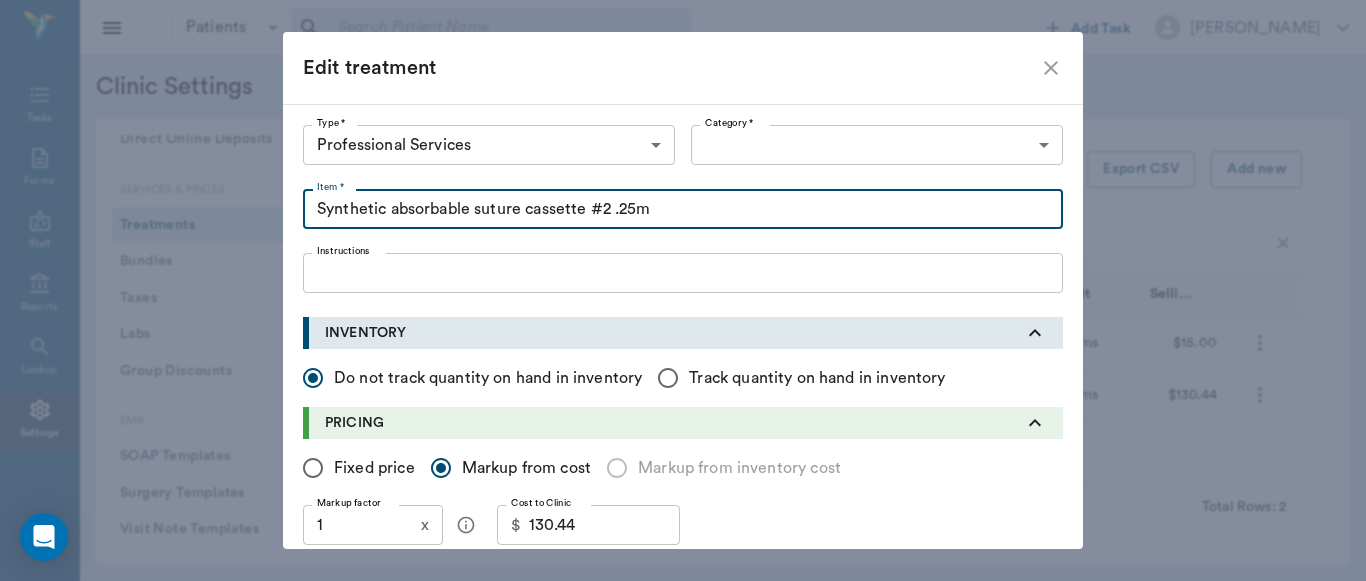 click on "Synthetic absorbable suture cassette #2 .25m" at bounding box center [683, 209] 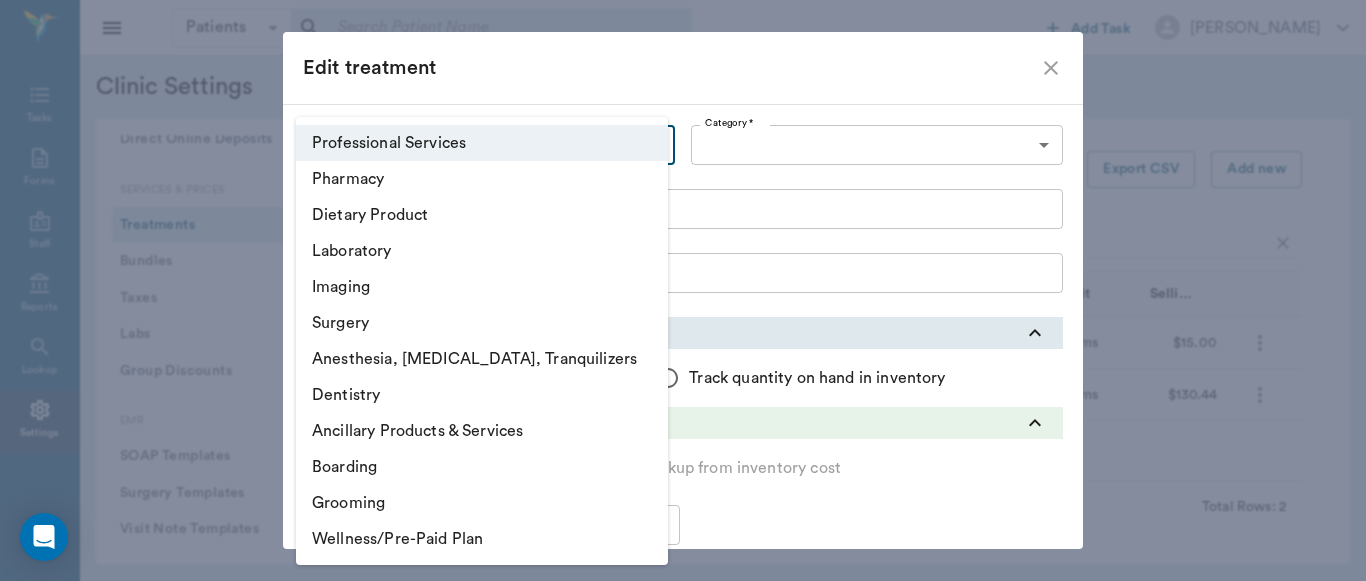 click on "Patients Patients ​ ​ Add Task [PERSON_NAME] Nectar Messages Appts Labs X-Rays Inventory Tasks Forms Staff Reports Lookup Settings Clinic Settings General Profile Office Hours Permissions Feature Flags AI Prompts Default Units Types and Categories Security / Auto Lock App Version Client Communication Email Settings Email Templates SMS Settings SMS Templates VOIP Mango Voice Client Portal Appointments Visit Types Calendar Options Direct Online Booking Direct Online Deposits Services & Prices Treatments Bundles Taxes Labs Group Discounts EMR SOAP Templates Surgery Templates Visit Note Templates Surgery Chart Diagnoses Patient Diagrams Forms Report Card Prescriptions Patient Options Species Breeds Colors Inventory Inventory Locations Vendors Finances Payment Estimates & Invoices Interest Greenline Boarding Kennels X-Rays Integration IDEXX Soundvet Extras Labels PDF Settings MISC Treatments Export CSV Add new sutur Type Category Item Unit Selling Price/Unit Professional Services Exam Suture Removal Items" at bounding box center (683, 290) 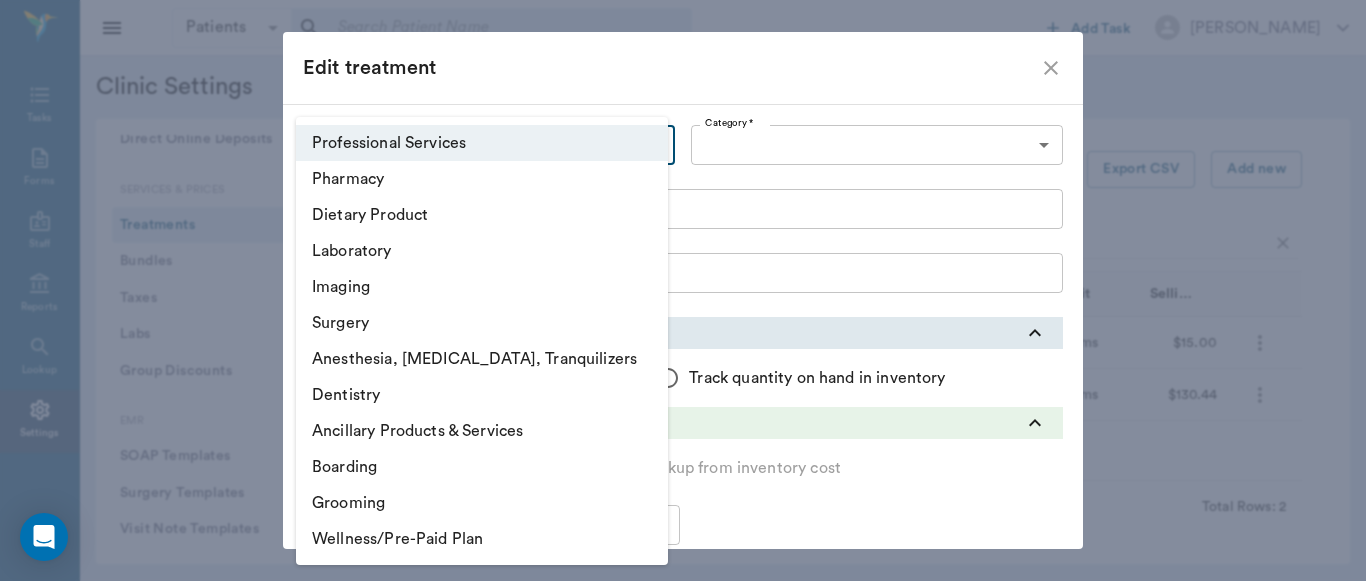 click on "Patients Patients ​ ​ Add Task [PERSON_NAME] Nectar Messages Appts Labs X-Rays Inventory Tasks Forms Staff Reports Lookup Settings Clinic Settings General Profile Office Hours Permissions Feature Flags AI Prompts Default Units Types and Categories Security / Auto Lock App Version Client Communication Email Settings Email Templates SMS Settings SMS Templates VOIP Mango Voice Client Portal Appointments Visit Types Calendar Options Direct Online Booking Direct Online Deposits Services & Prices Treatments Bundles Taxes Labs Group Discounts EMR SOAP Templates Surgery Templates Visit Note Templates Surgery Chart Diagnoses Patient Diagrams Forms Report Card Prescriptions Patient Options Species Breeds Colors Inventory Inventory Locations Vendors Finances Payment Estimates & Invoices Interest Greenline Boarding Kennels X-Rays Integration IDEXX Soundvet Extras Labels PDF Settings MISC Treatments Export CSV Add new sutur Type Category Item Unit Selling Price/Unit Professional Services Exam Suture Removal Items" at bounding box center (683, 290) 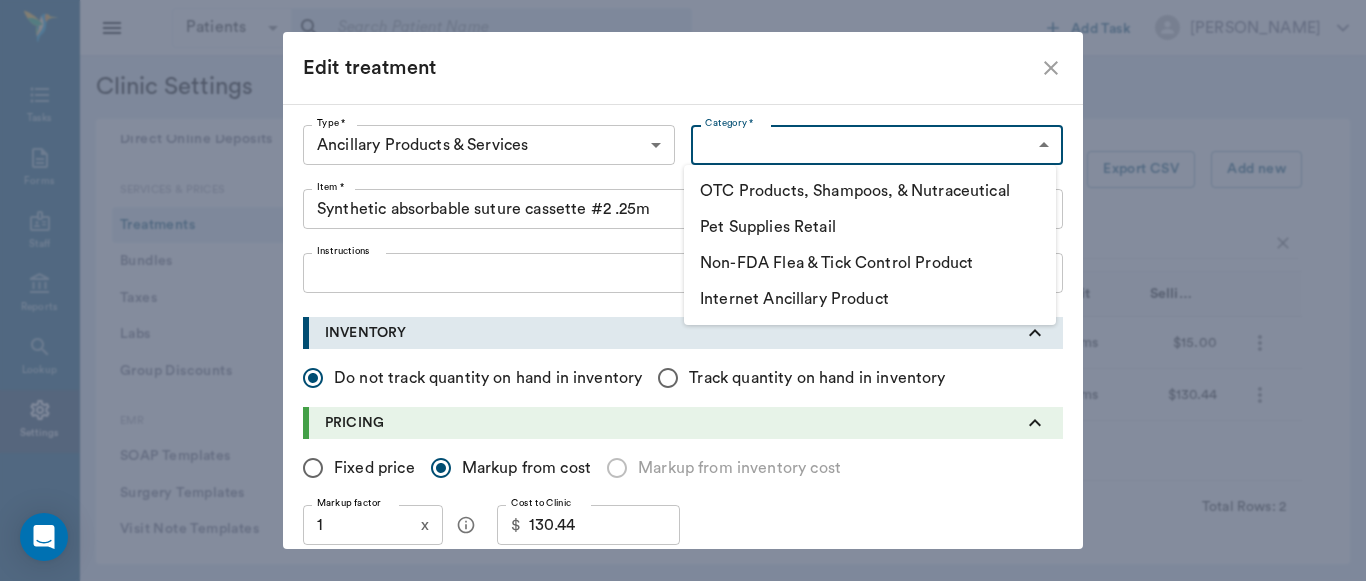 click on "Patients Patients ​ ​ Add Task [PERSON_NAME] Nectar Messages Appts Labs X-Rays Inventory Tasks Forms Staff Reports Lookup Settings Clinic Settings General Profile Office Hours Permissions Feature Flags AI Prompts Default Units Types and Categories Security / Auto Lock App Version Client Communication Email Settings Email Templates SMS Settings SMS Templates VOIP Mango Voice Client Portal Appointments Visit Types Calendar Options Direct Online Booking Direct Online Deposits Services & Prices Treatments Bundles Taxes Labs Group Discounts EMR SOAP Templates Surgery Templates Visit Note Templates Surgery Chart Diagnoses Patient Diagrams Forms Report Card Prescriptions Patient Options Species Breeds Colors Inventory Inventory Locations Vendors Finances Payment Estimates & Invoices Interest Greenline Boarding Kennels X-Rays Integration IDEXX Soundvet Extras Labels PDF Settings MISC Treatments Export CSV Add new sutur Type Category Item Unit Selling Price/Unit Professional Services Exam Suture Removal Items" at bounding box center [683, 290] 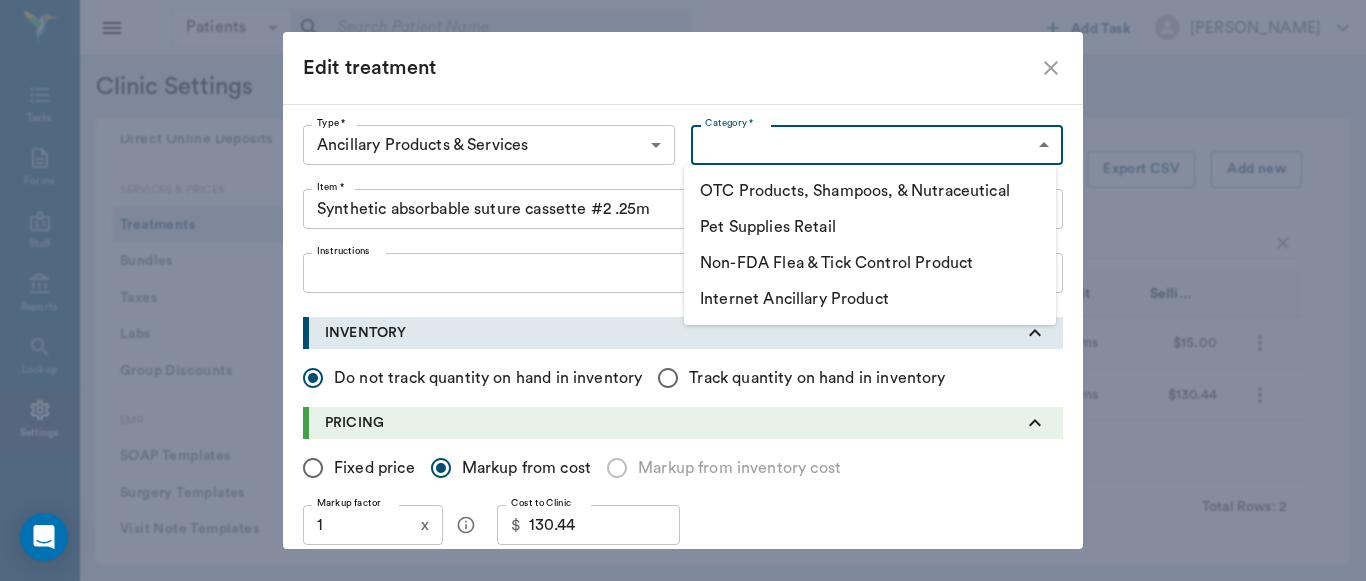 drag, startPoint x: 917, startPoint y: 159, endPoint x: 896, endPoint y: 167, distance: 22.472204 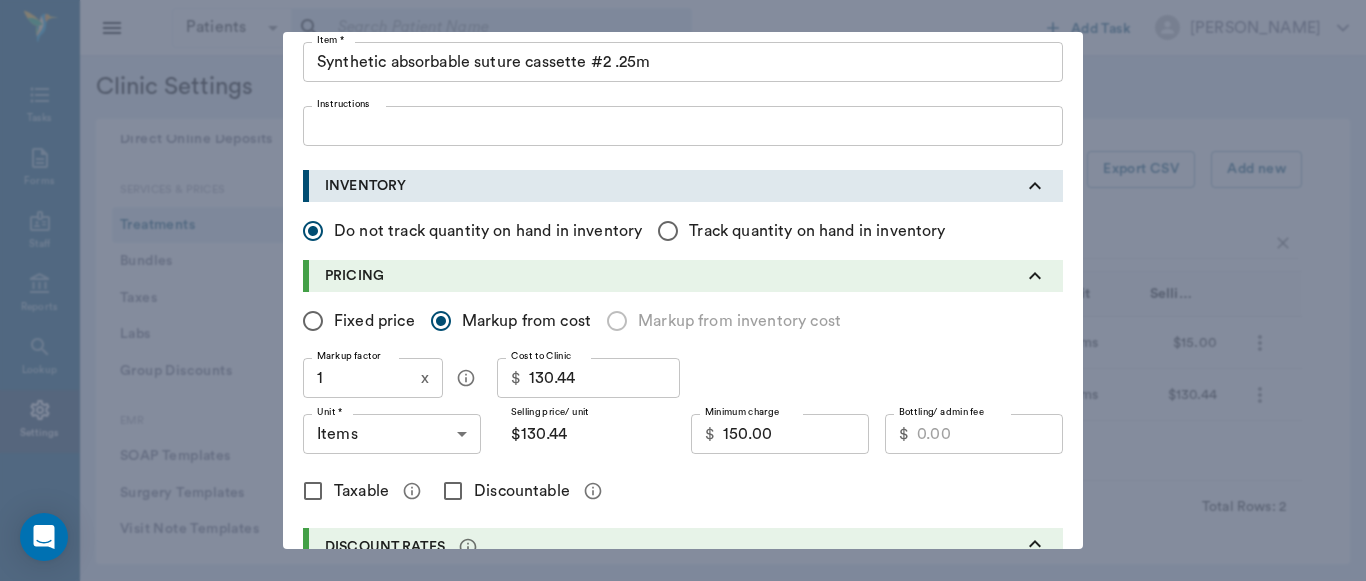 scroll, scrollTop: 150, scrollLeft: 0, axis: vertical 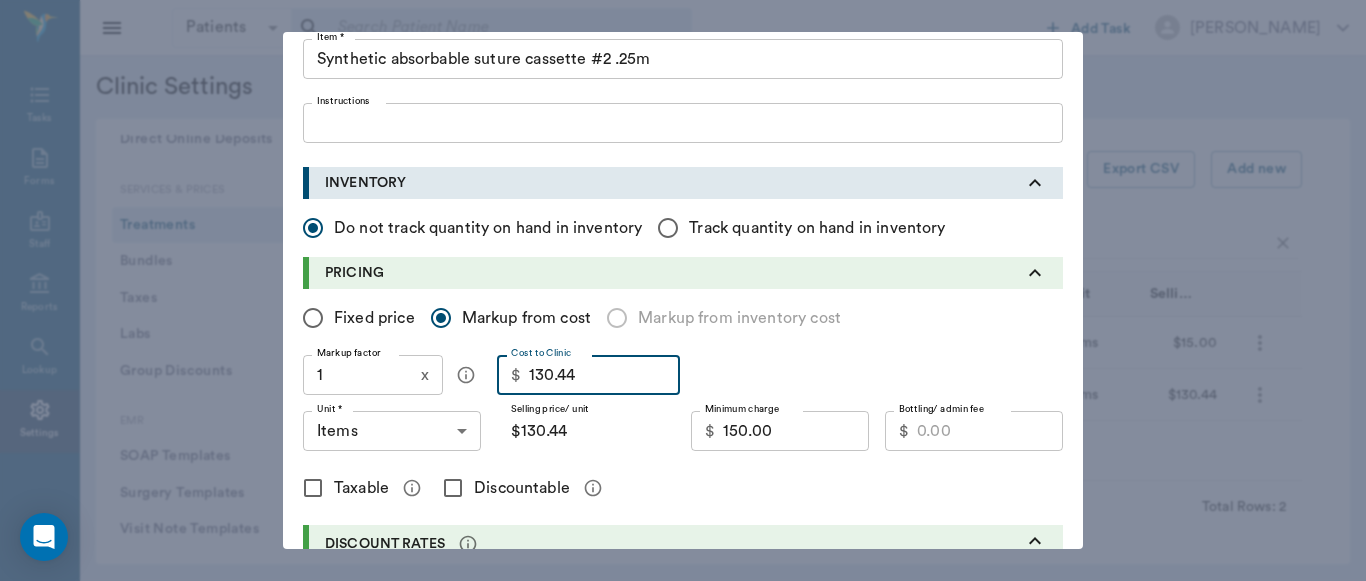 click on "130.44" at bounding box center (604, 375) 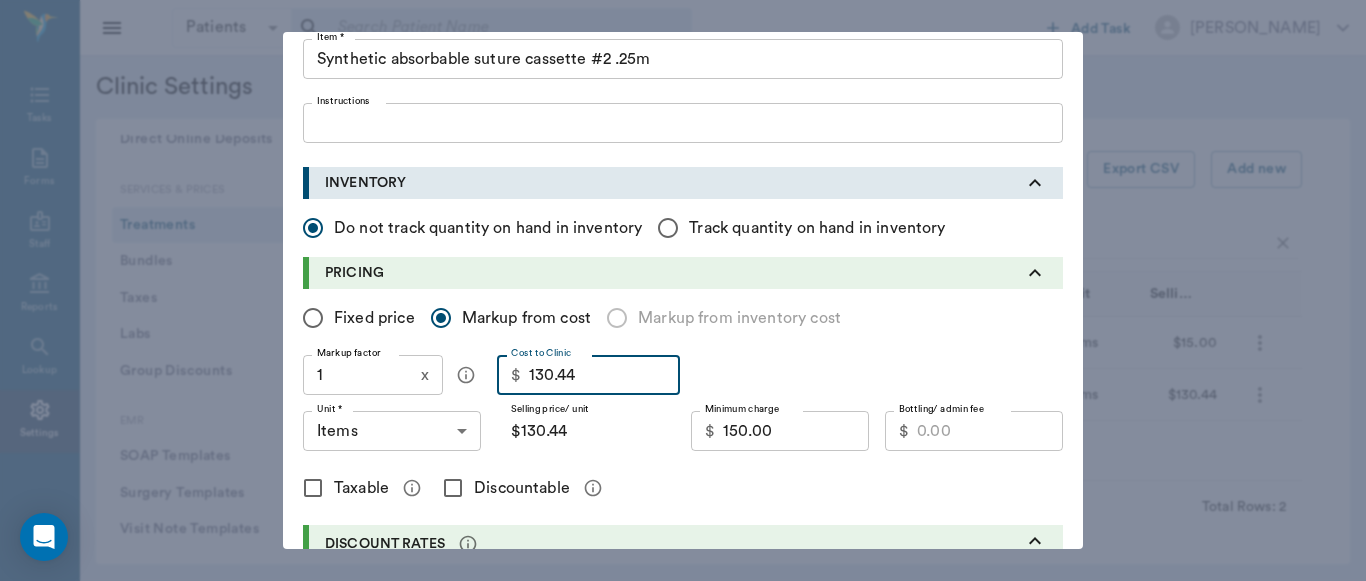 type on "1" 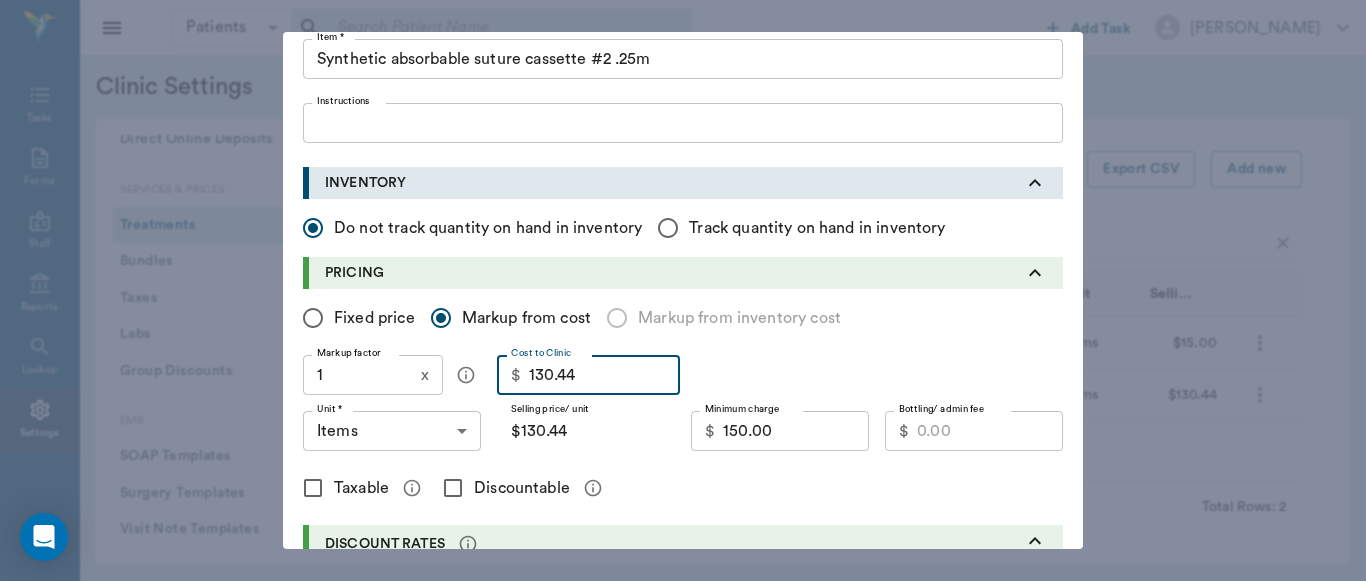 type on "$1.00" 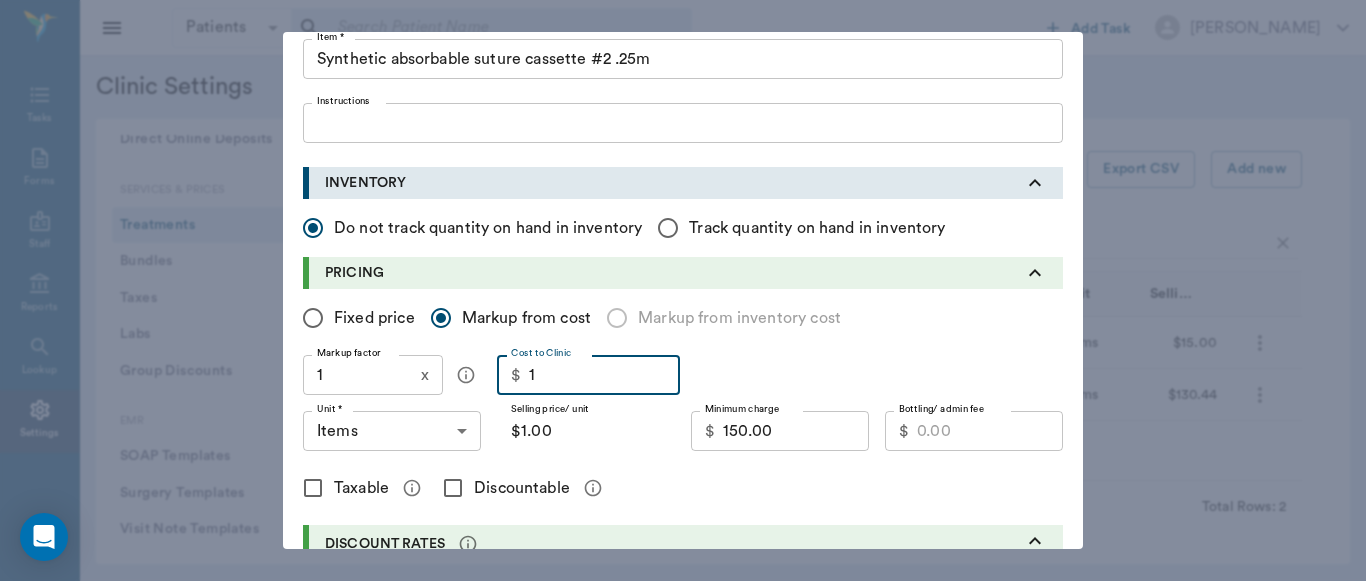 type on "13" 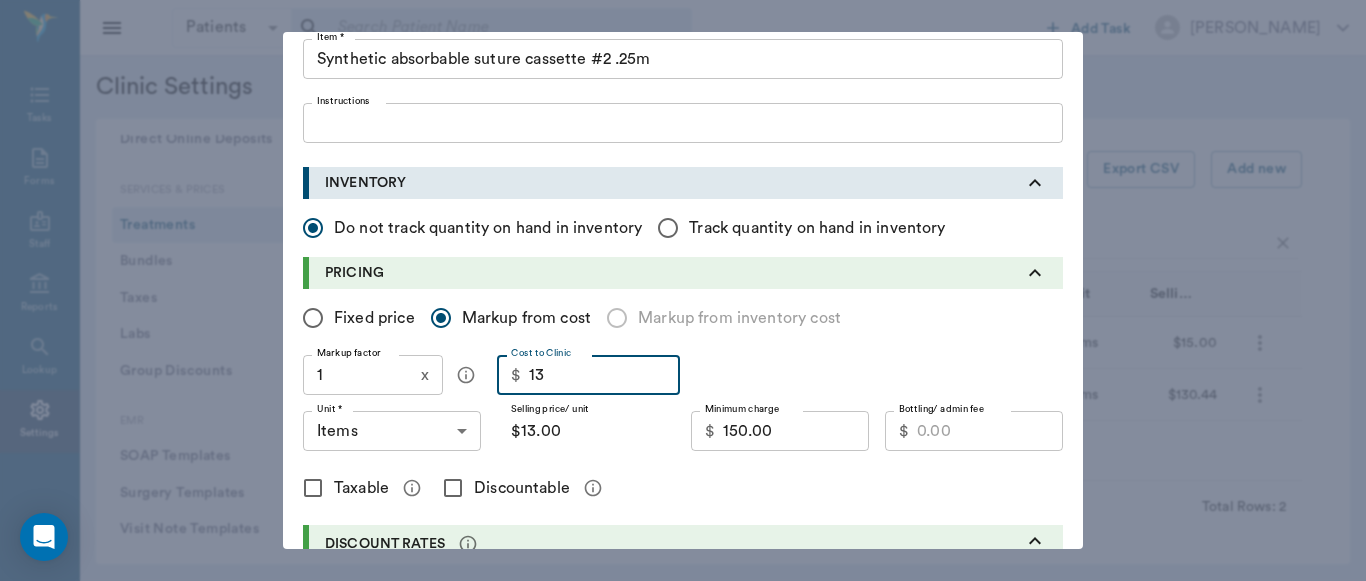 type on "130" 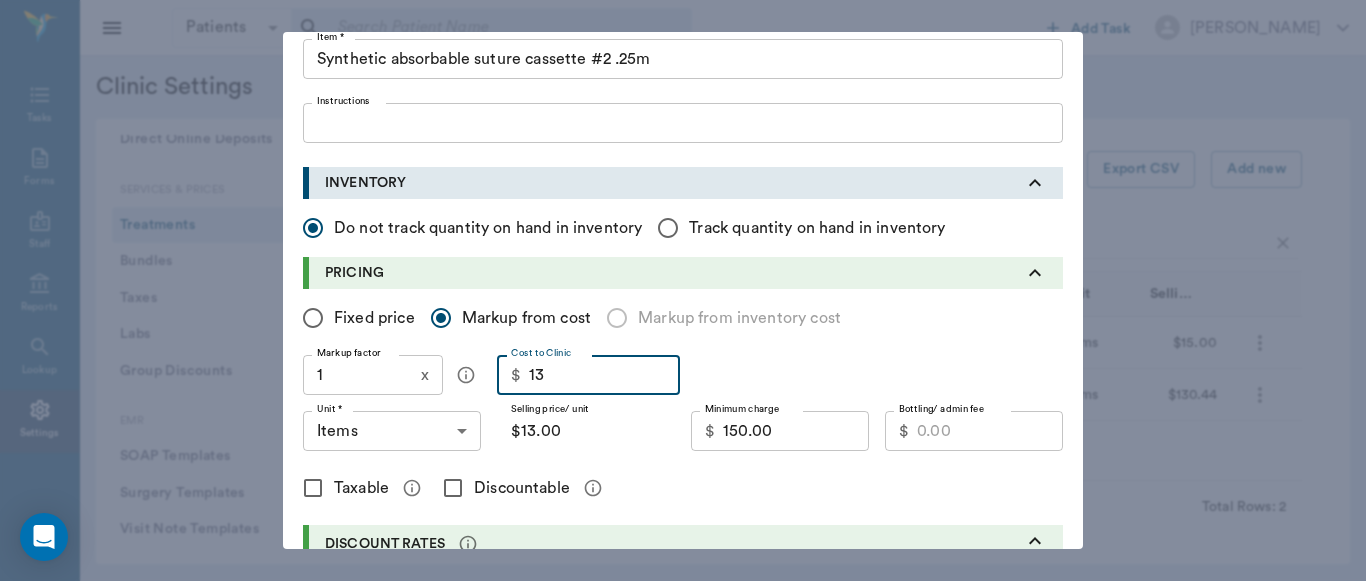 type on "$130.00" 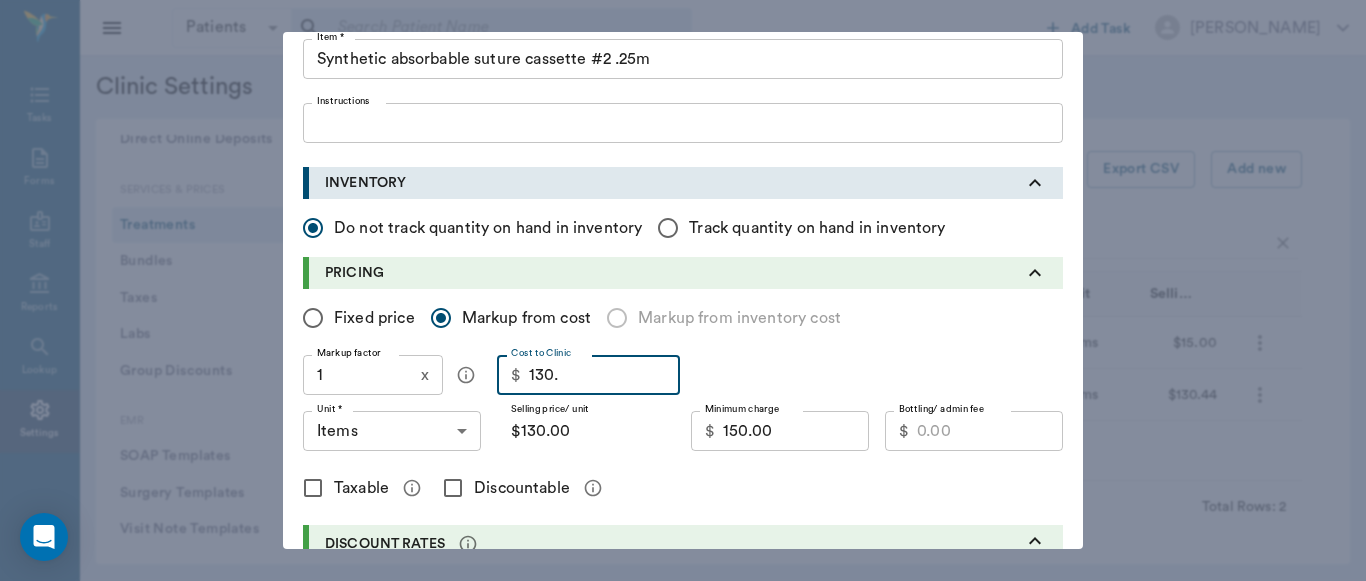 type on "130.4" 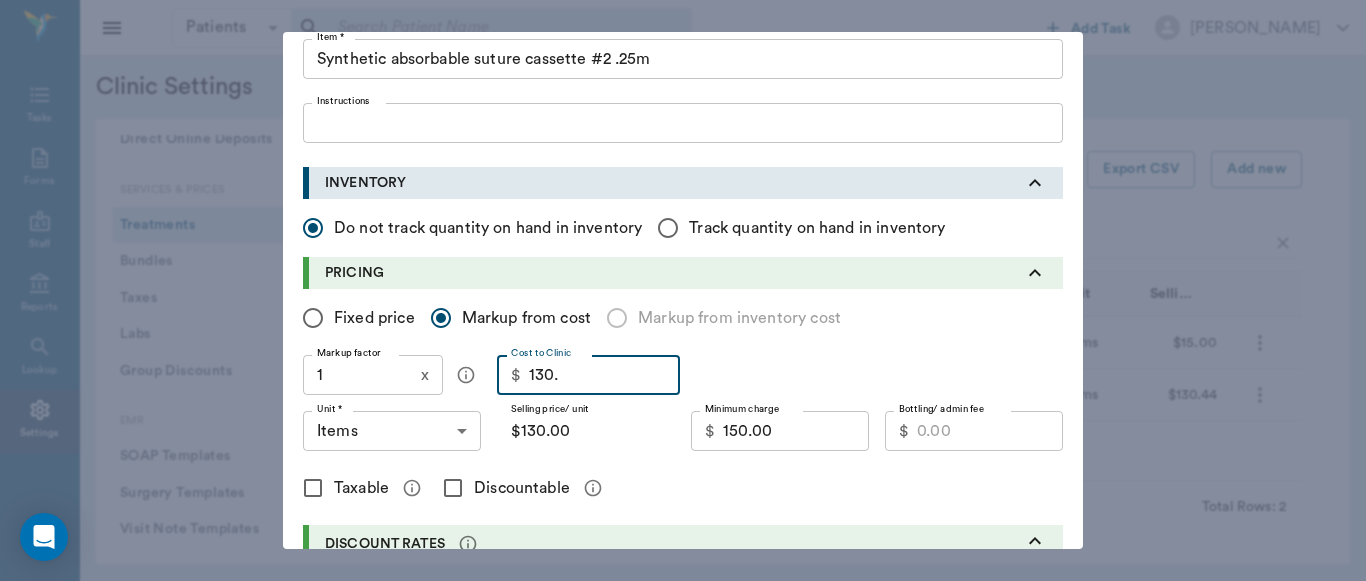type on "$130.40" 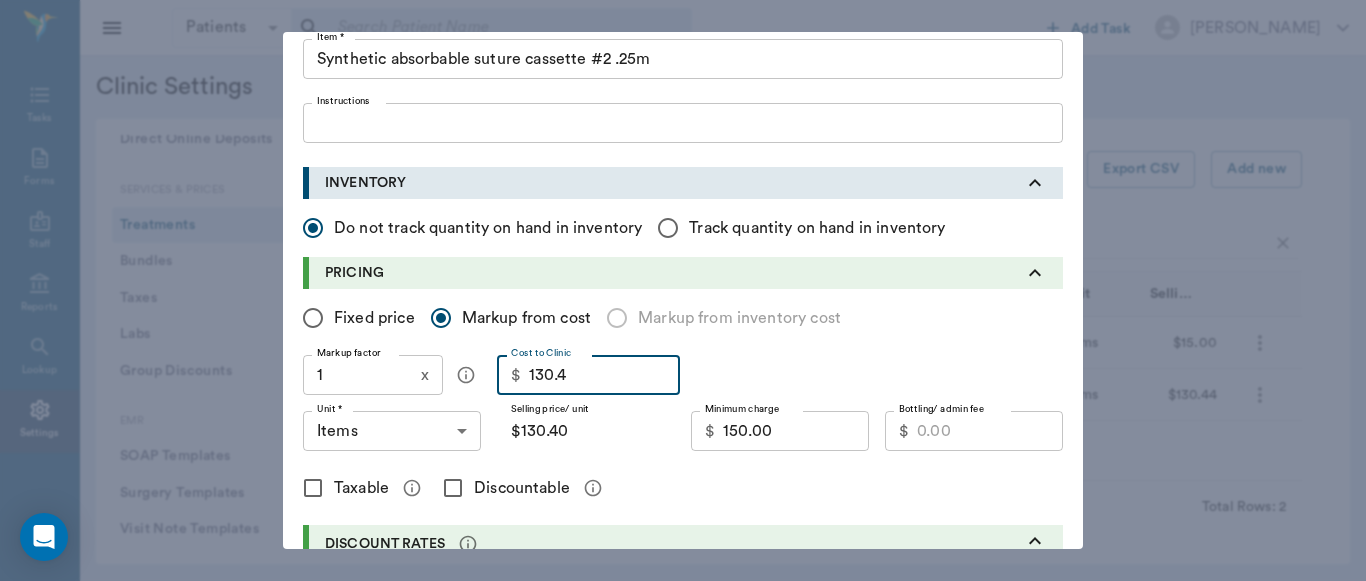 type on "130.45" 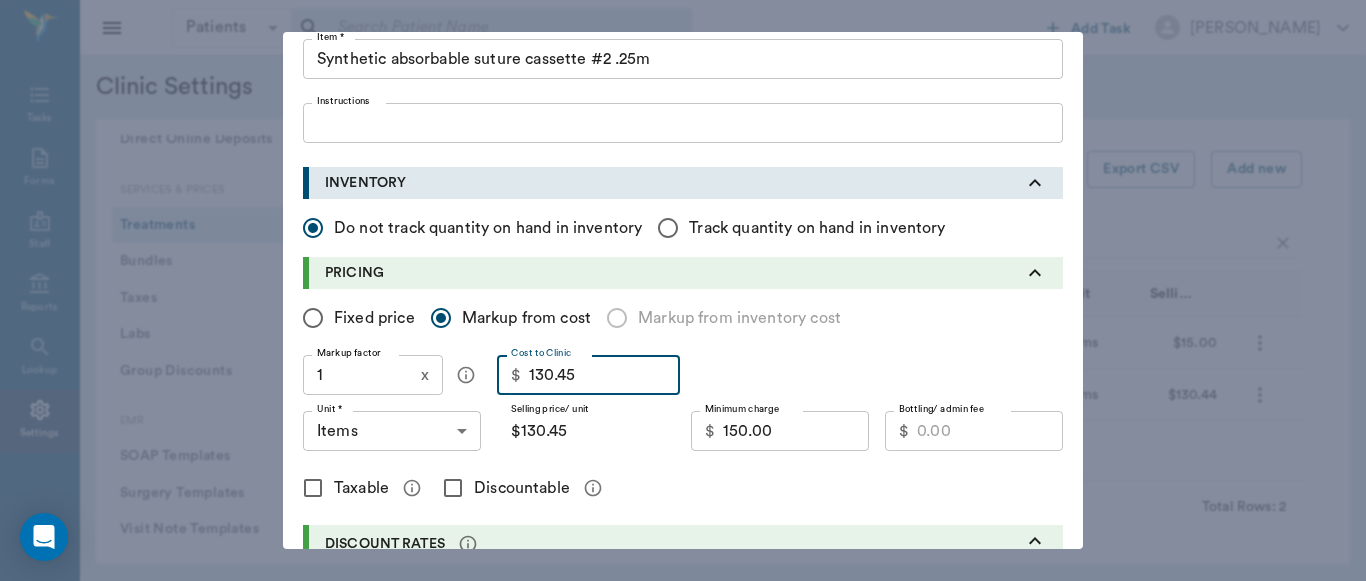 type on "130.45" 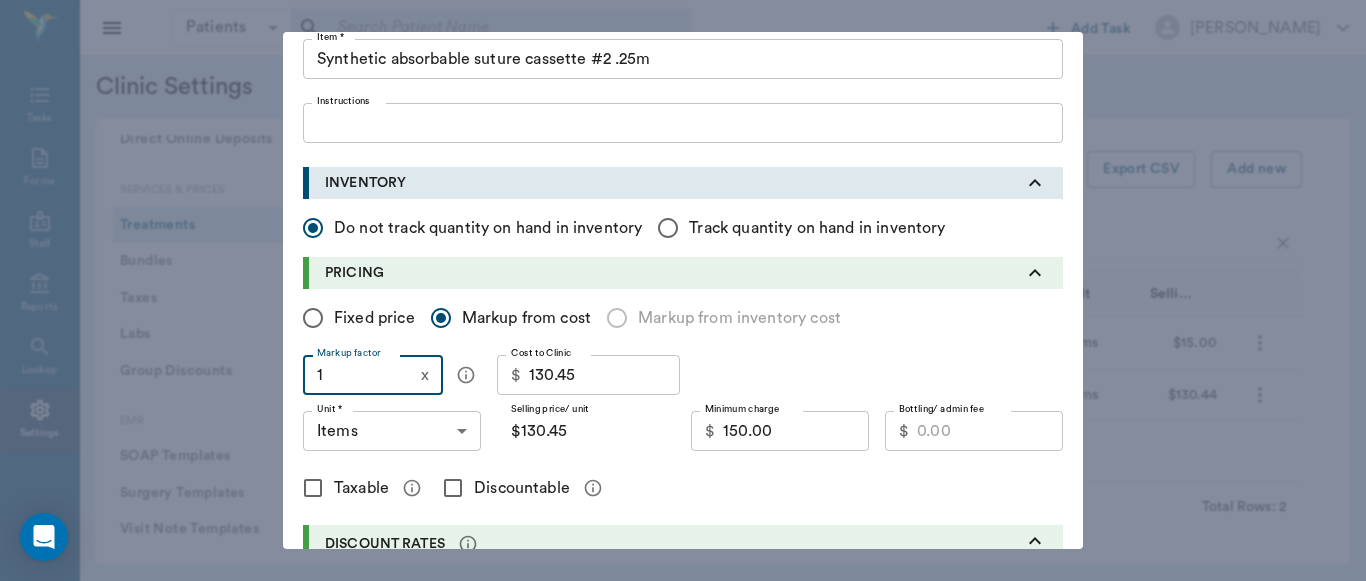 click on "1" at bounding box center [358, 375] 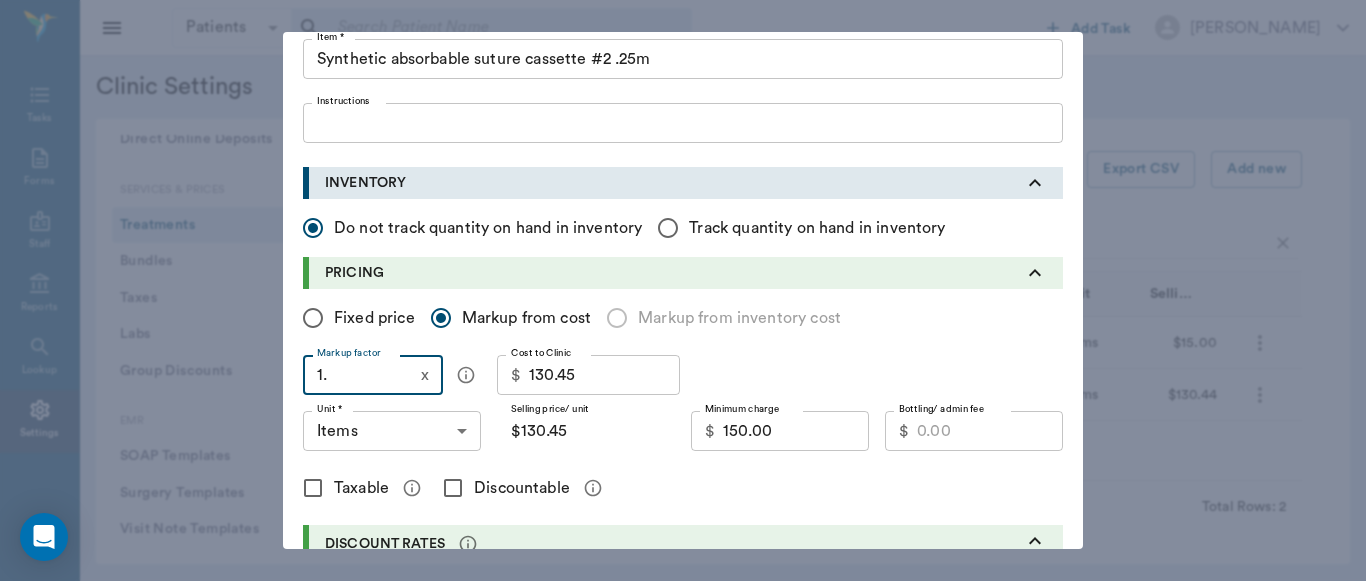 type on "1.3" 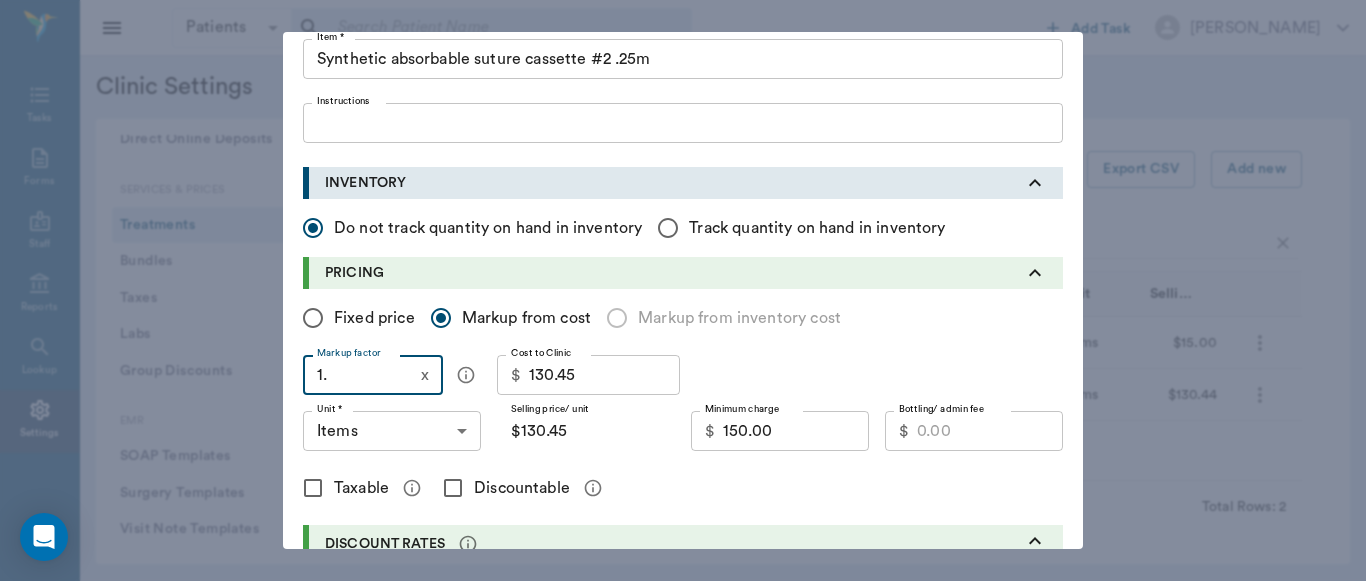 type on "$169.59" 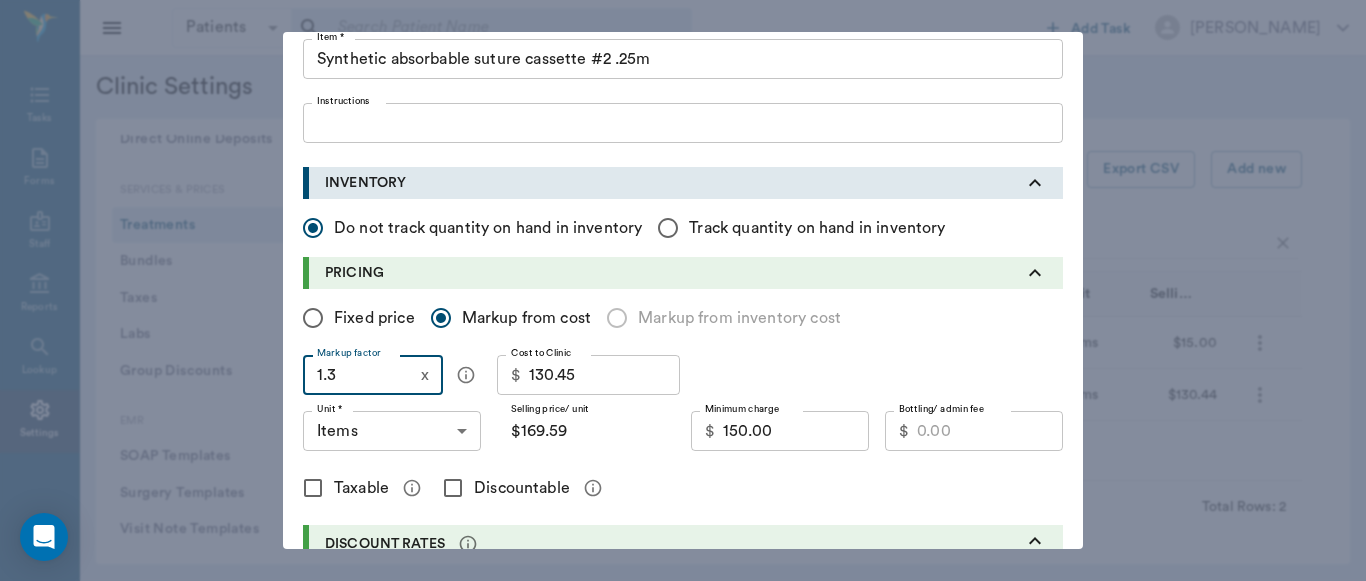 type on "1.35" 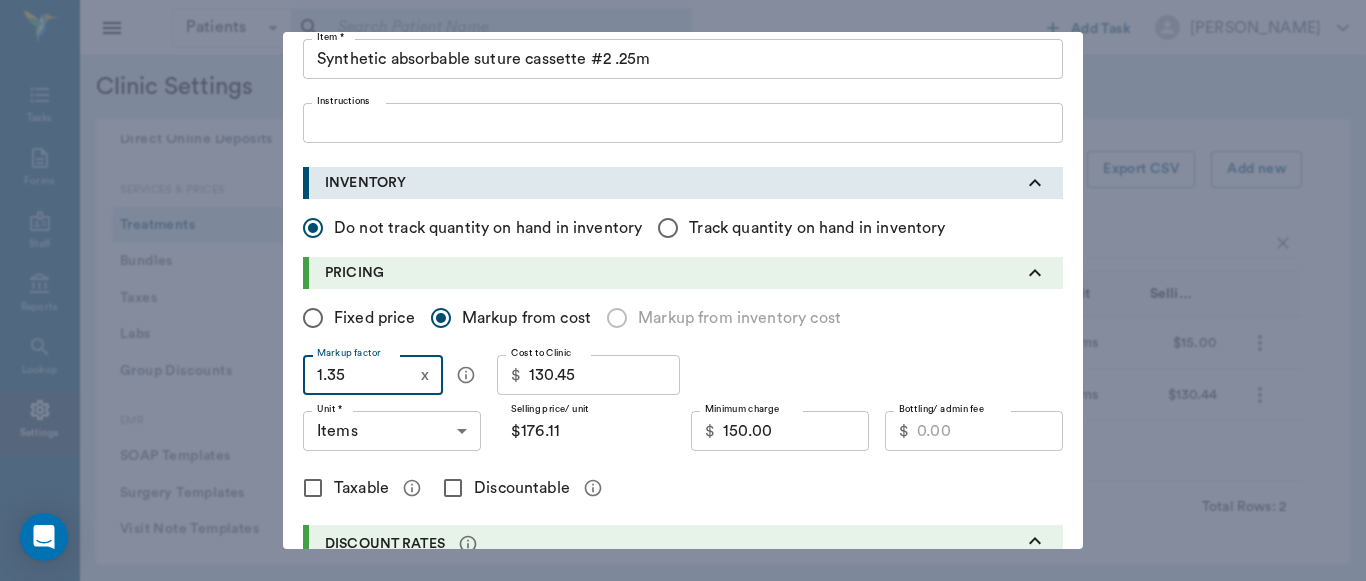 type on "1.35" 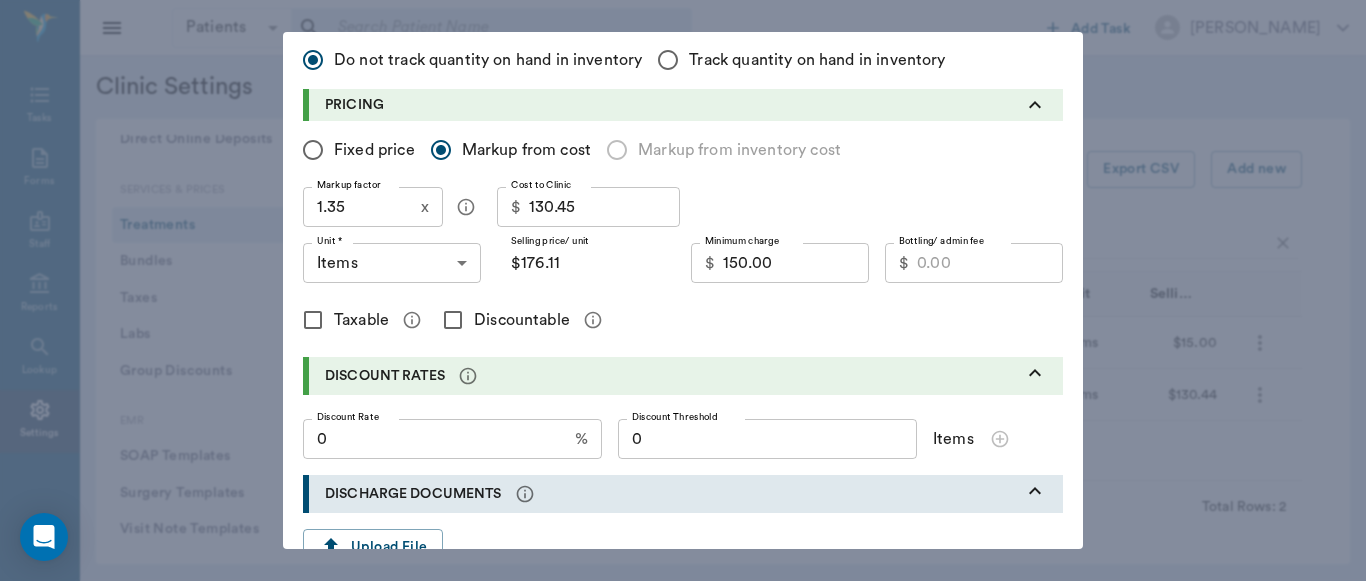 scroll, scrollTop: 320, scrollLeft: 0, axis: vertical 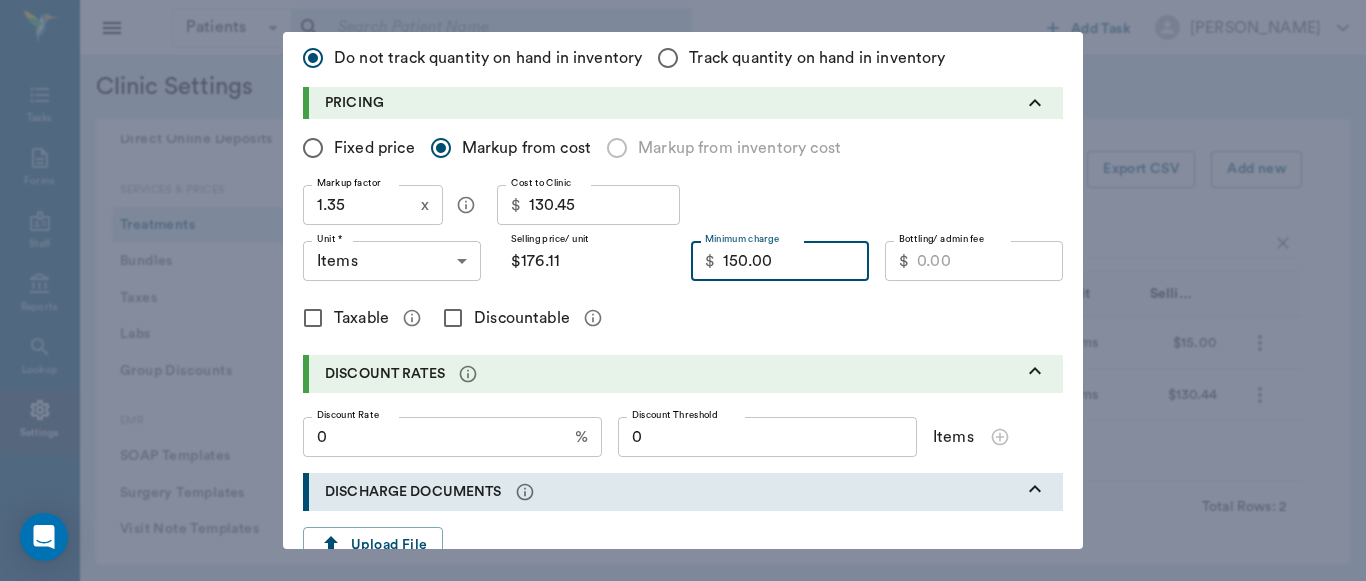 click on "150.00" at bounding box center (796, 261) 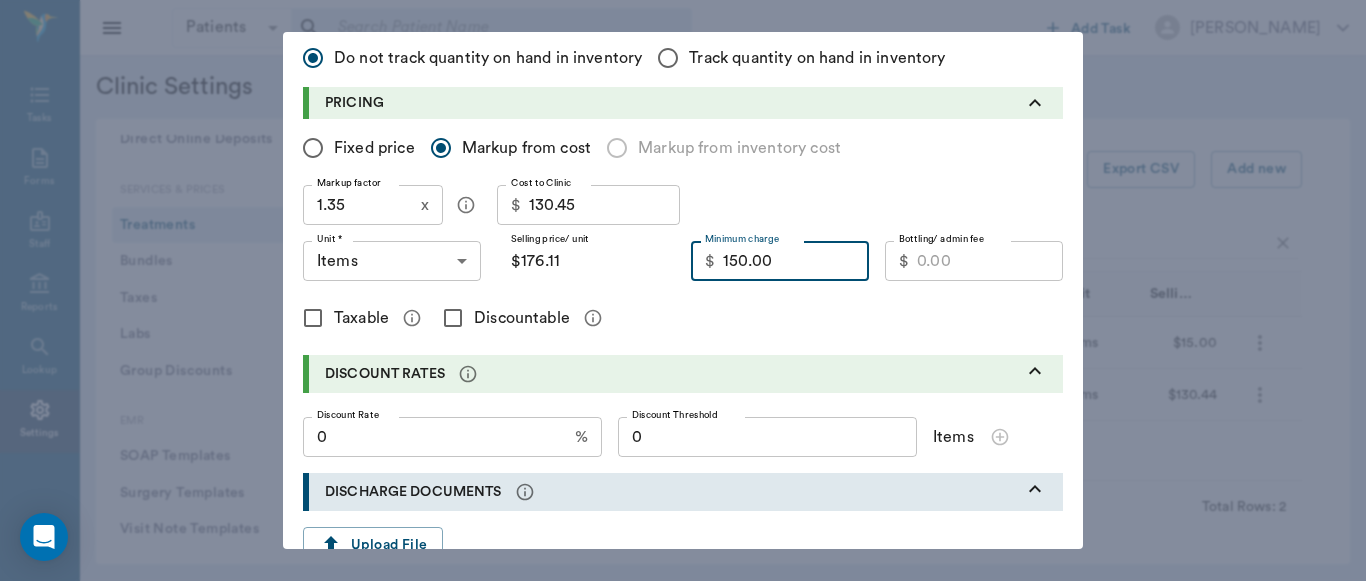 click on "150.00" at bounding box center (796, 261) 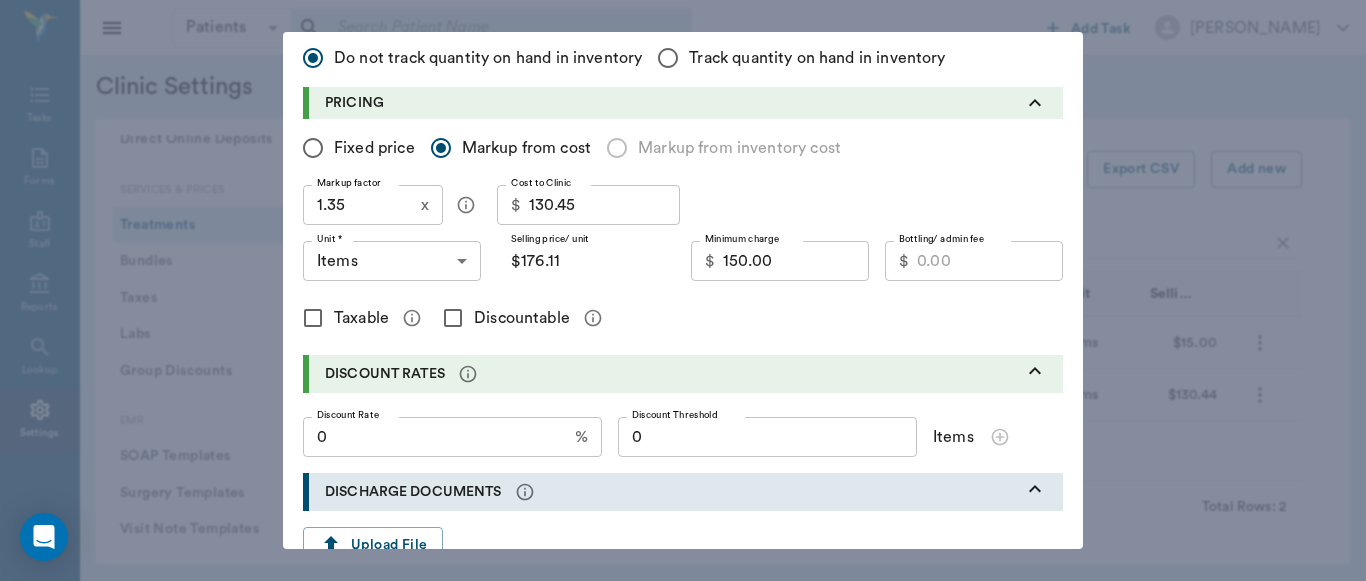 click on "Taxable Discountable" at bounding box center [683, 318] 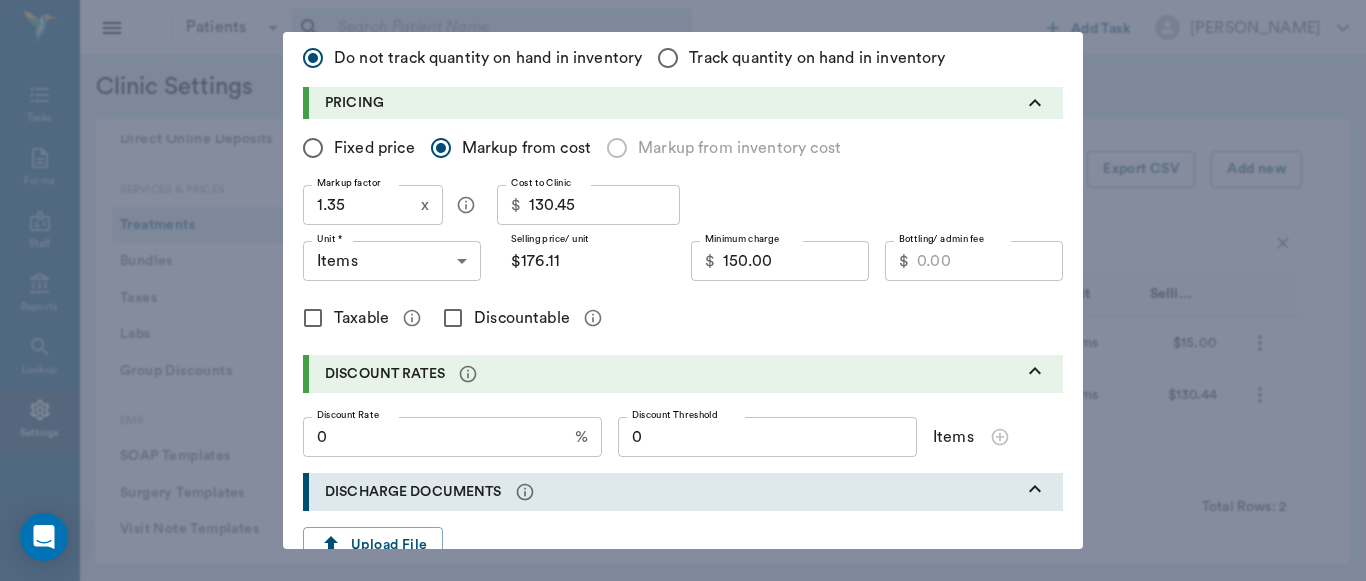 click on "Discountable" at bounding box center (453, 318) 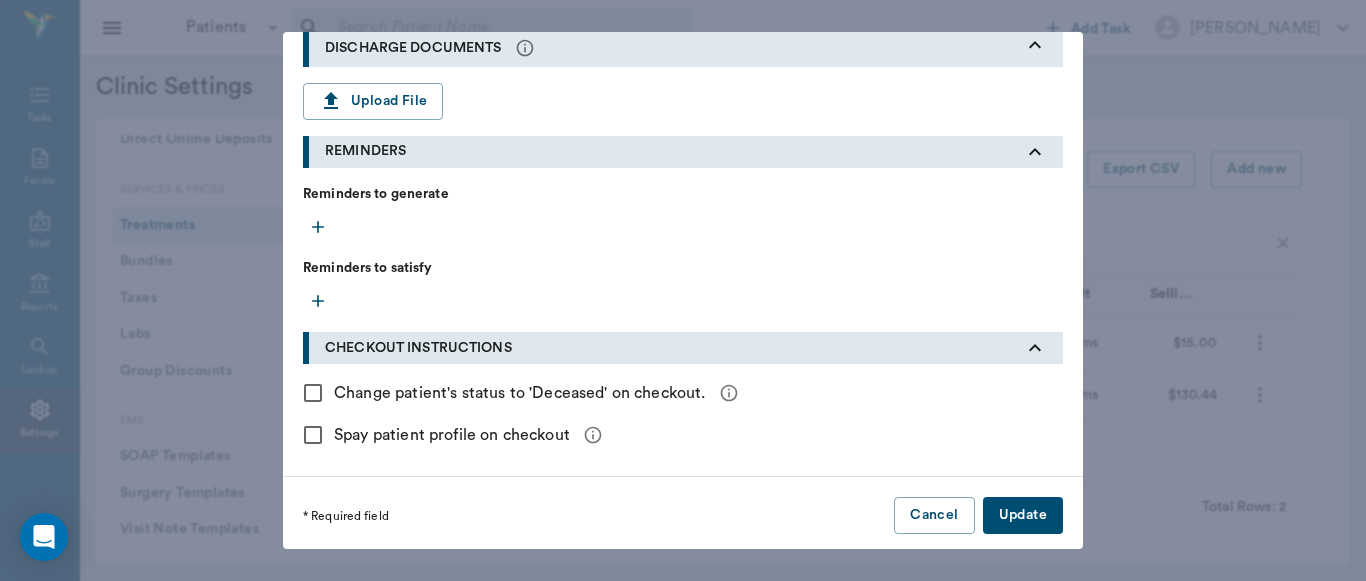 scroll, scrollTop: 769, scrollLeft: 0, axis: vertical 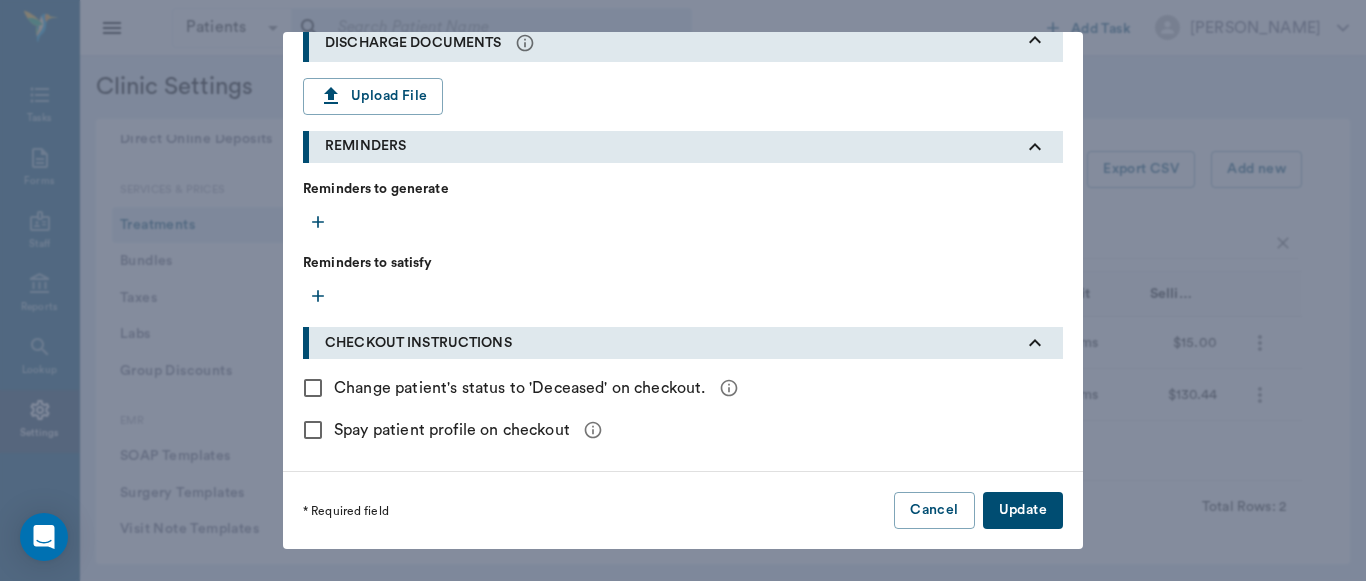 click on "Update" at bounding box center (1023, 510) 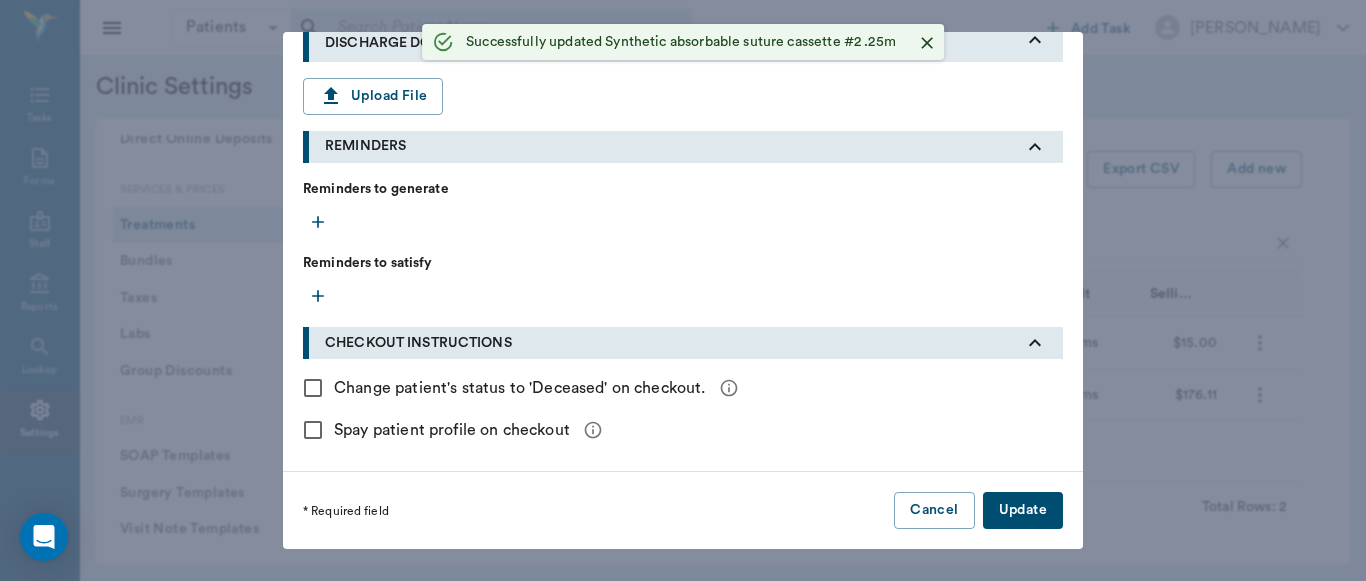 type 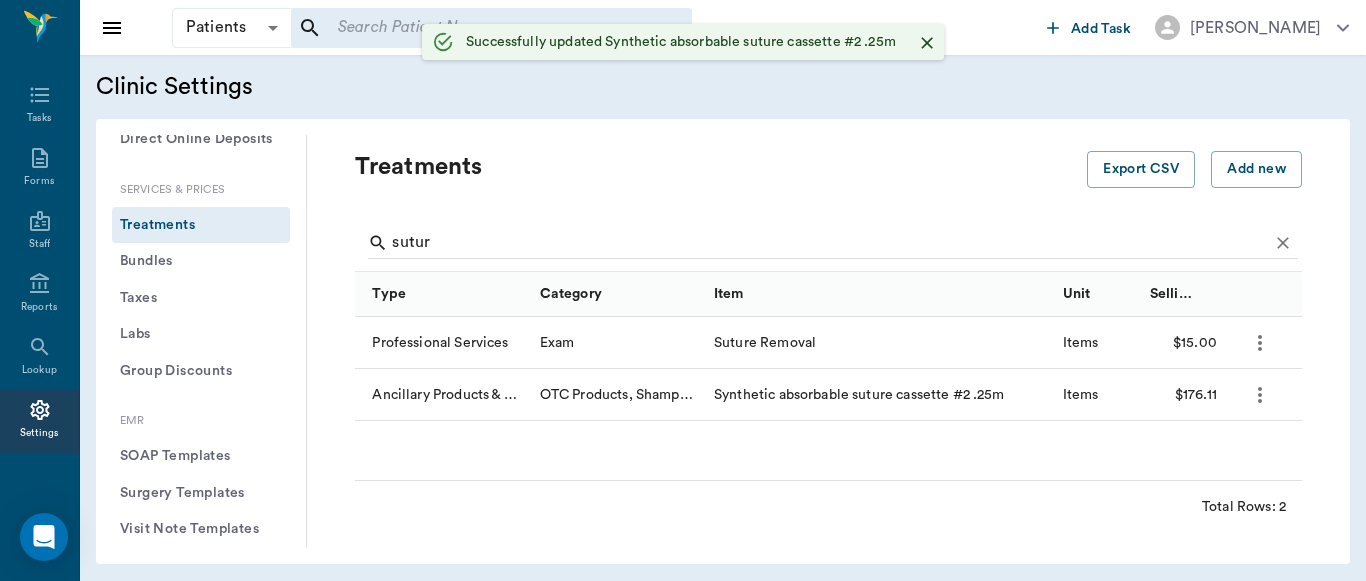 scroll, scrollTop: 572, scrollLeft: 0, axis: vertical 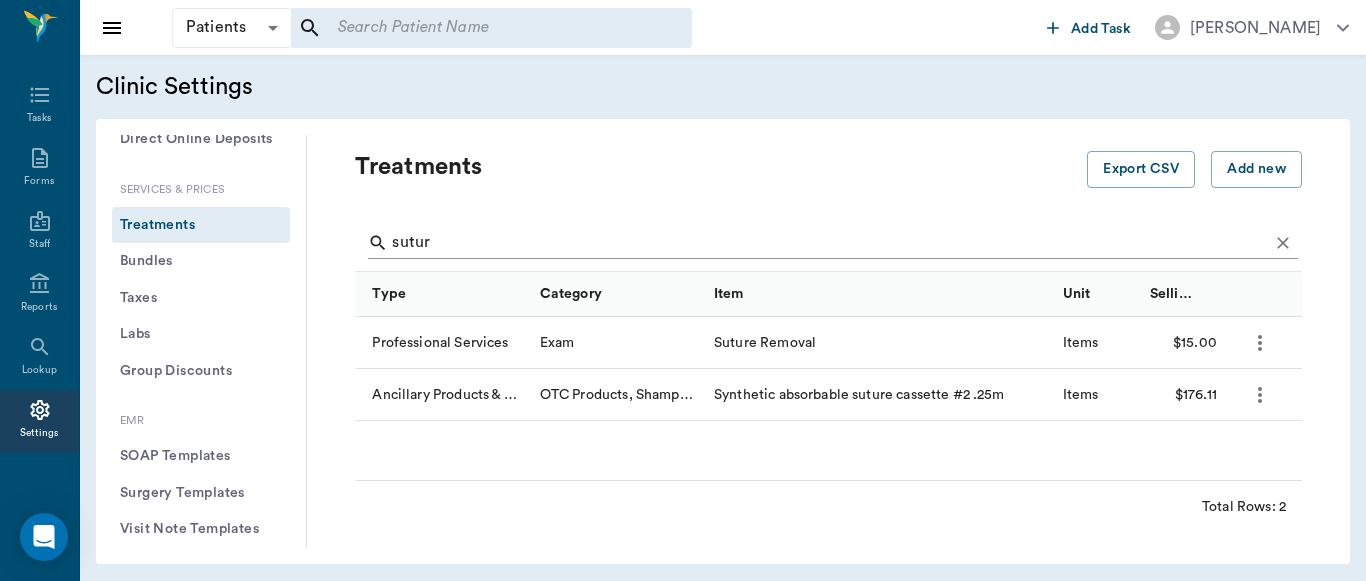 click on "sutur" at bounding box center (830, 243) 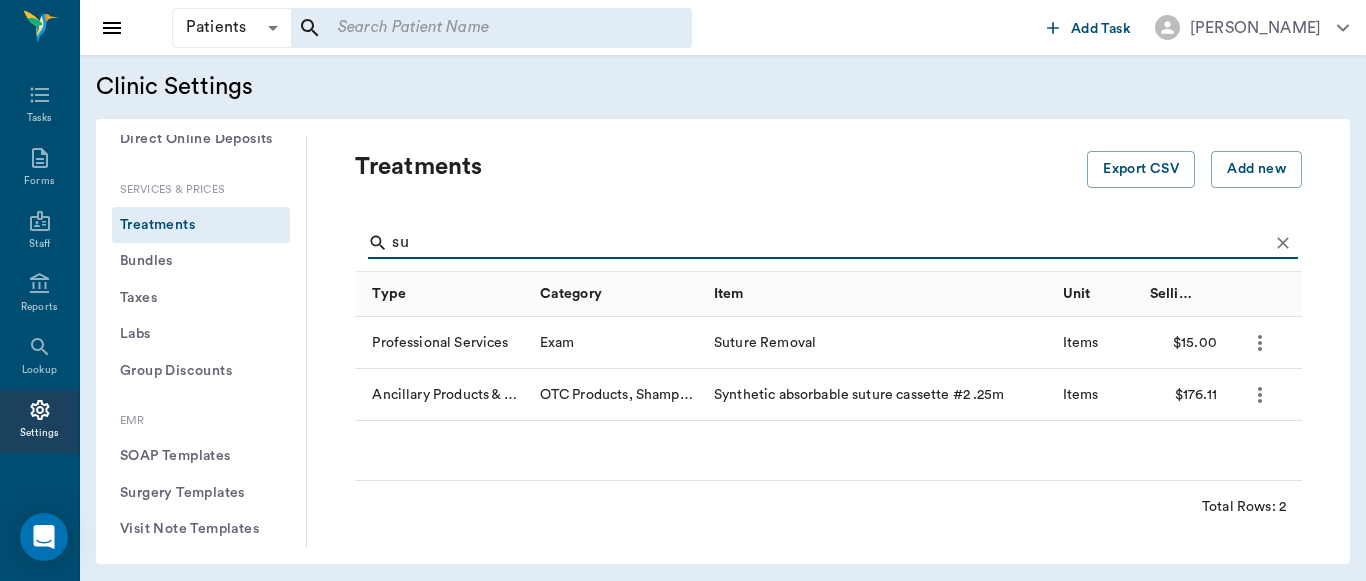 type on "s" 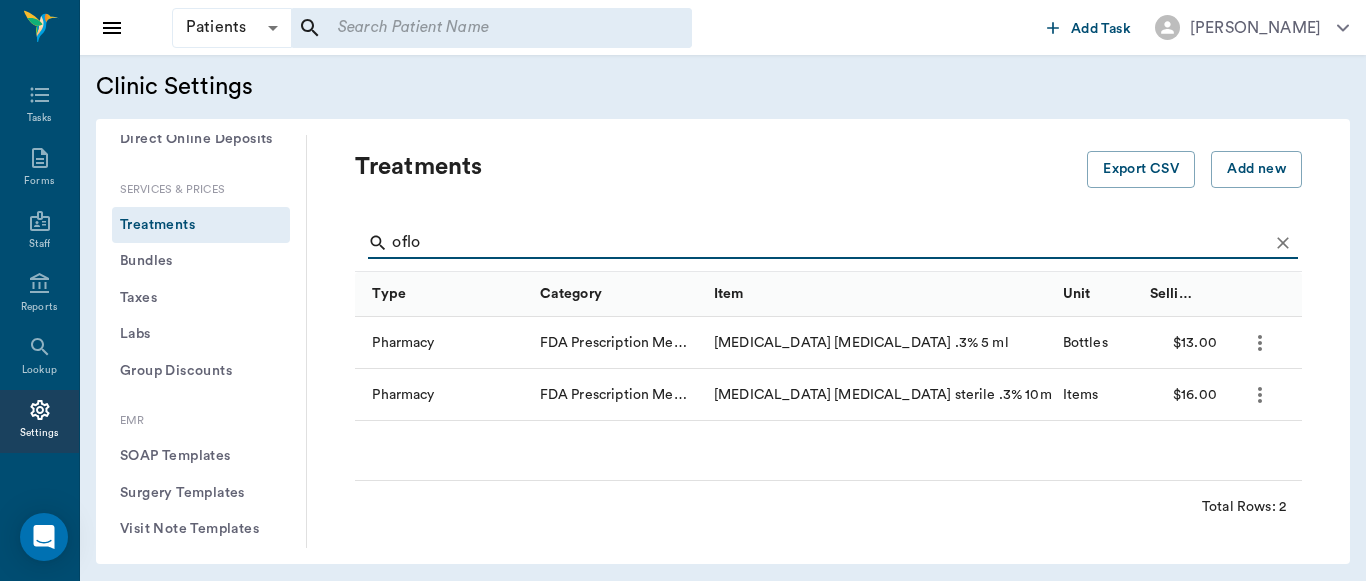 type on "oflo" 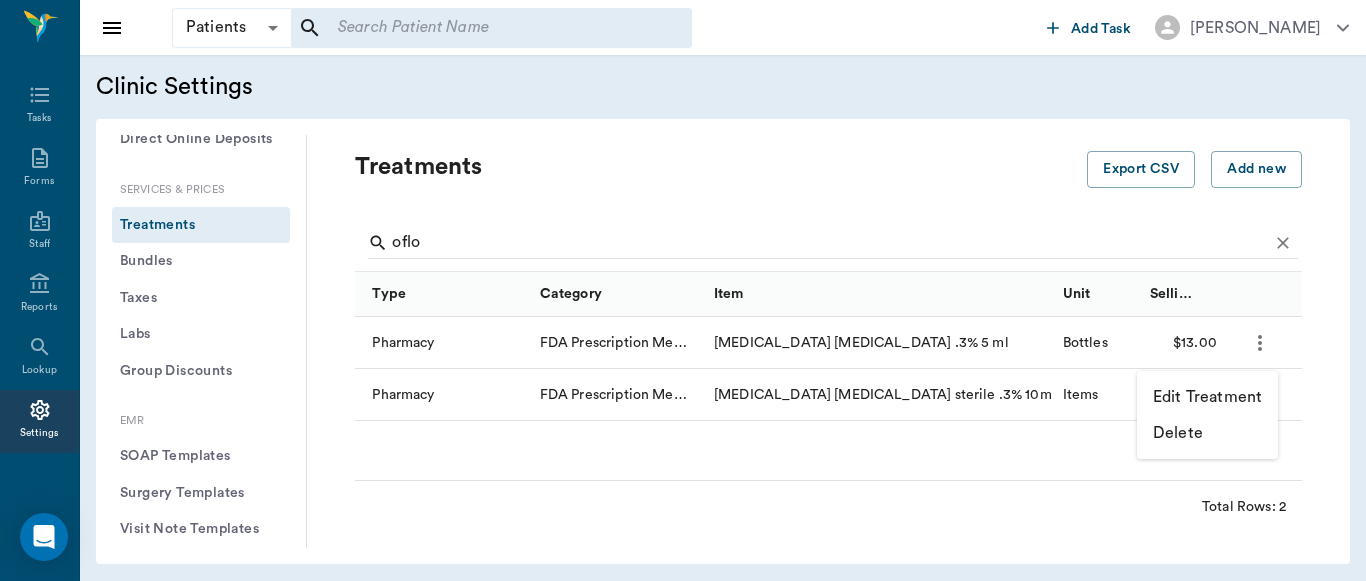 click on "Edit Treatment" at bounding box center (1207, 397) 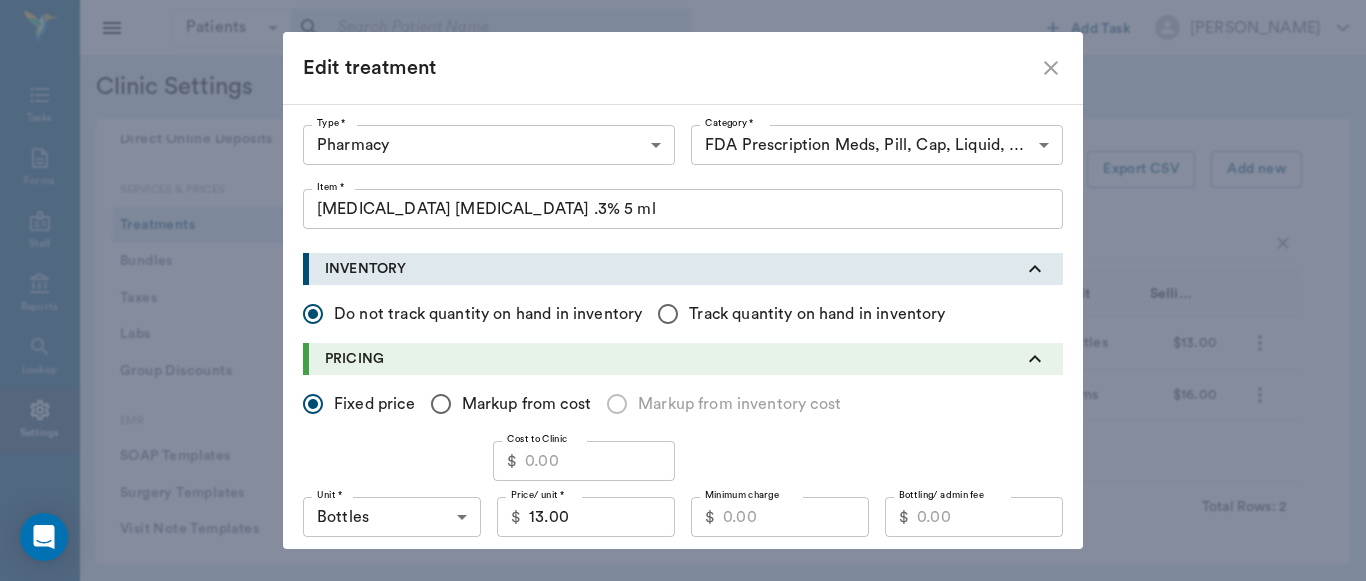 click on "Markup from cost" at bounding box center [441, 404] 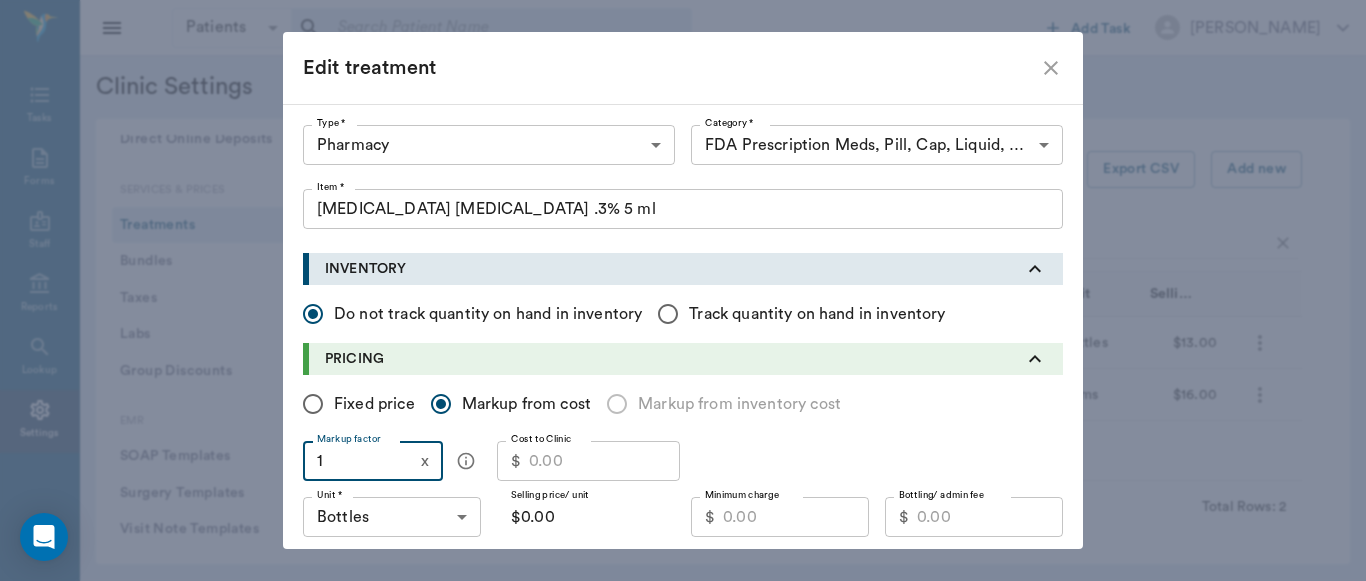 click on "1" at bounding box center (358, 461) 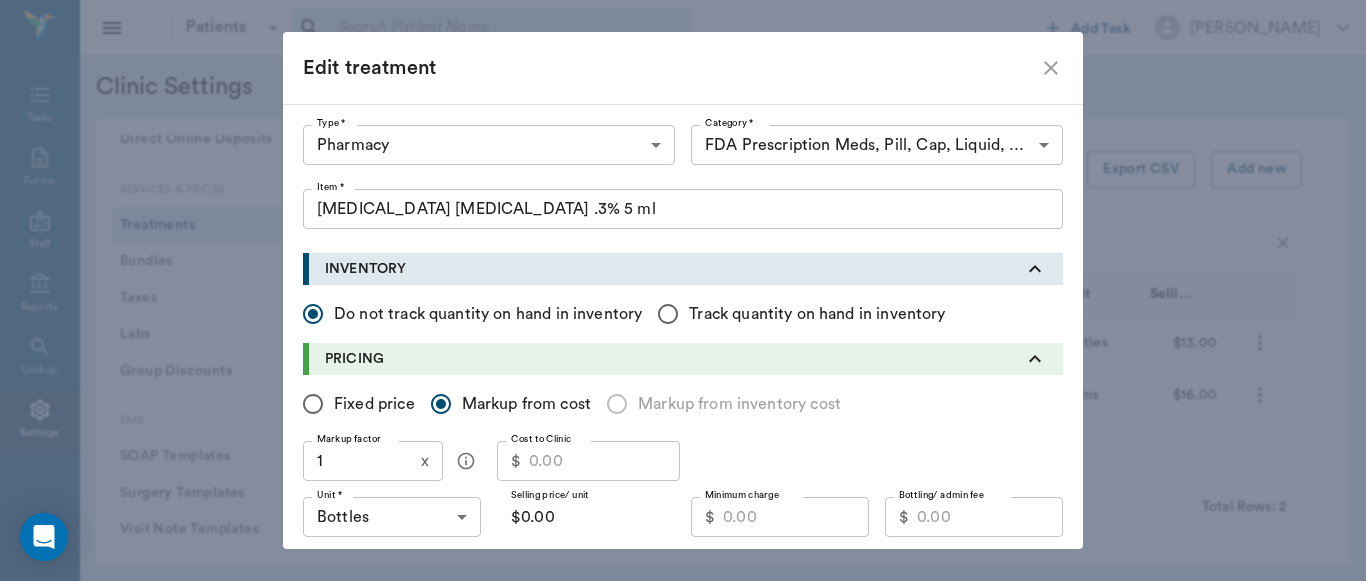 scroll, scrollTop: 9, scrollLeft: 0, axis: vertical 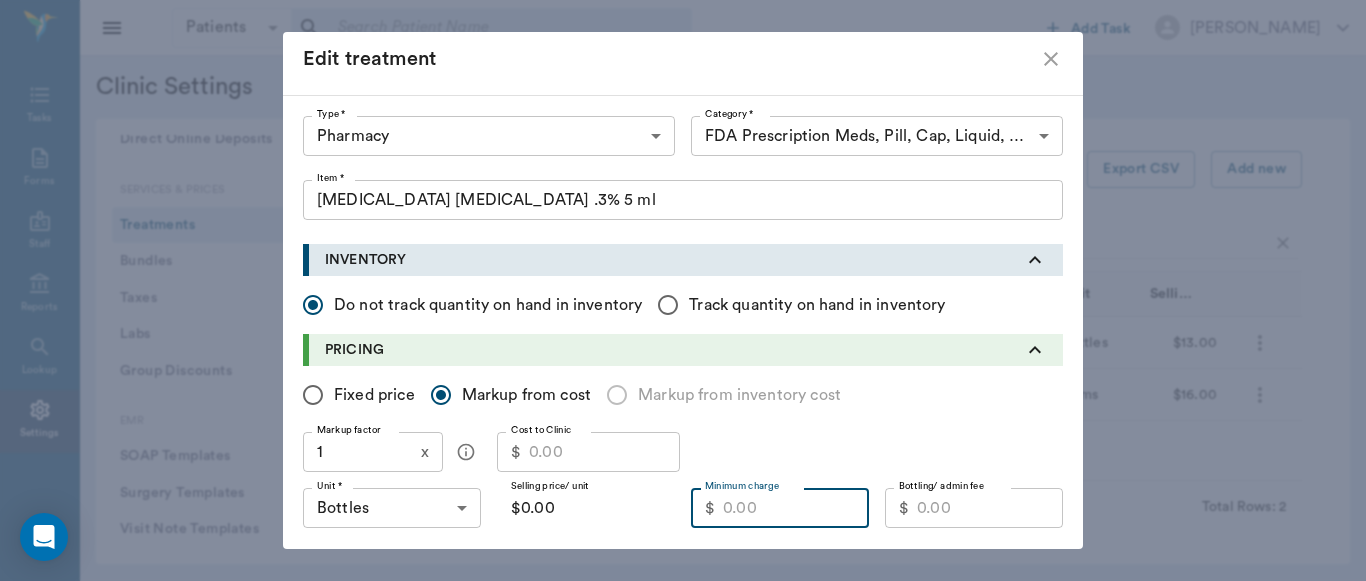 click on "Minimum charge" at bounding box center [796, 508] 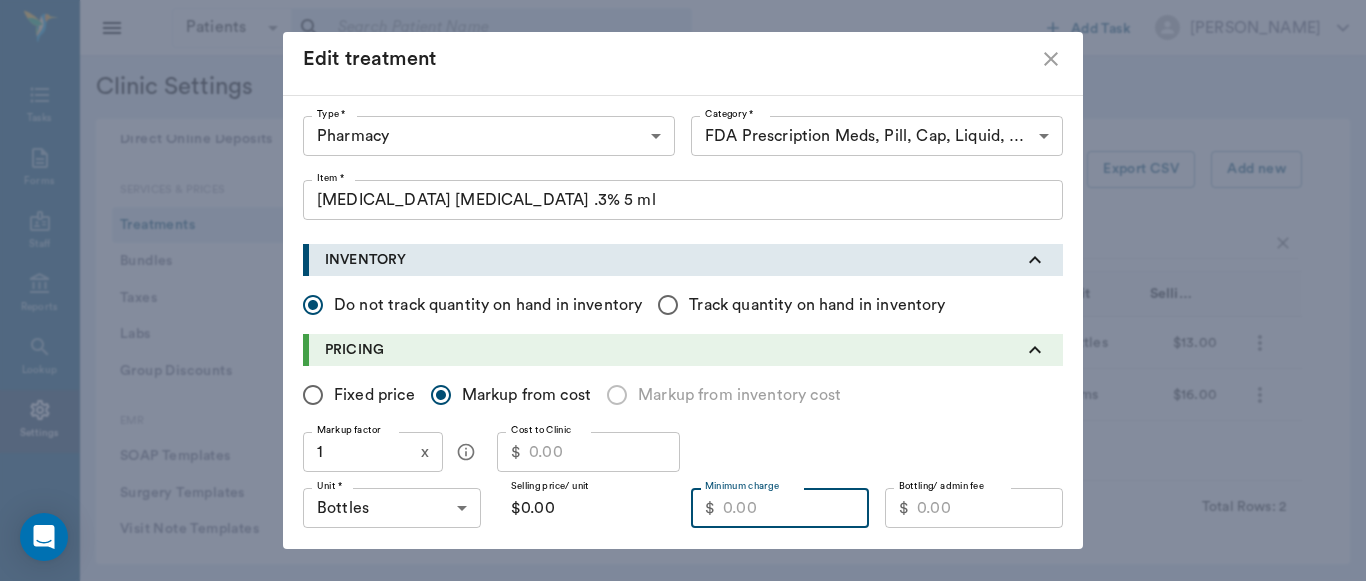click on "Minimum charge" at bounding box center [796, 508] 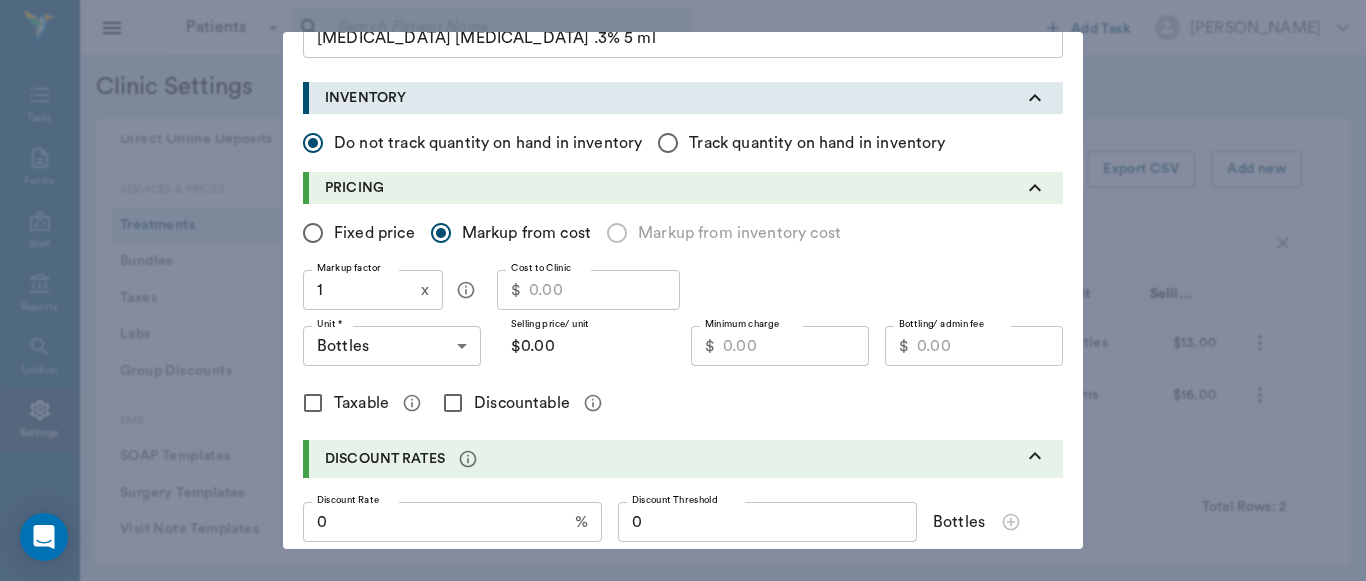 scroll, scrollTop: 189, scrollLeft: 0, axis: vertical 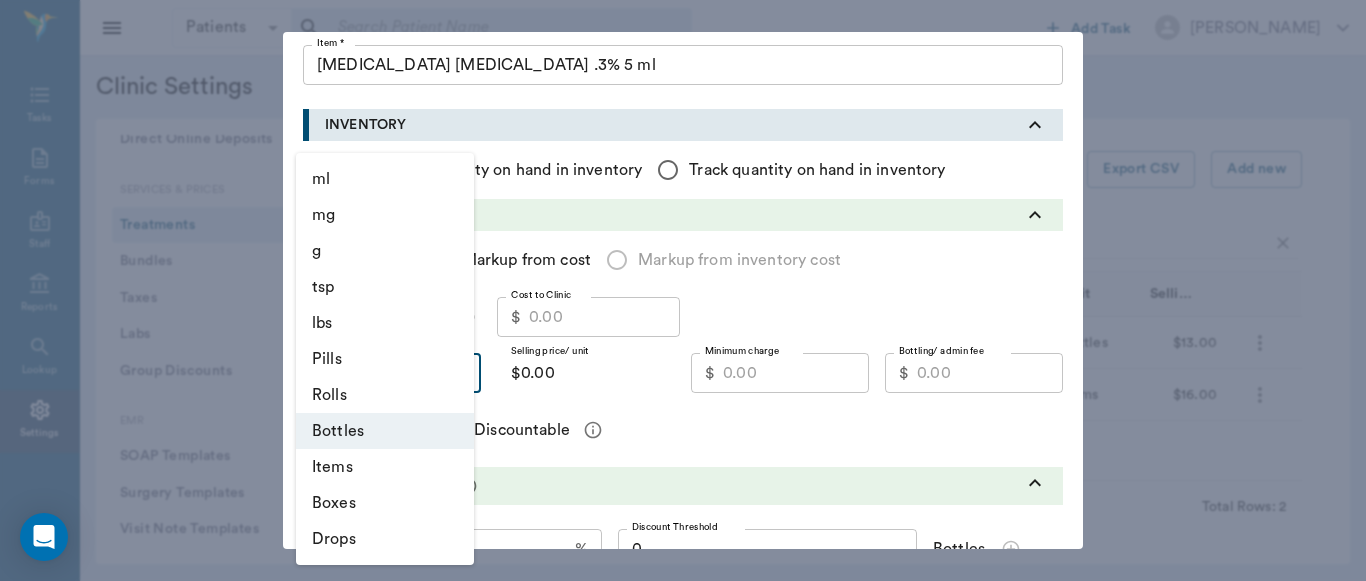 click on "Patients Patients ​ ​ Add Task [PERSON_NAME] Nectar Messages Appts Labs X-Rays Inventory Tasks Forms Staff Reports Lookup Settings Clinic Settings General Profile Office Hours Permissions Feature Flags AI Prompts Default Units Types and Categories Security / Auto Lock App Version Client Communication Email Settings Email Templates SMS Settings SMS Templates VOIP Mango Voice Client Portal Appointments Visit Types Calendar Options Direct Online Booking Direct Online Deposits Services & Prices Treatments Bundles Taxes Labs Group Discounts EMR SOAP Templates Surgery Templates Visit Note Templates Surgery Chart Diagnoses Patient Diagrams Forms Report Card Prescriptions Patient Options Species Breeds Colors Inventory Inventory Locations Vendors Finances Payment Estimates & Invoices Interest Greenline Boarding Kennels X-Rays Integration IDEXX Soundvet Extras Labels PDF Settings MISC Treatments Export CSV Add new oflo Type Category Item Unit Selling Price/Unit Pharmacy [MEDICAL_DATA] [MEDICAL_DATA] .3% 5 ml" at bounding box center (683, 290) 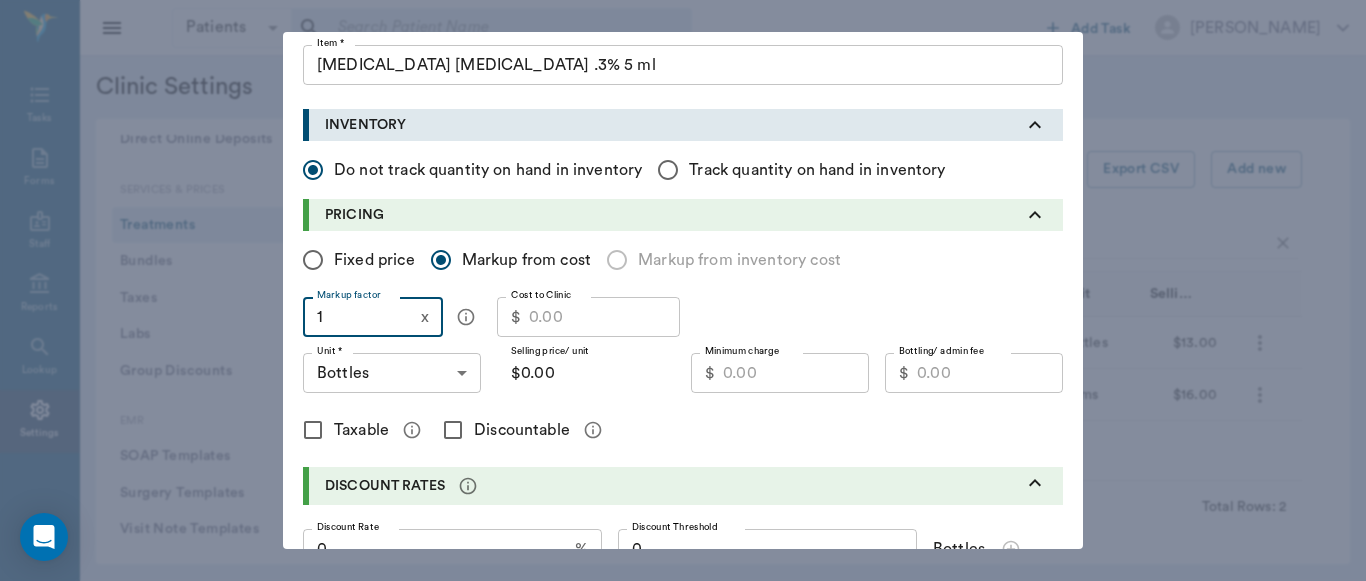 click on "1" at bounding box center [358, 317] 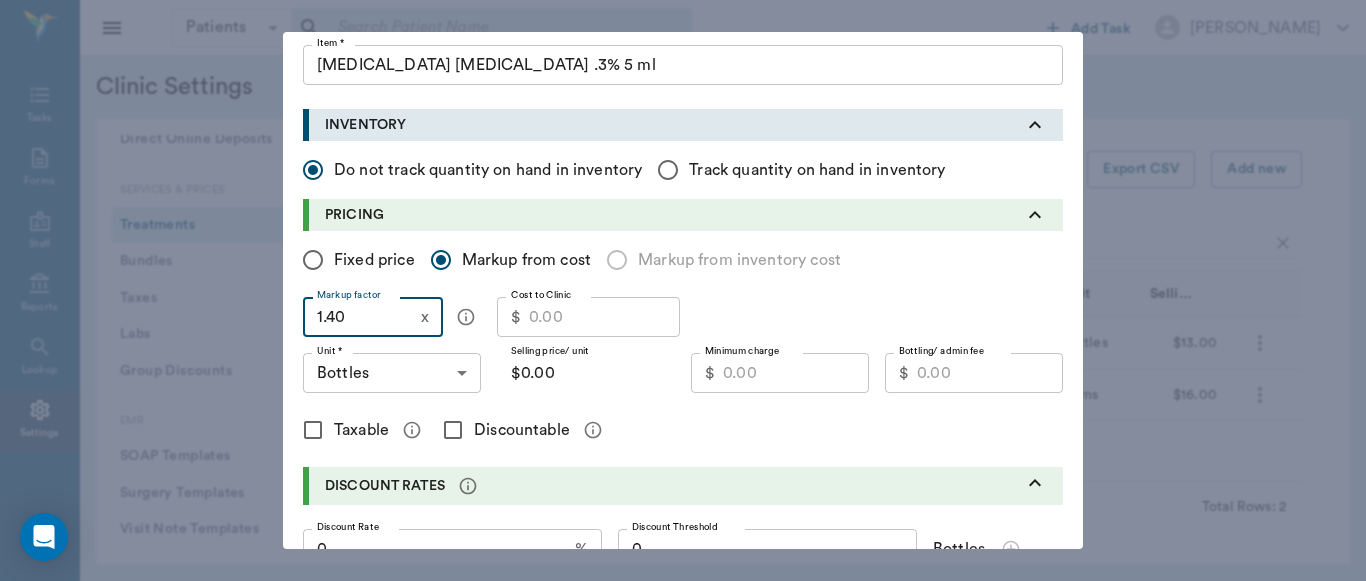 type on "1.40" 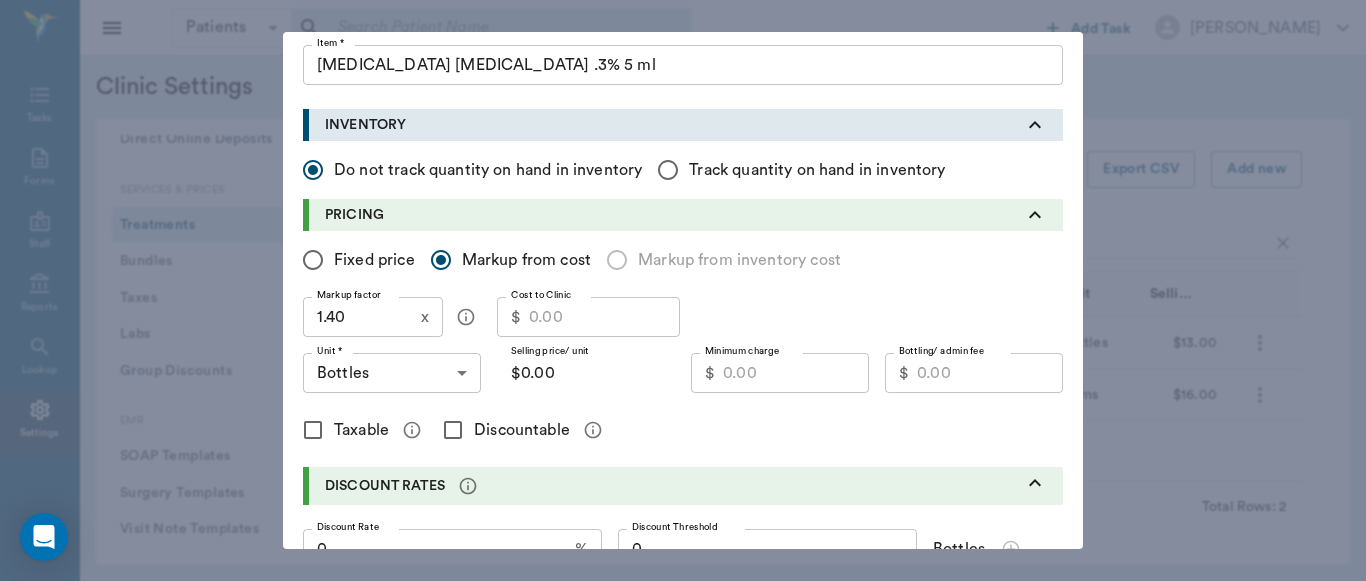 click on "Discountable" at bounding box center (453, 430) 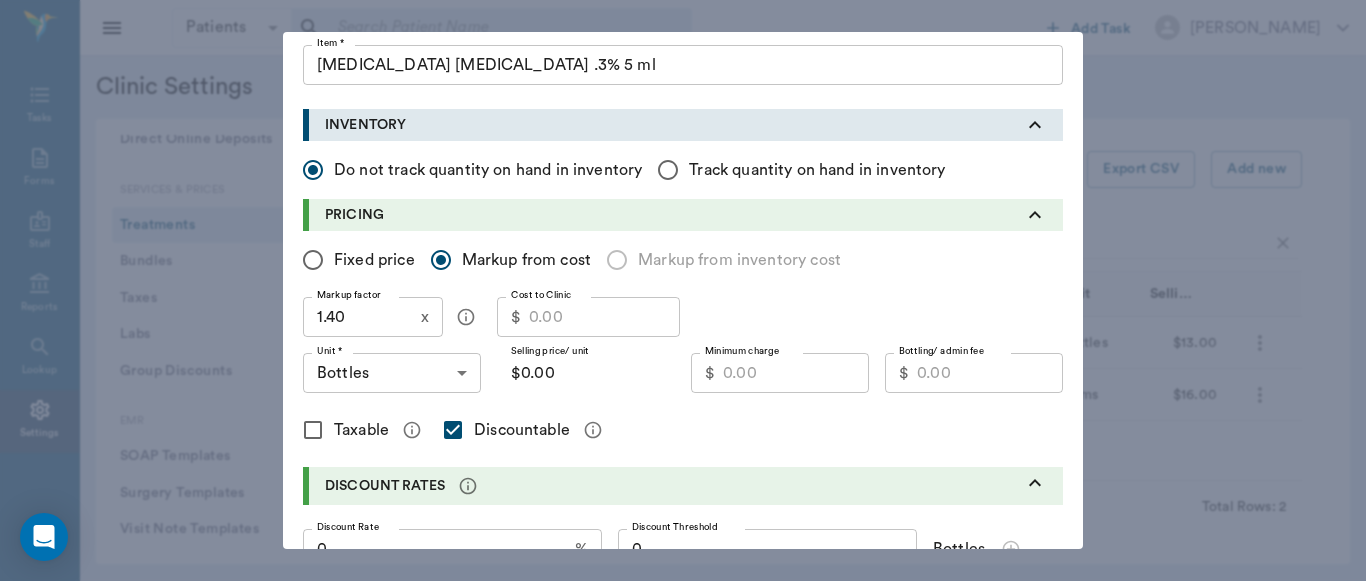 click on "Cost to Clinic" at bounding box center (604, 317) 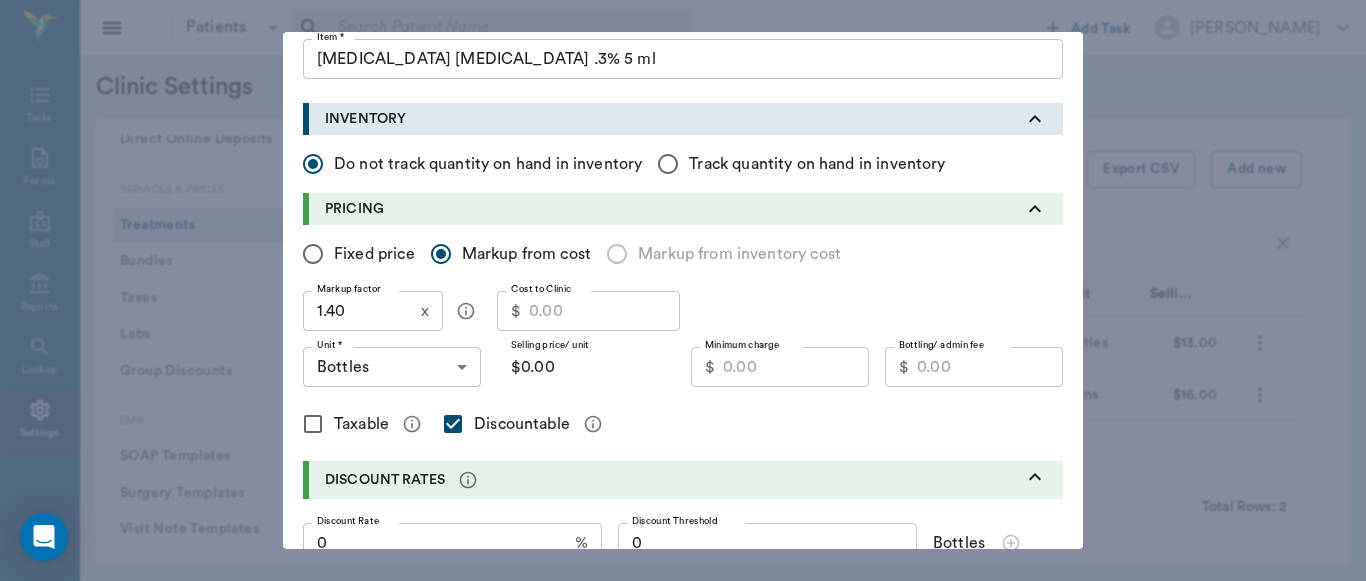 scroll, scrollTop: 159, scrollLeft: 0, axis: vertical 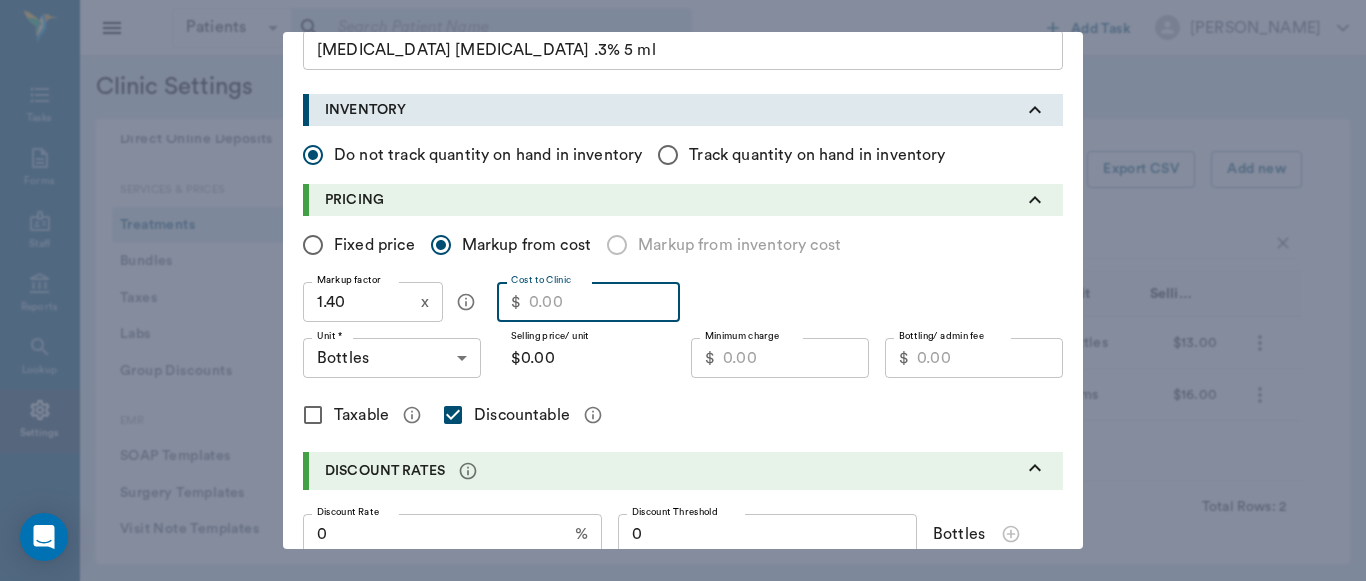click on "Cost to Clinic" at bounding box center (604, 302) 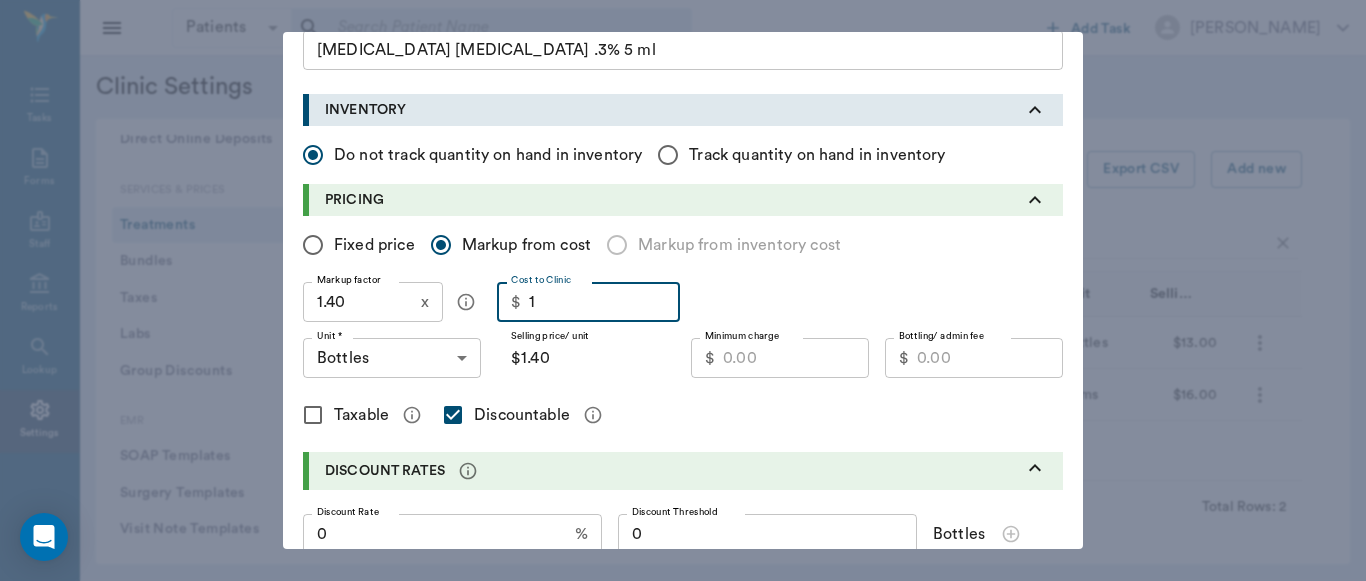 type on "11" 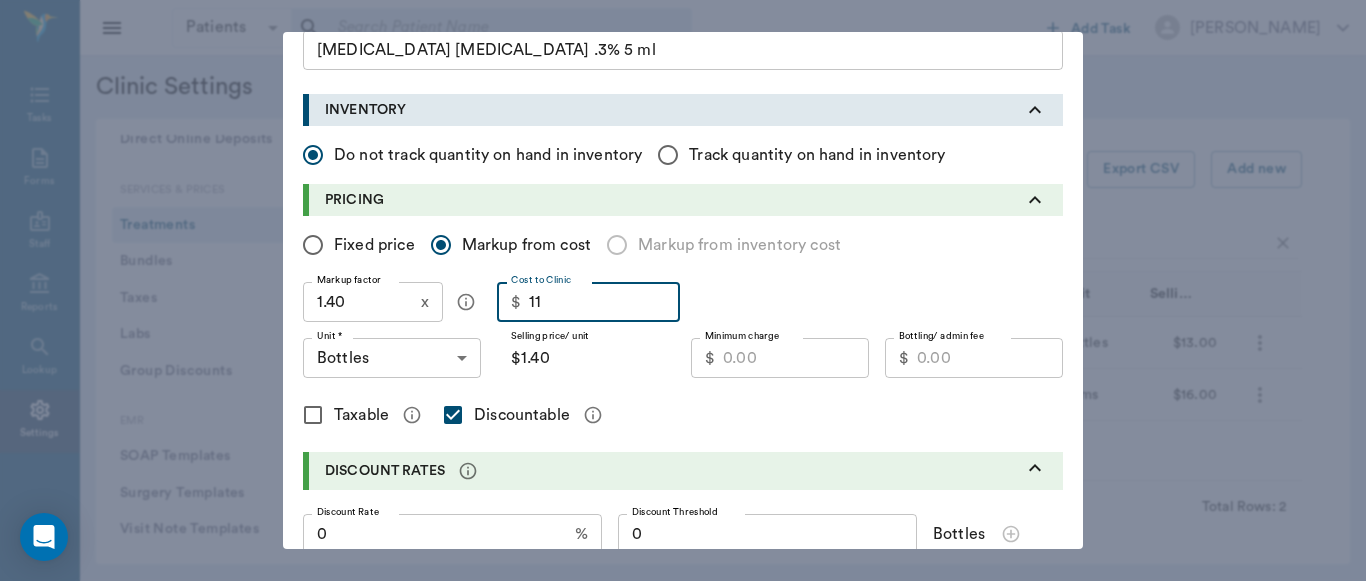 type on "$15.40" 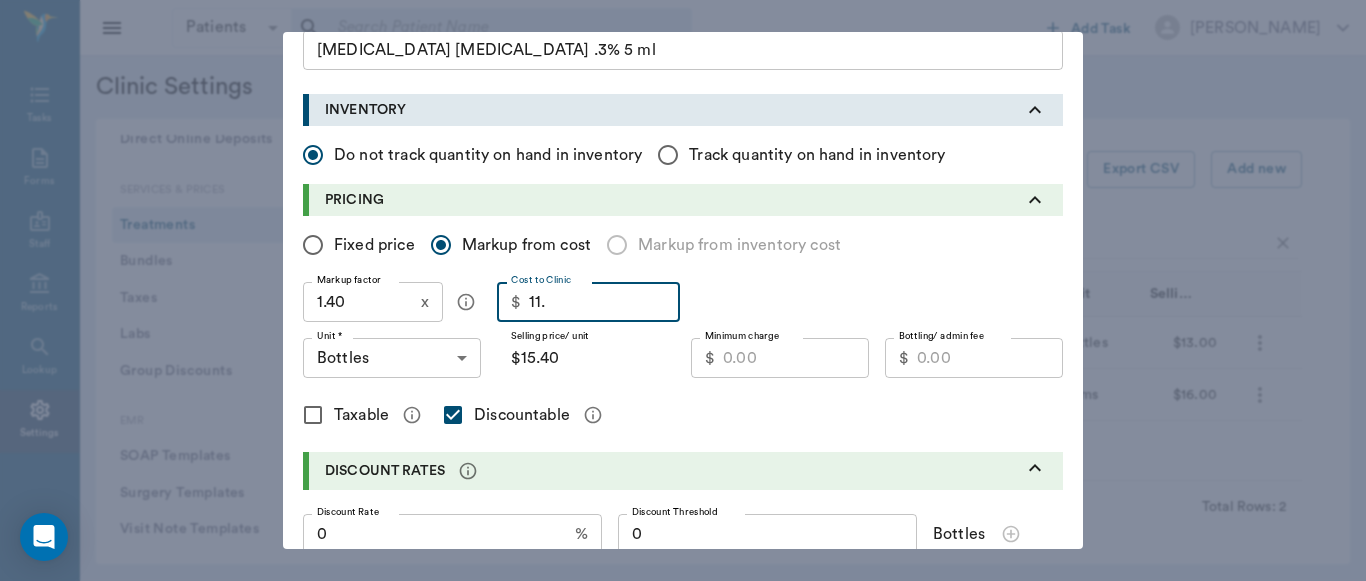 type on "11.8" 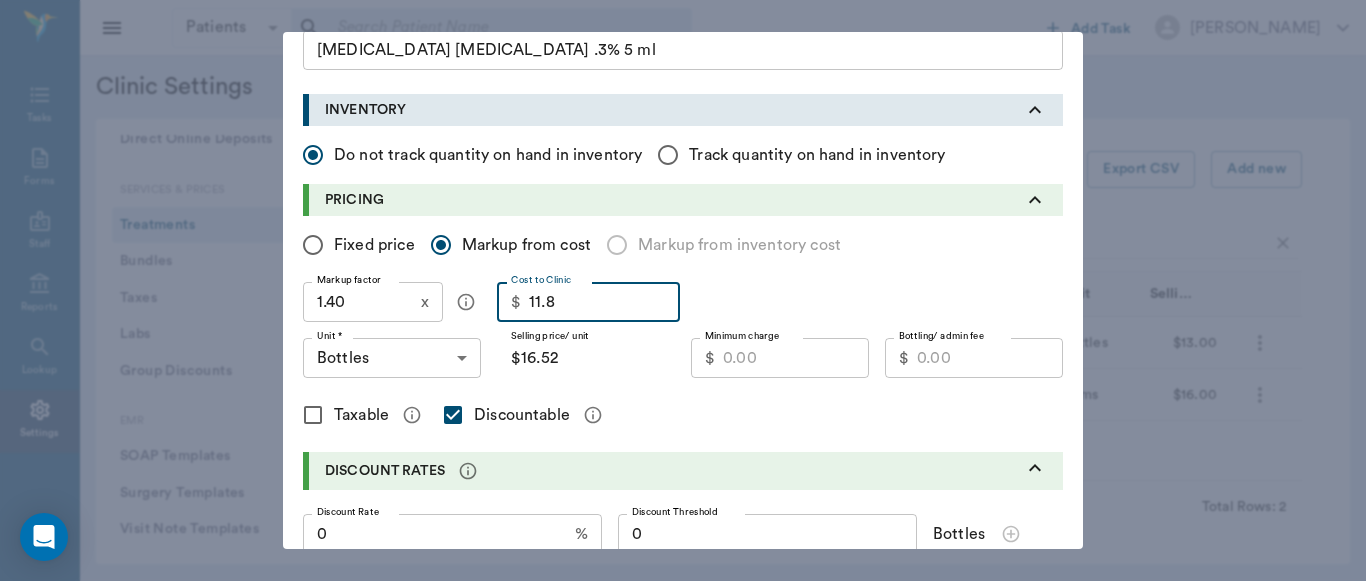 type on "11.85" 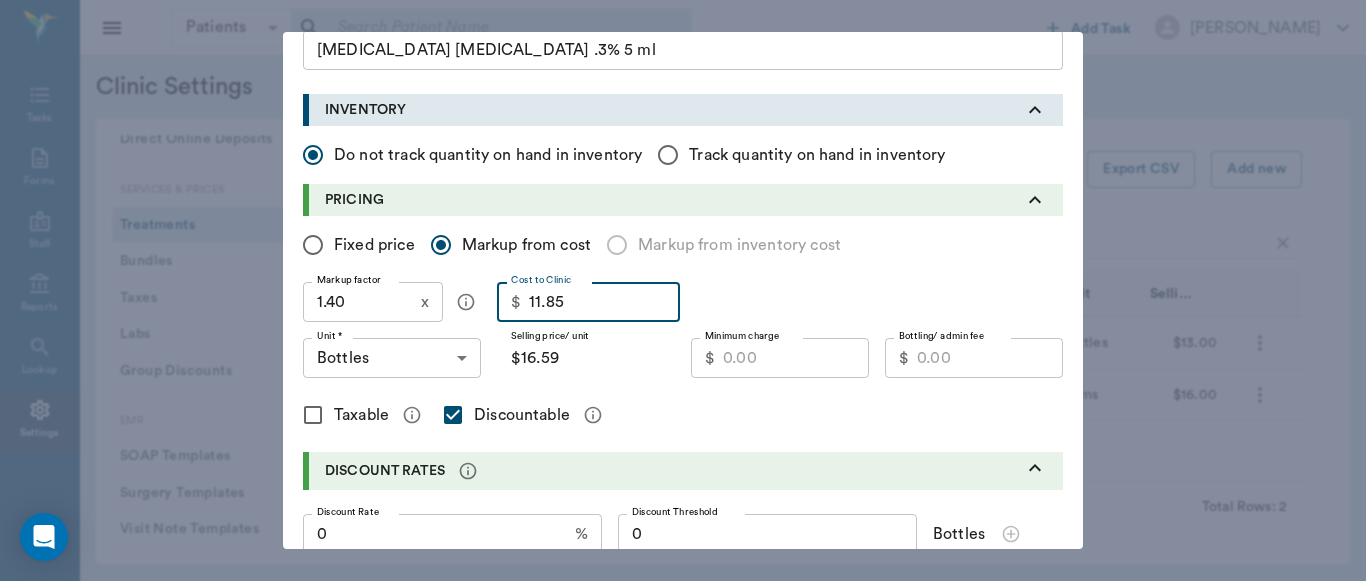 type on "11.85" 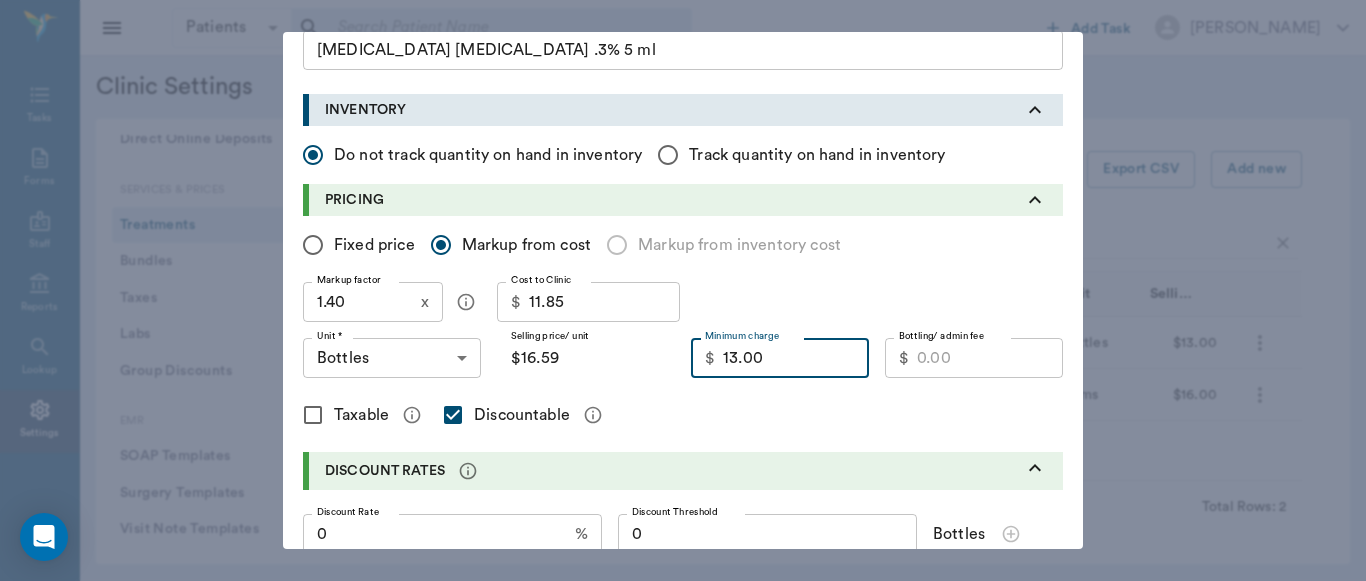 type on "13.00" 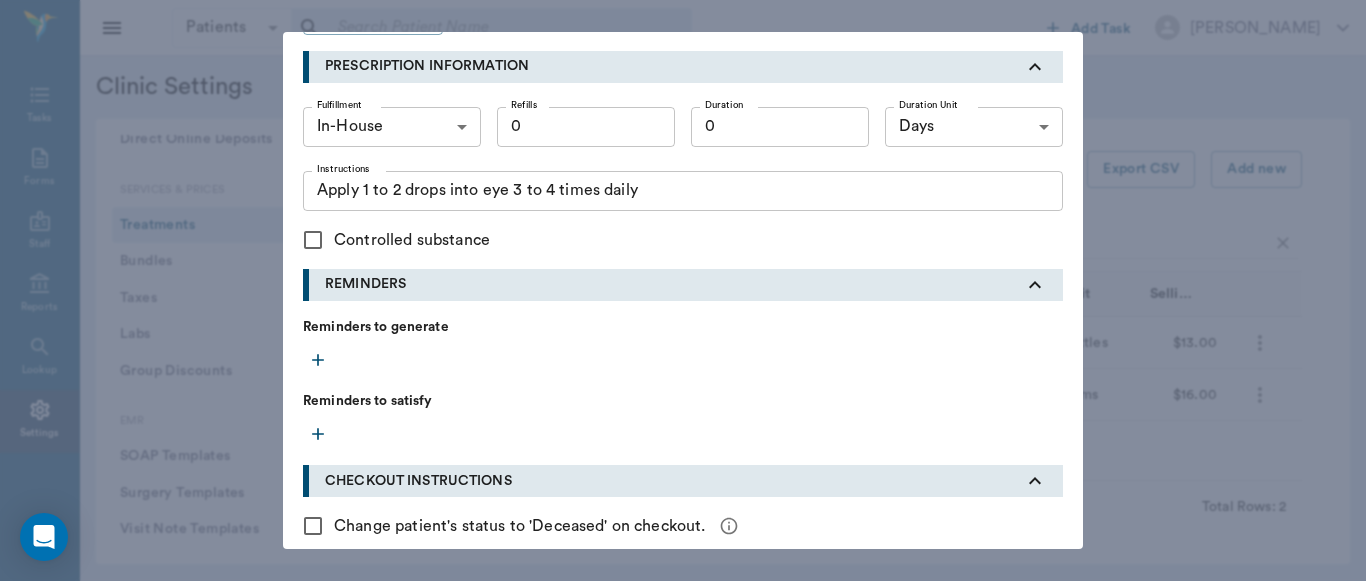 scroll, scrollTop: 791, scrollLeft: 0, axis: vertical 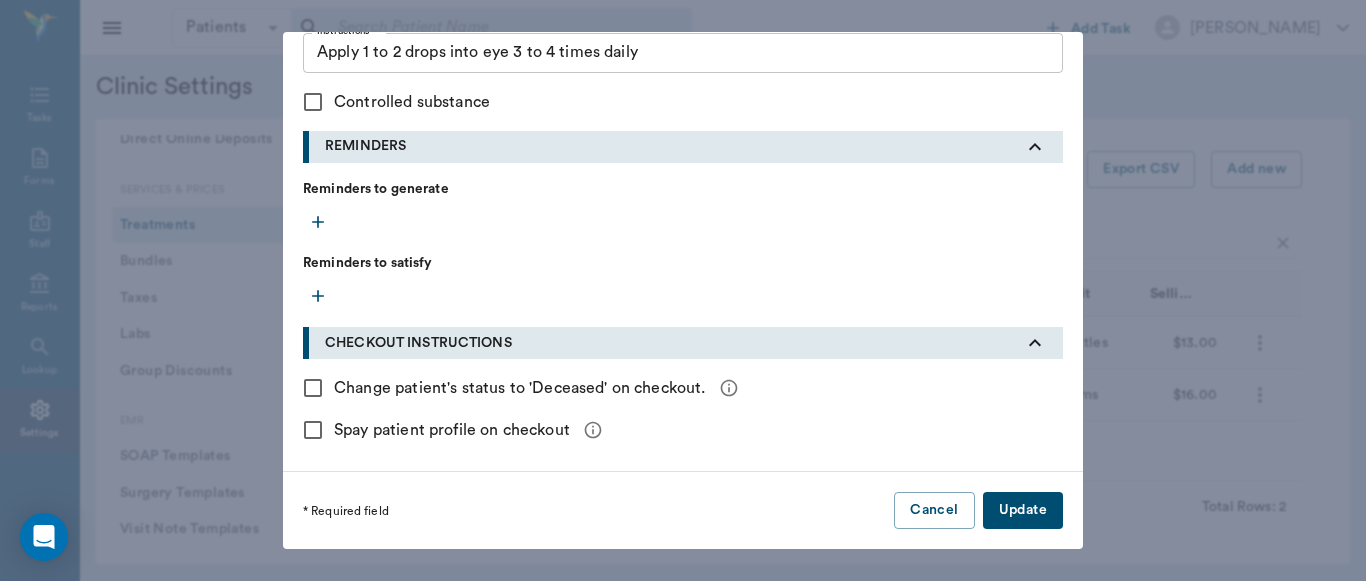 click on "Update" at bounding box center (1023, 510) 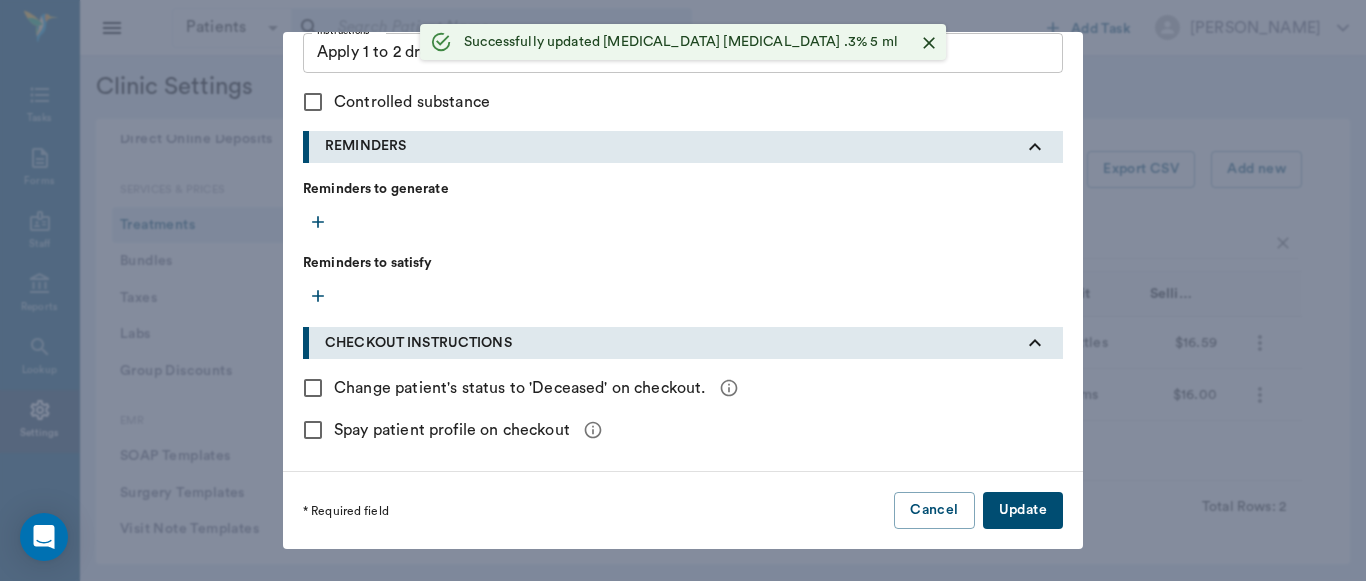 type 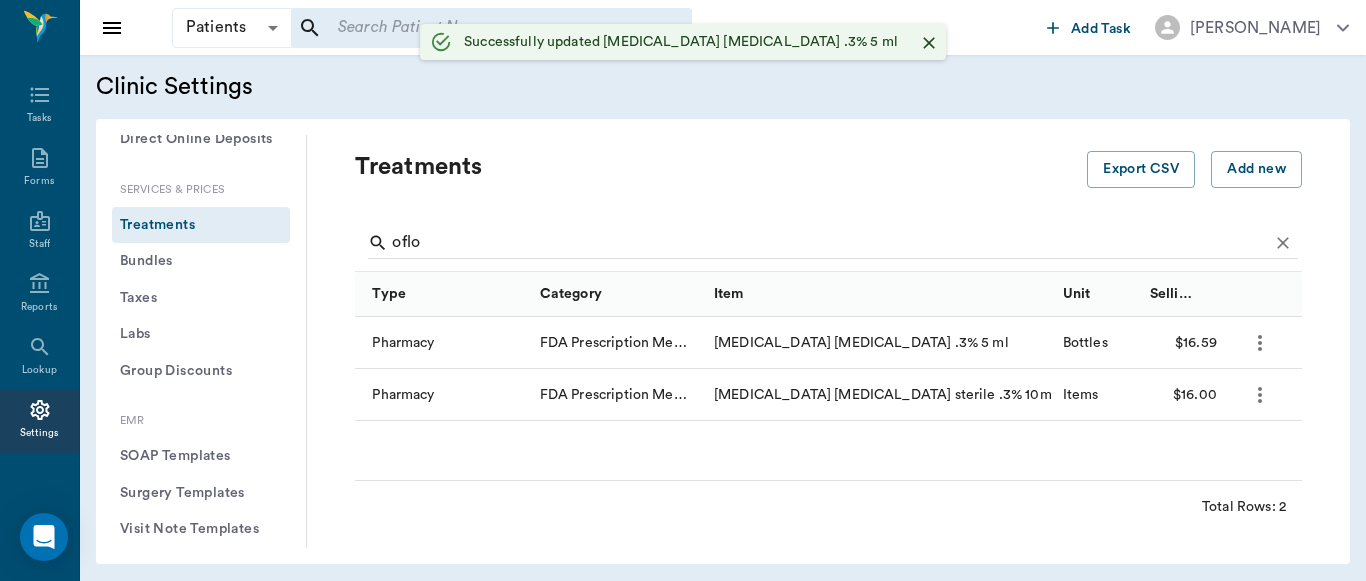 scroll, scrollTop: 572, scrollLeft: 0, axis: vertical 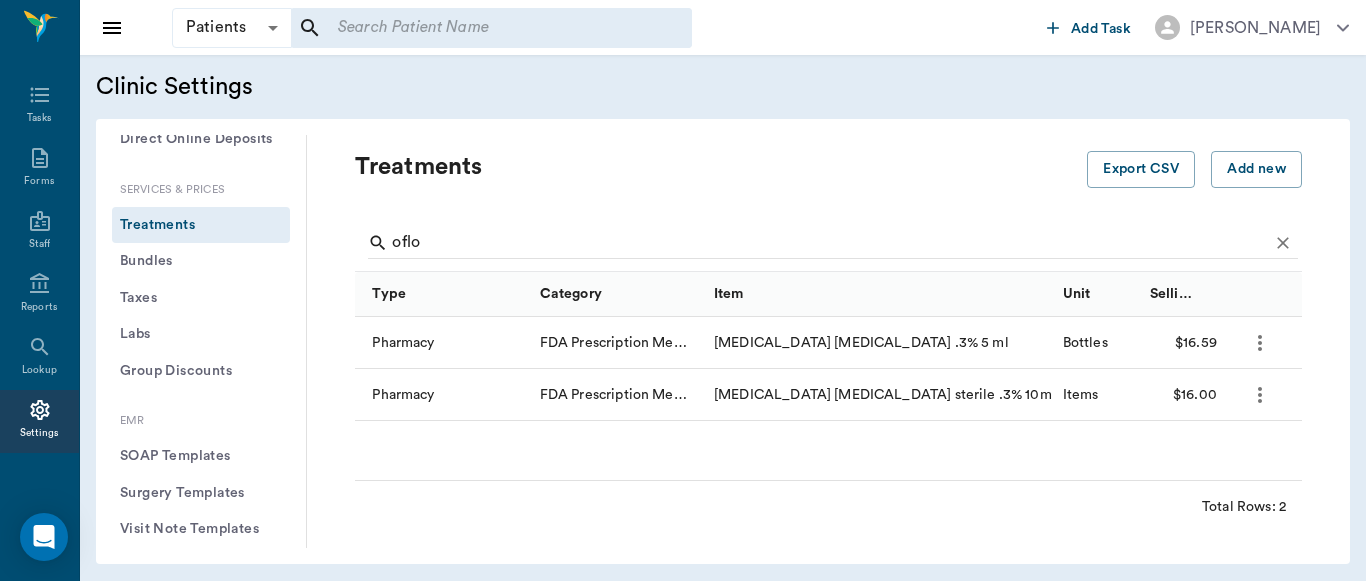 click 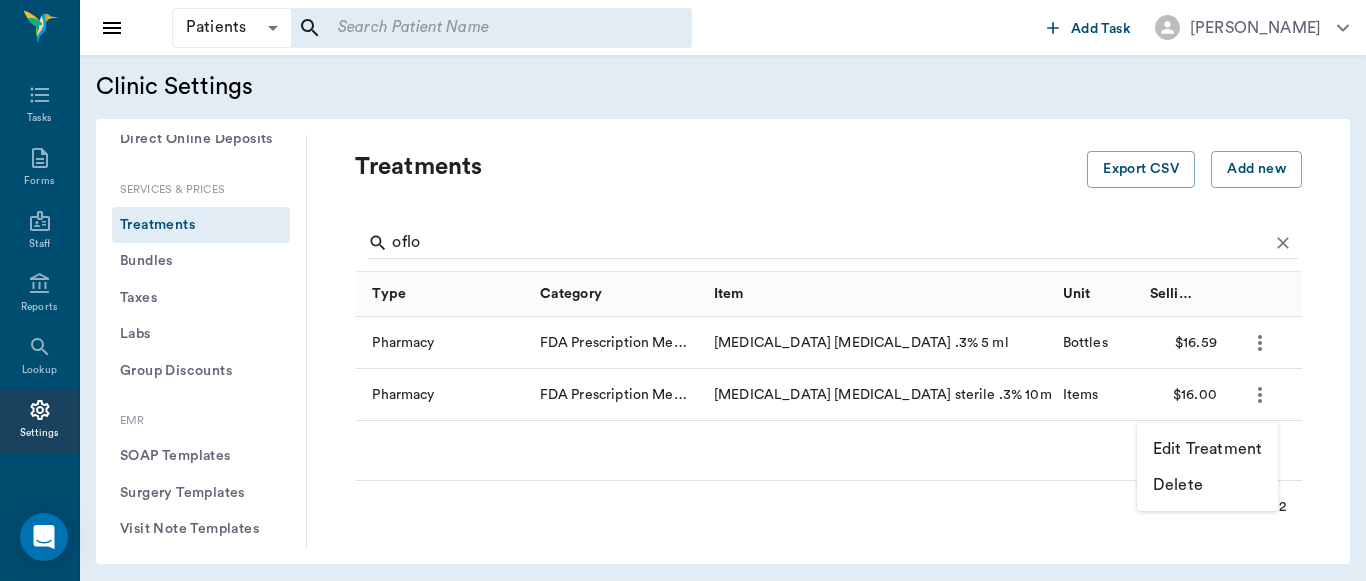 click on "Edit Treatment" at bounding box center (1207, 449) 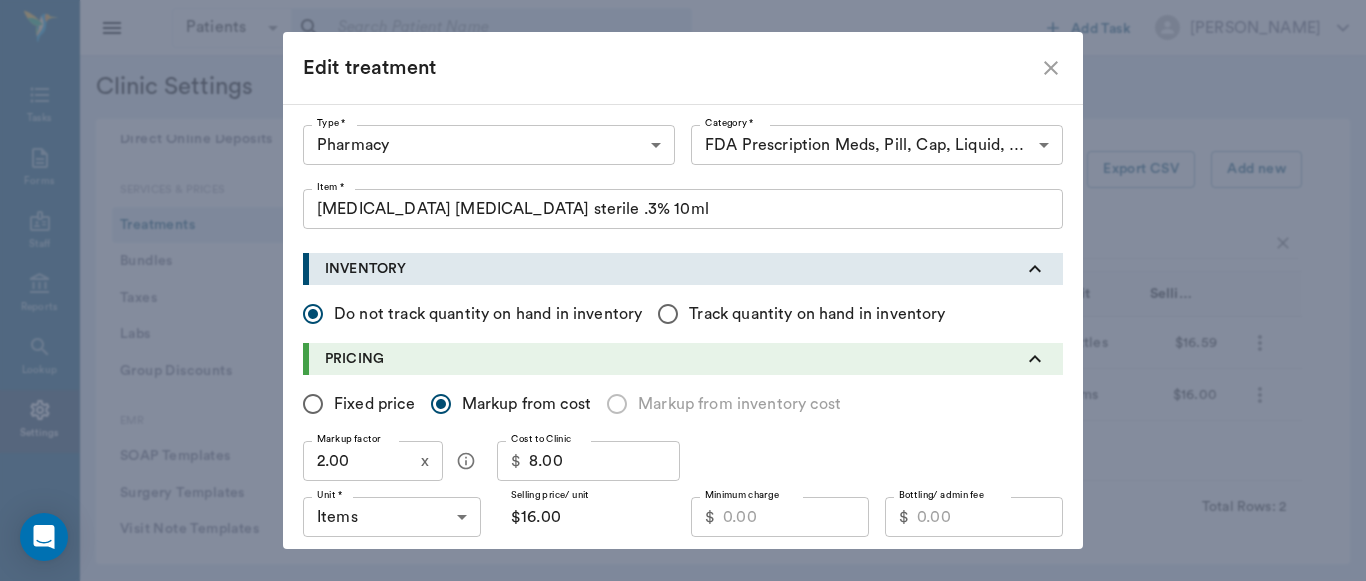 click on "8.00" at bounding box center (604, 461) 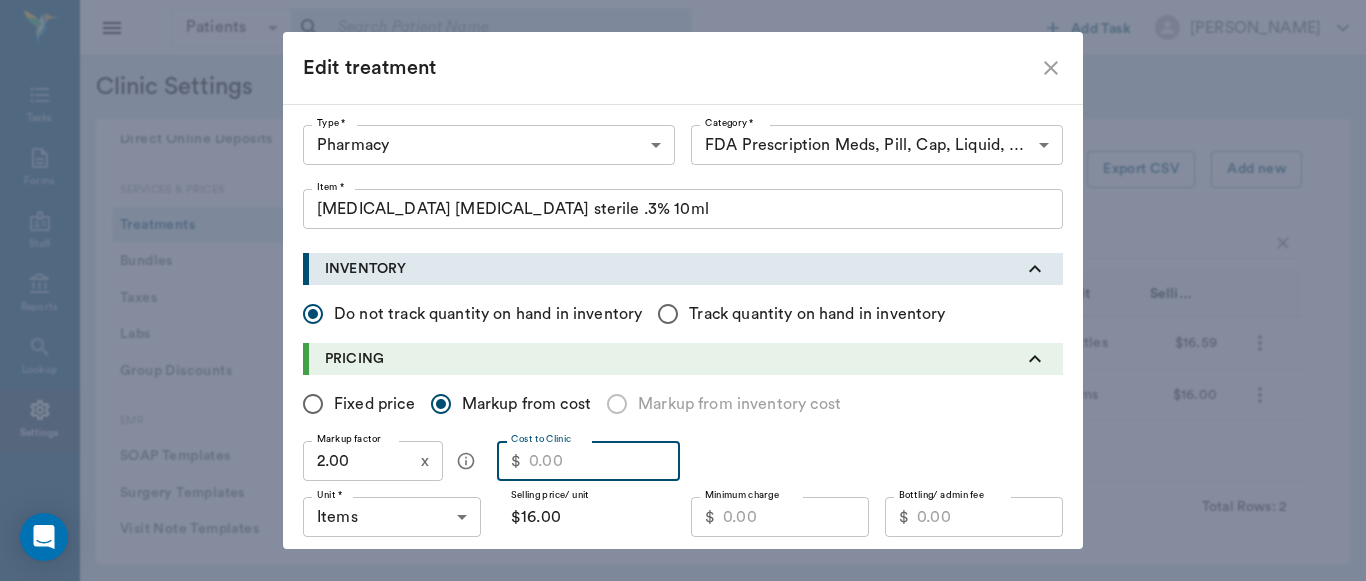 type on "3" 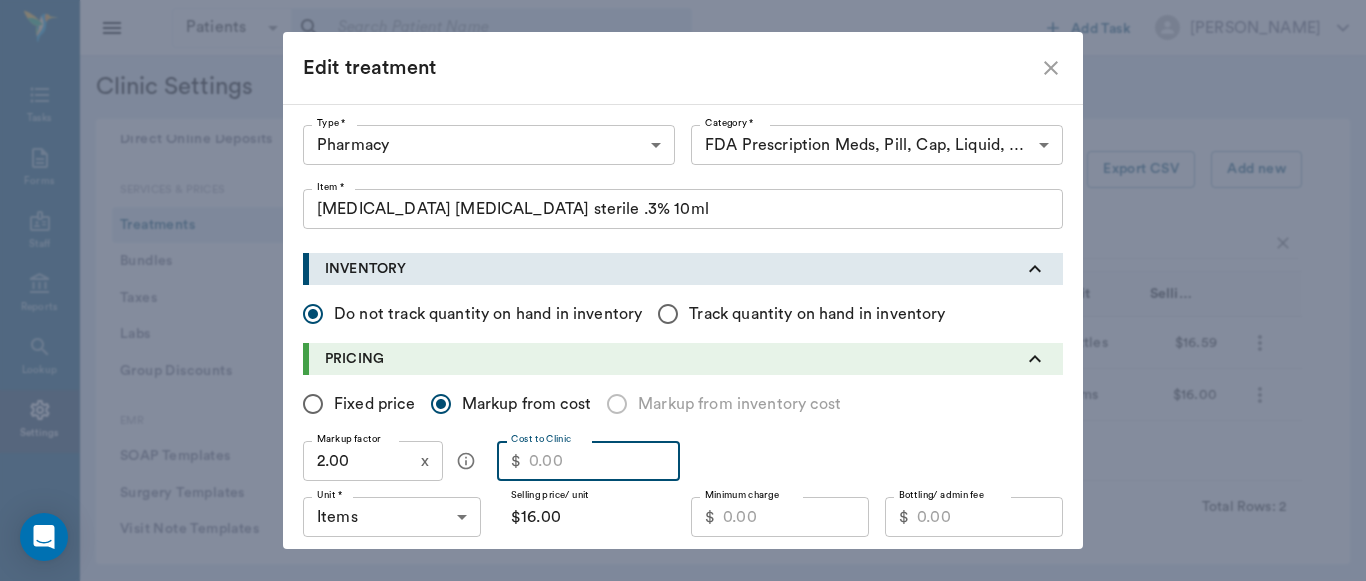 type on "$6.00" 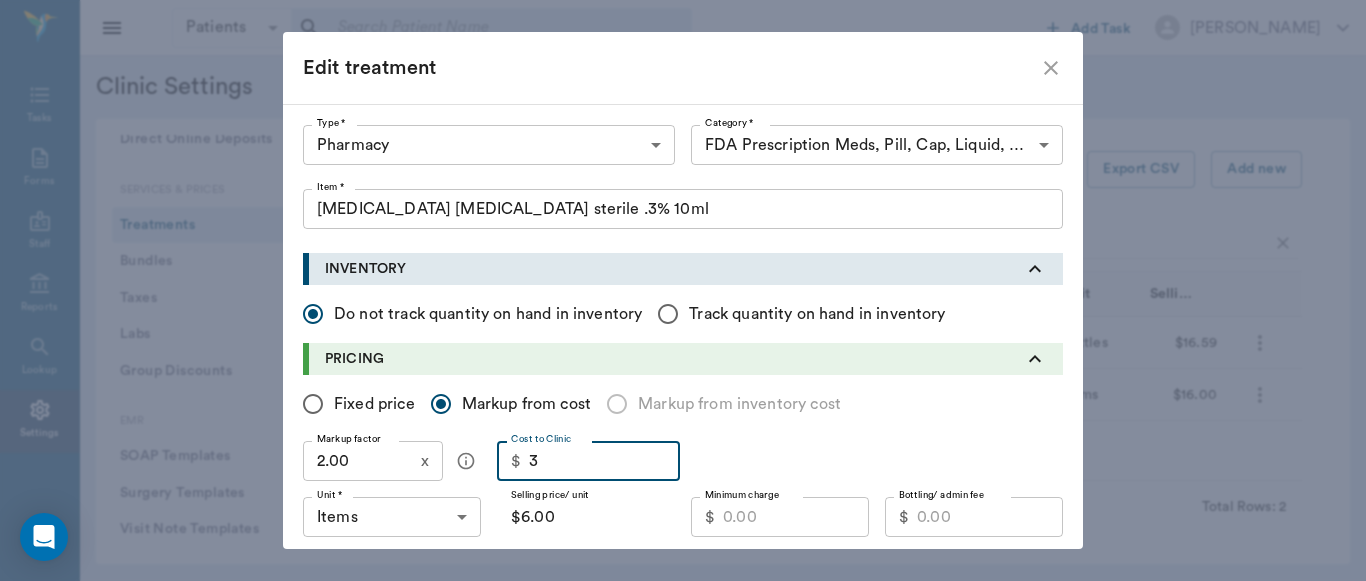 type on "32" 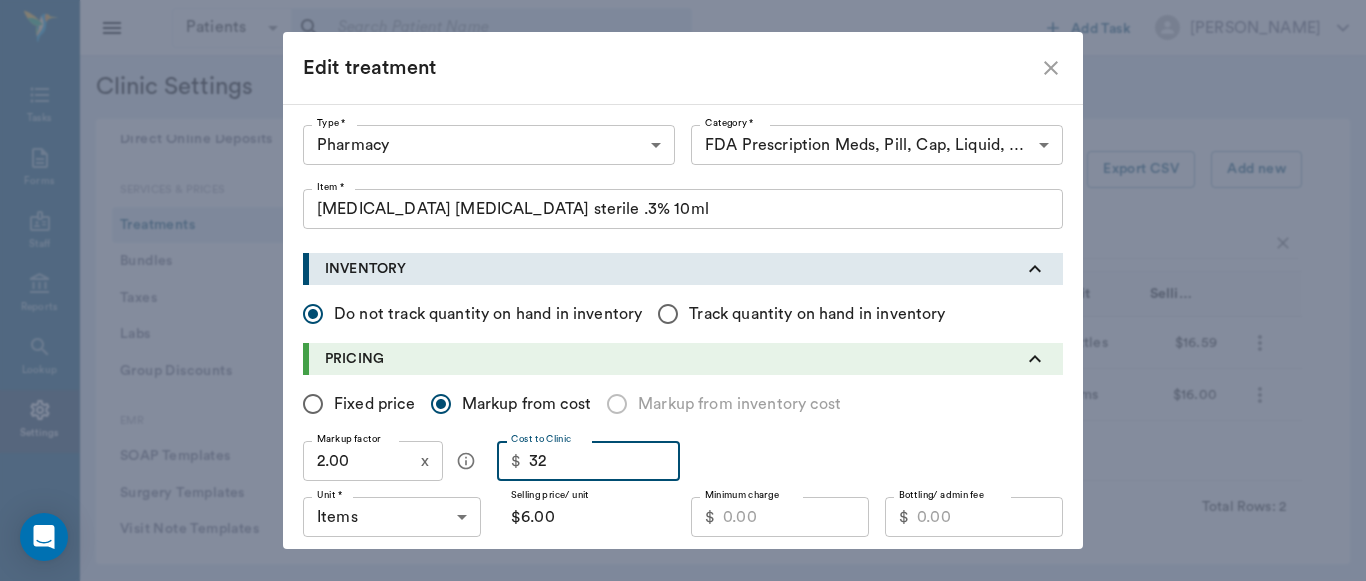 type on "$64.00" 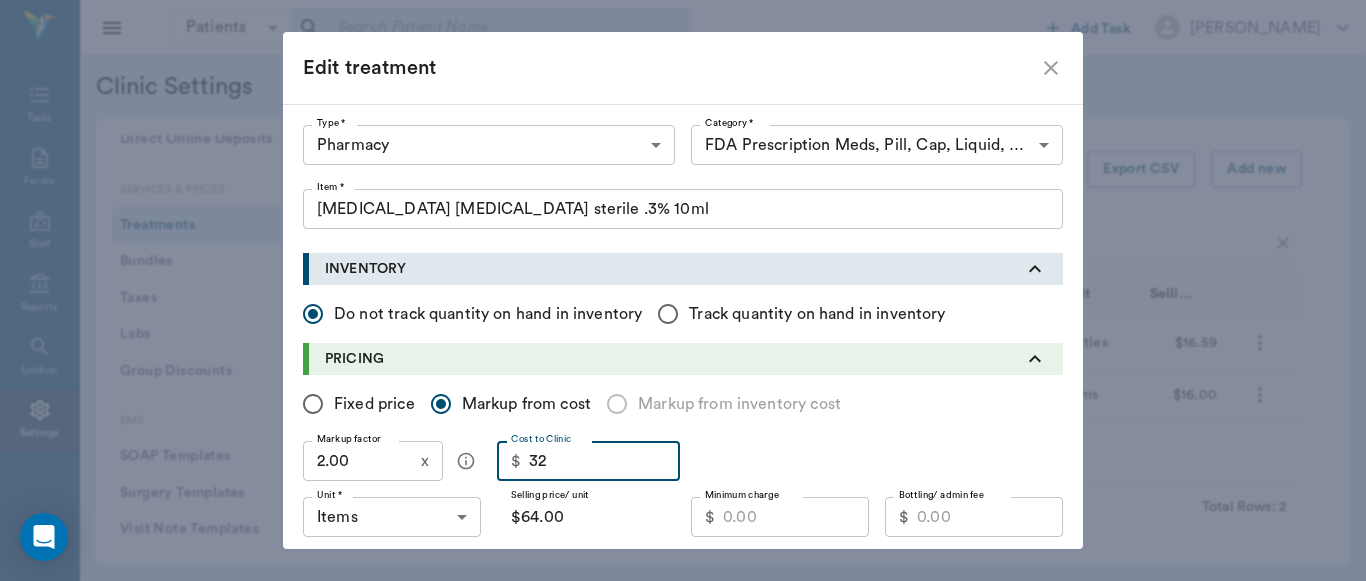 type on "3" 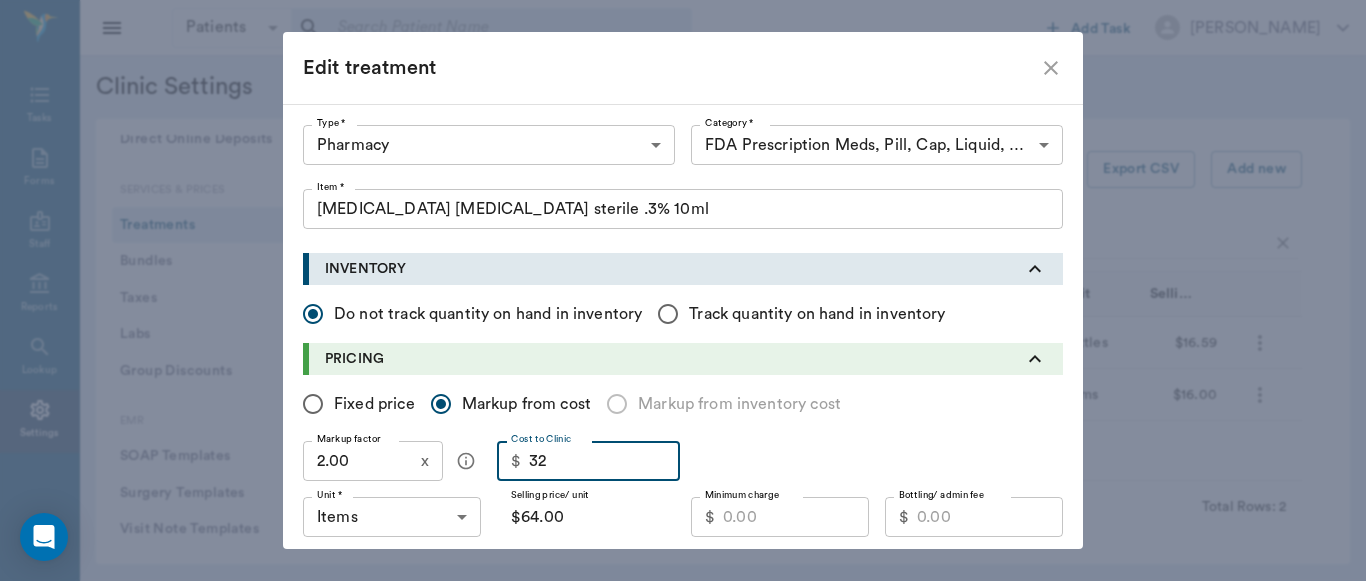 type on "$6.00" 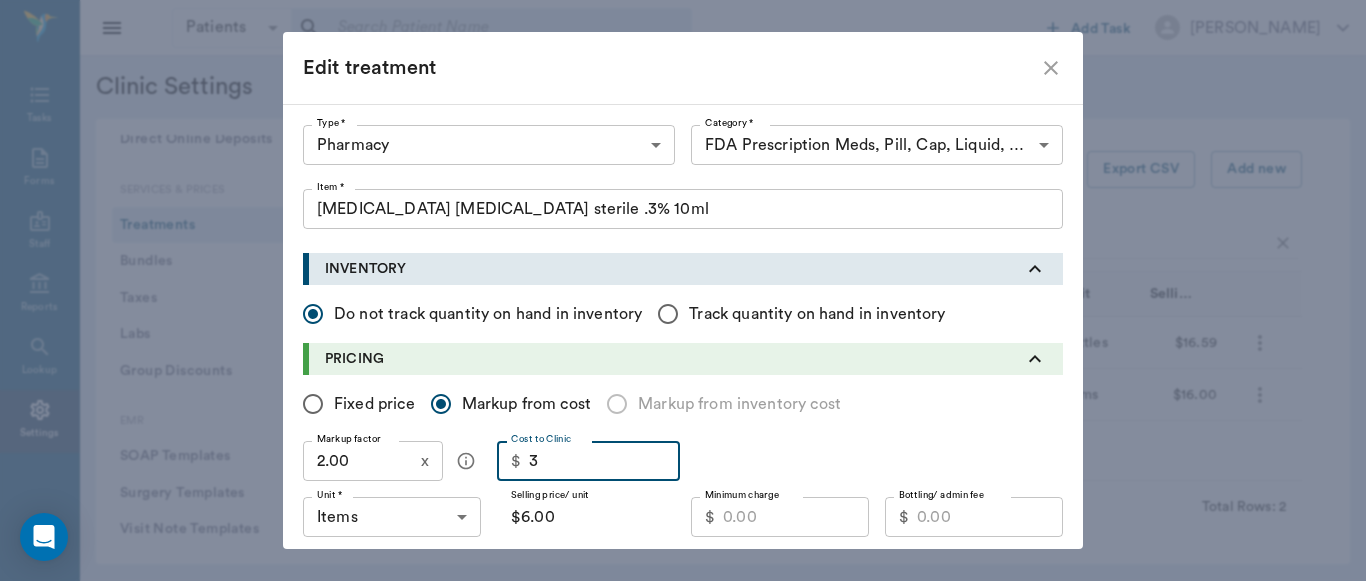 type 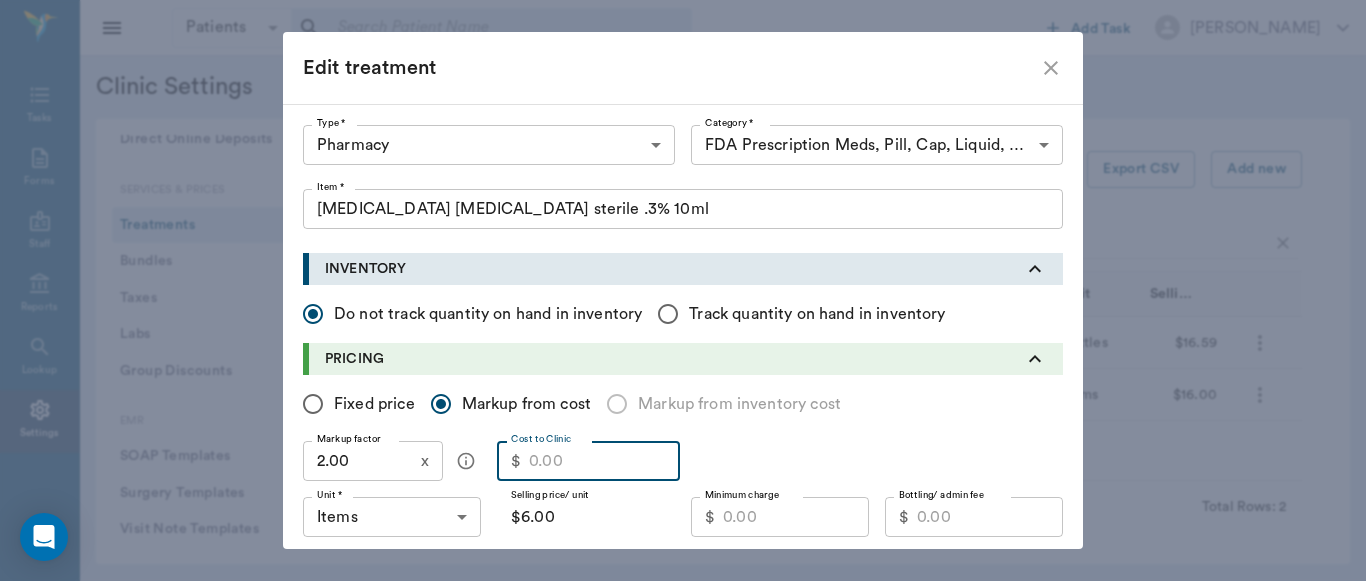type on "$0.00" 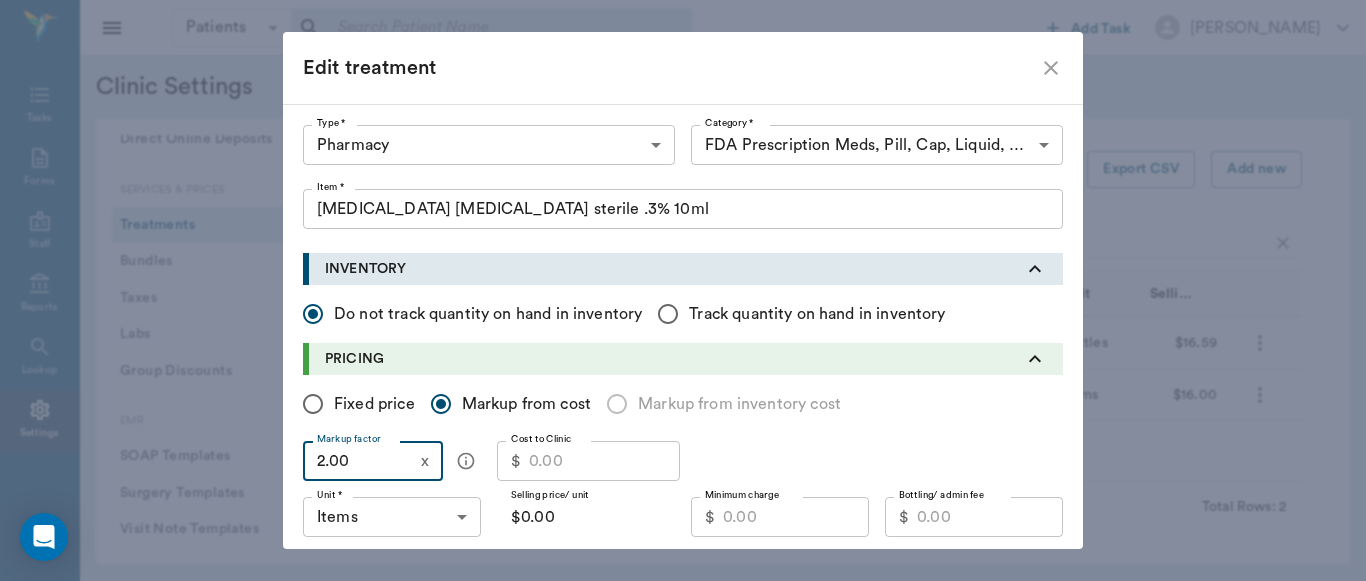 click on "2.00" at bounding box center [358, 461] 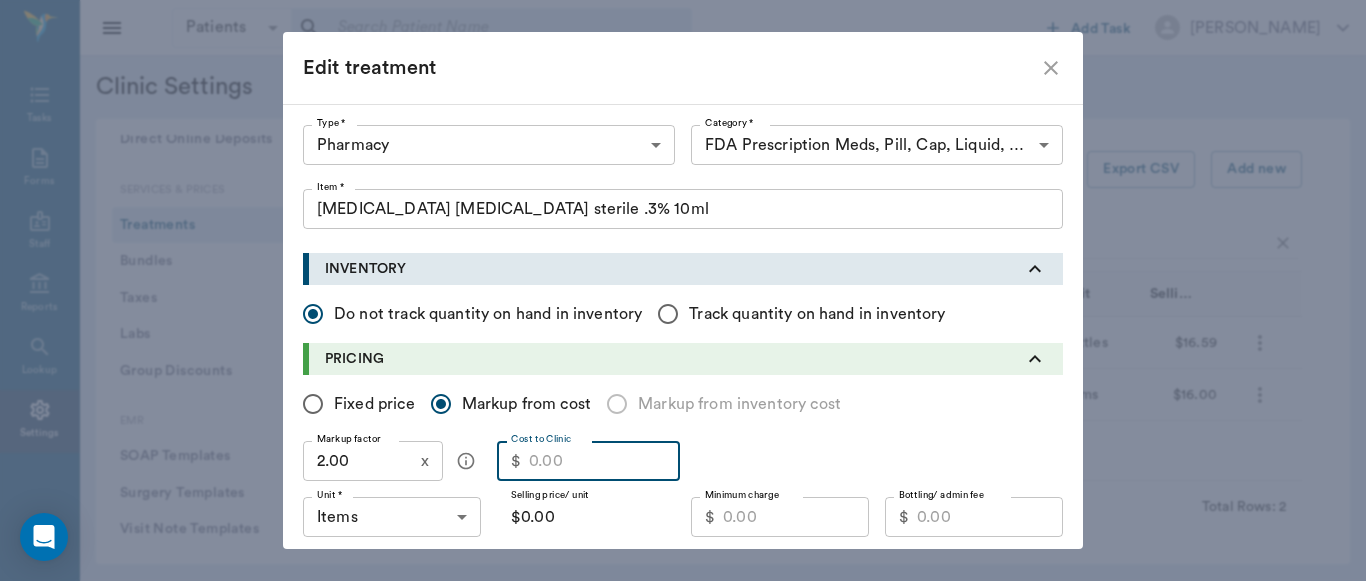 click on "Cost to Clinic" at bounding box center (604, 461) 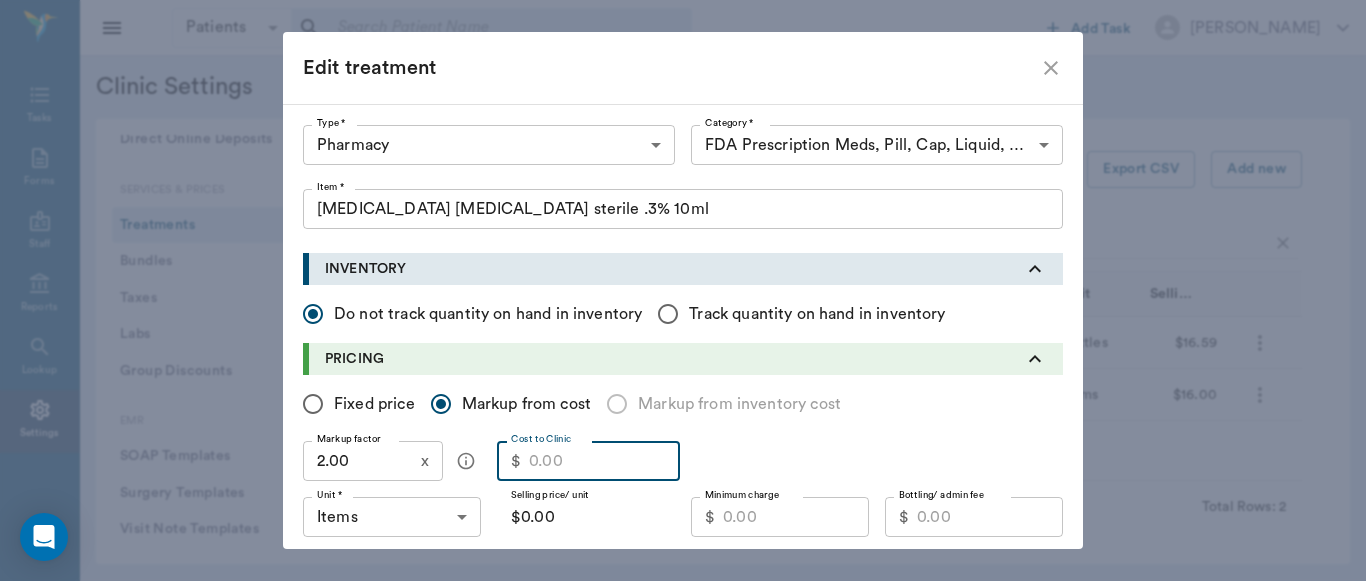 type on "8" 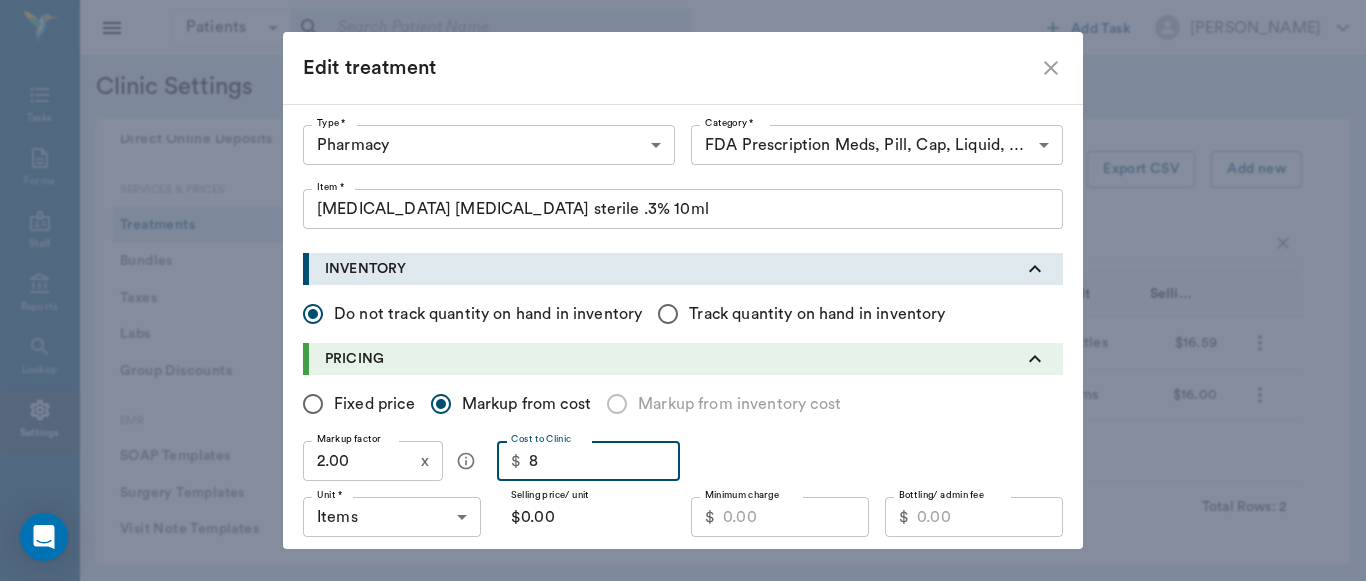 type on "$16.00" 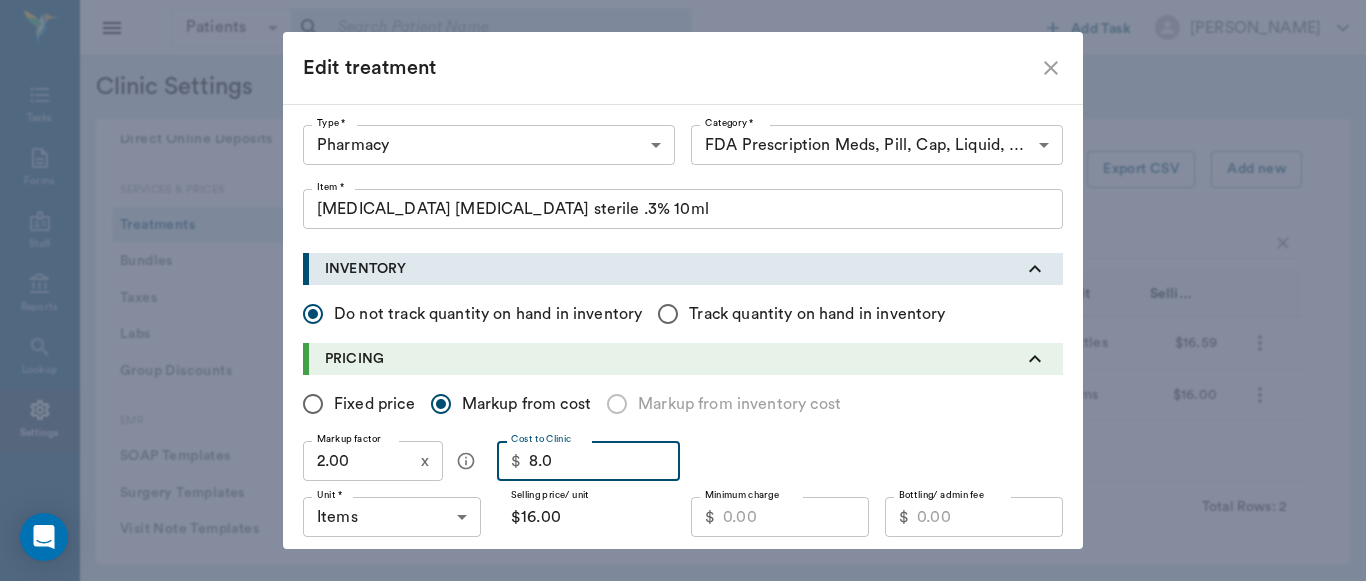 type on "8.05" 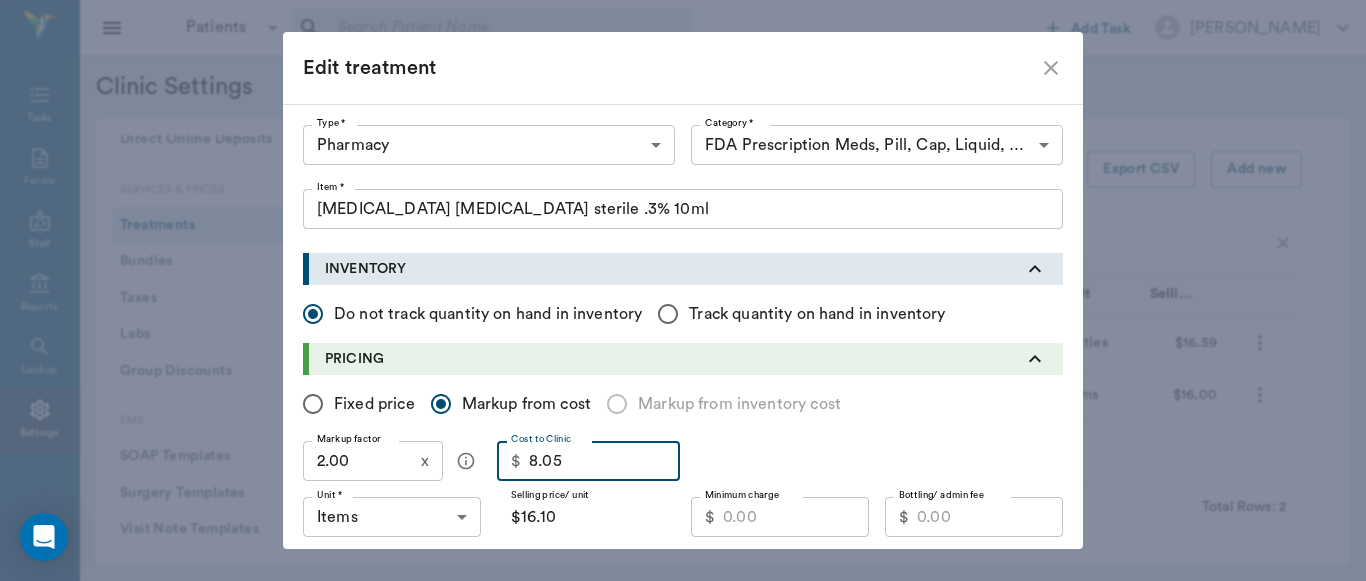 type on "8.05" 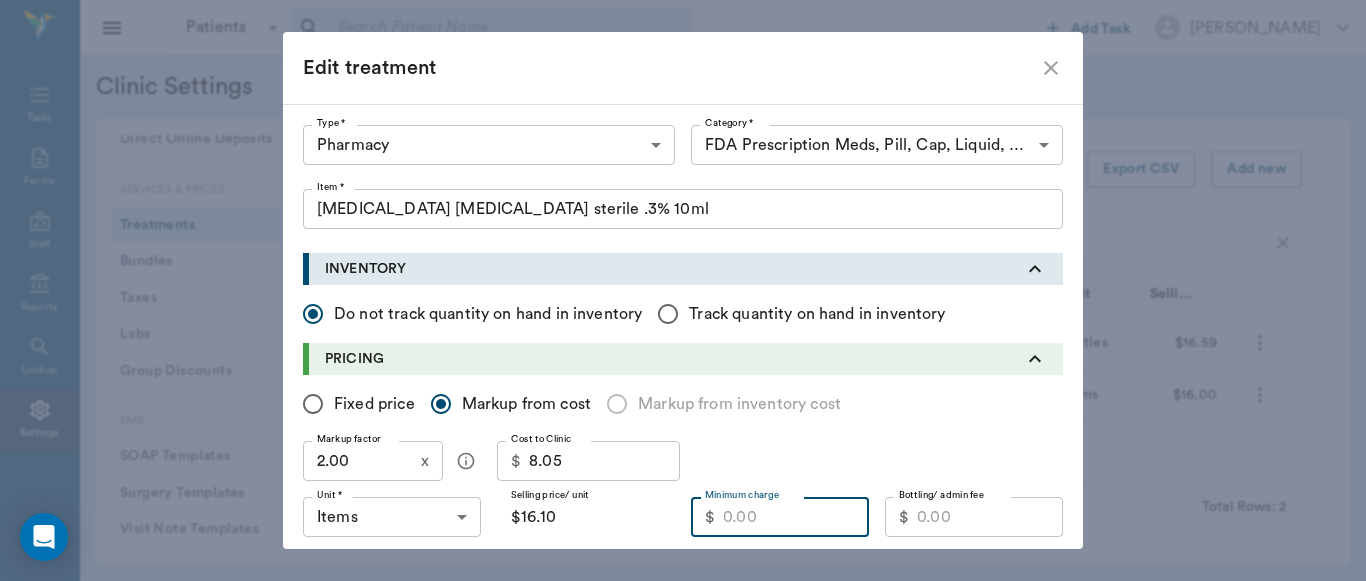 click on "Minimum charge" at bounding box center [796, 517] 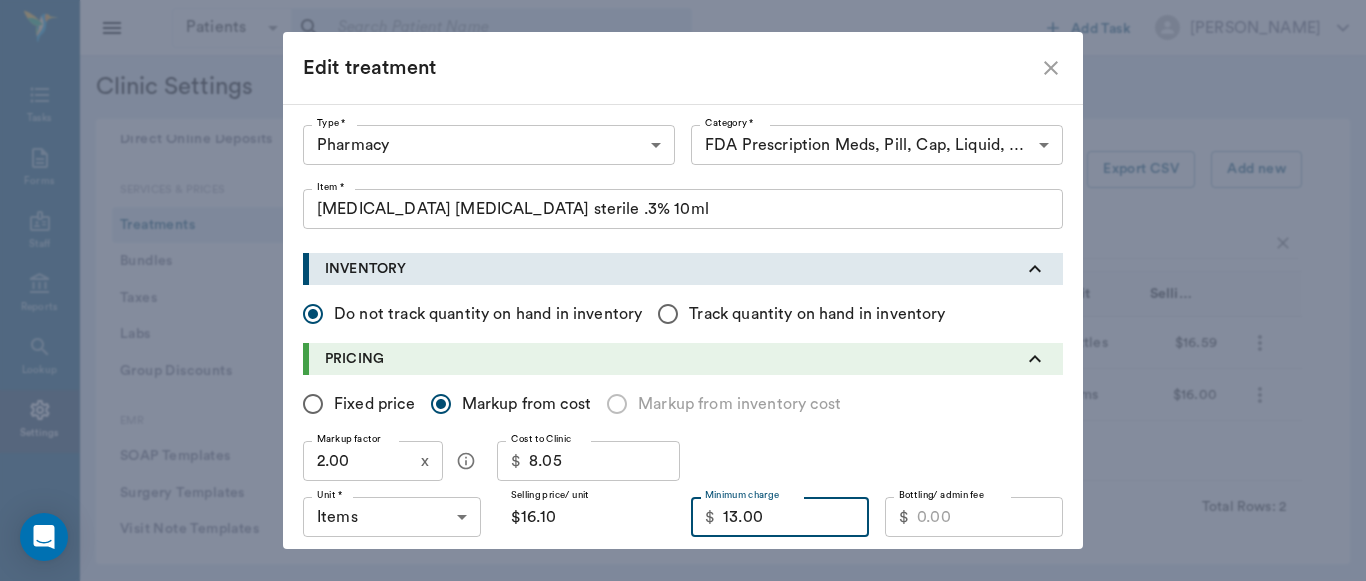 type on "13.00" 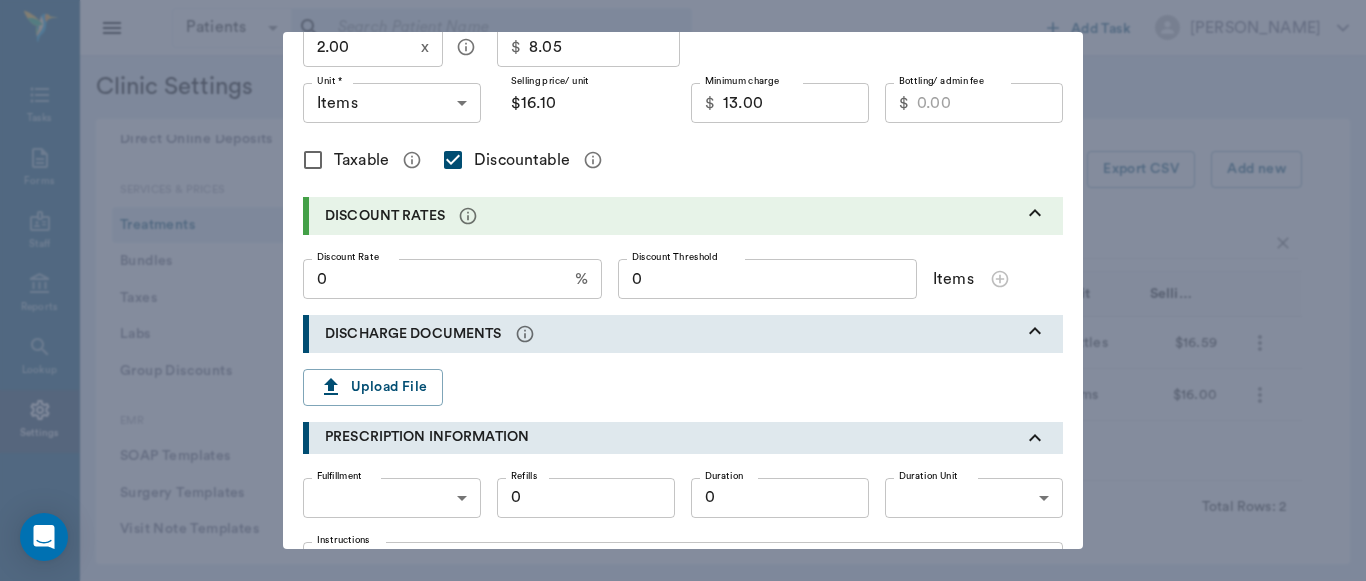 scroll, scrollTop: 435, scrollLeft: 0, axis: vertical 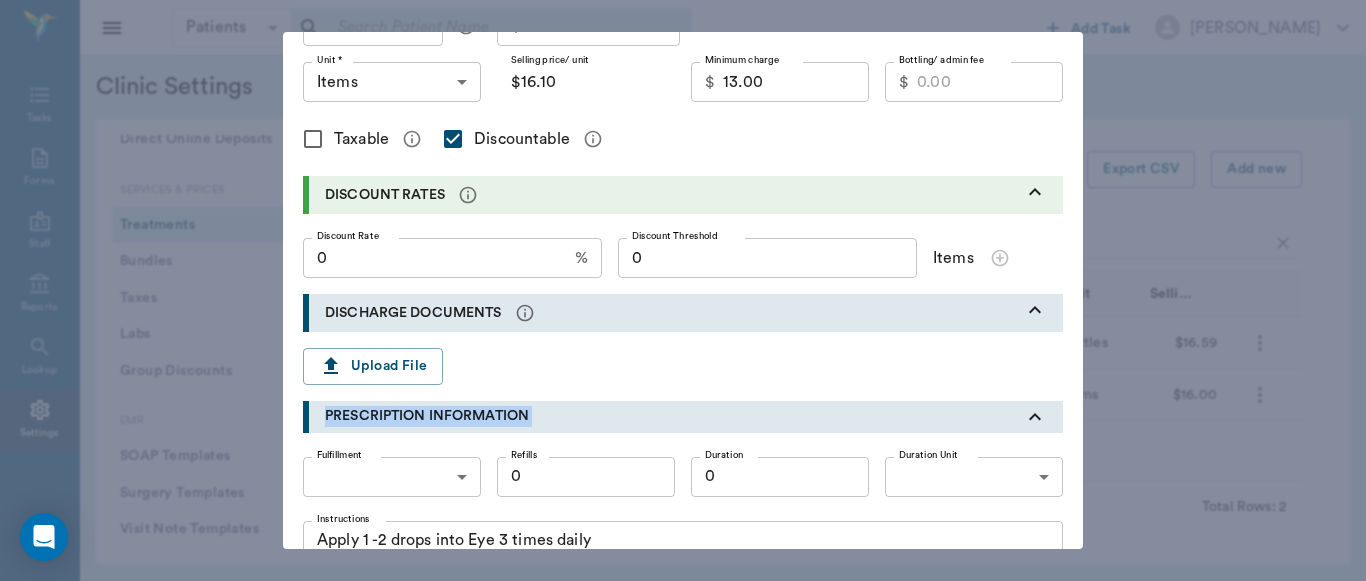 drag, startPoint x: 1092, startPoint y: 340, endPoint x: 1091, endPoint y: 416, distance: 76.00658 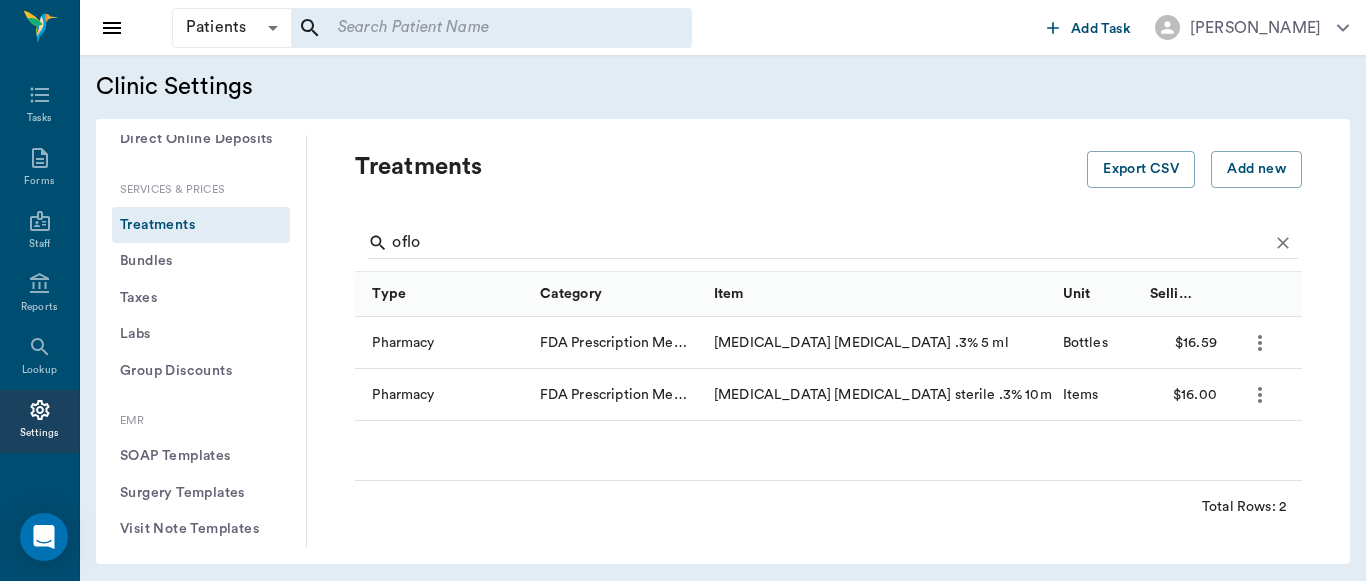 scroll, scrollTop: 499, scrollLeft: 0, axis: vertical 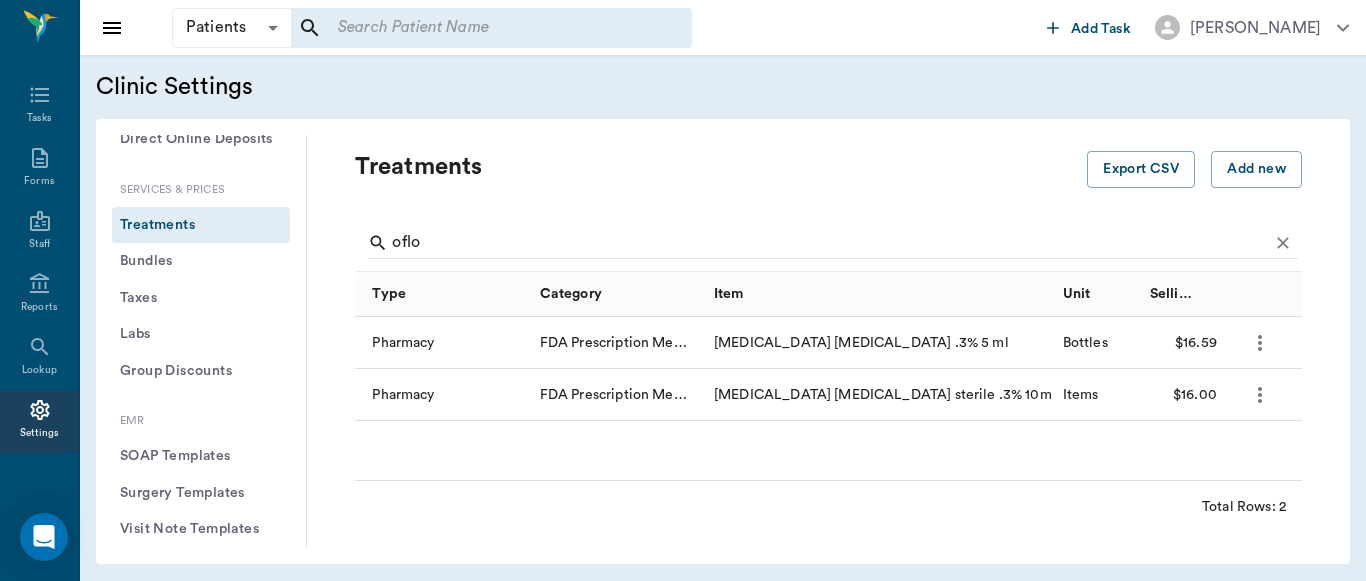 click 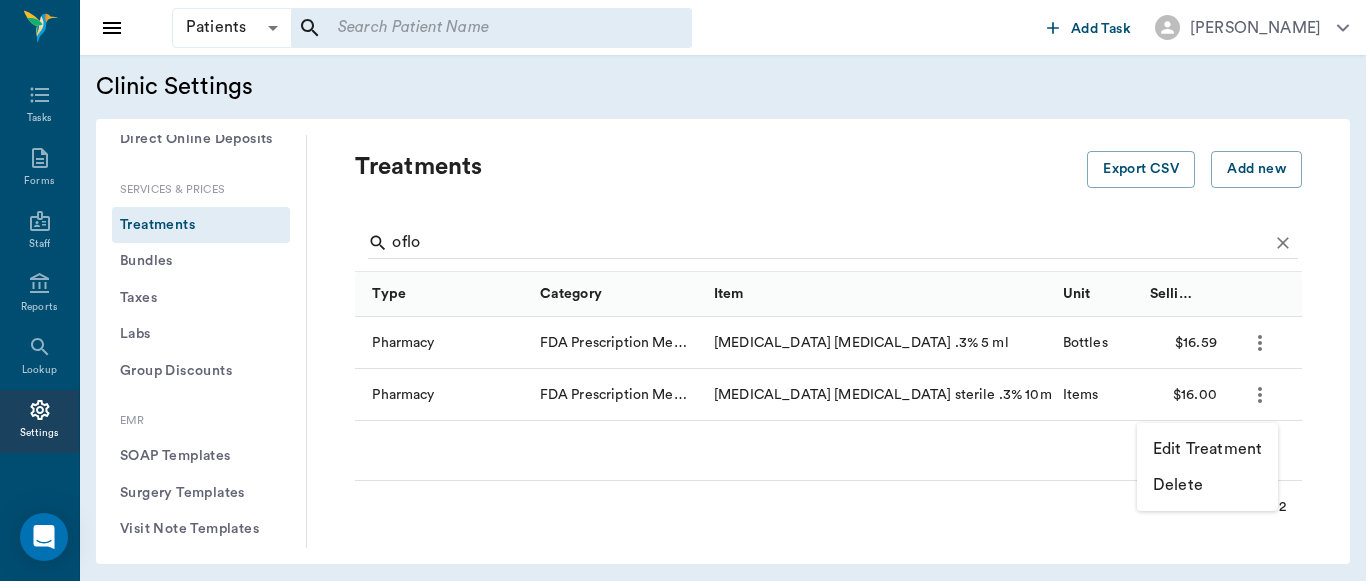 click on "Edit Treatment" at bounding box center (1207, 449) 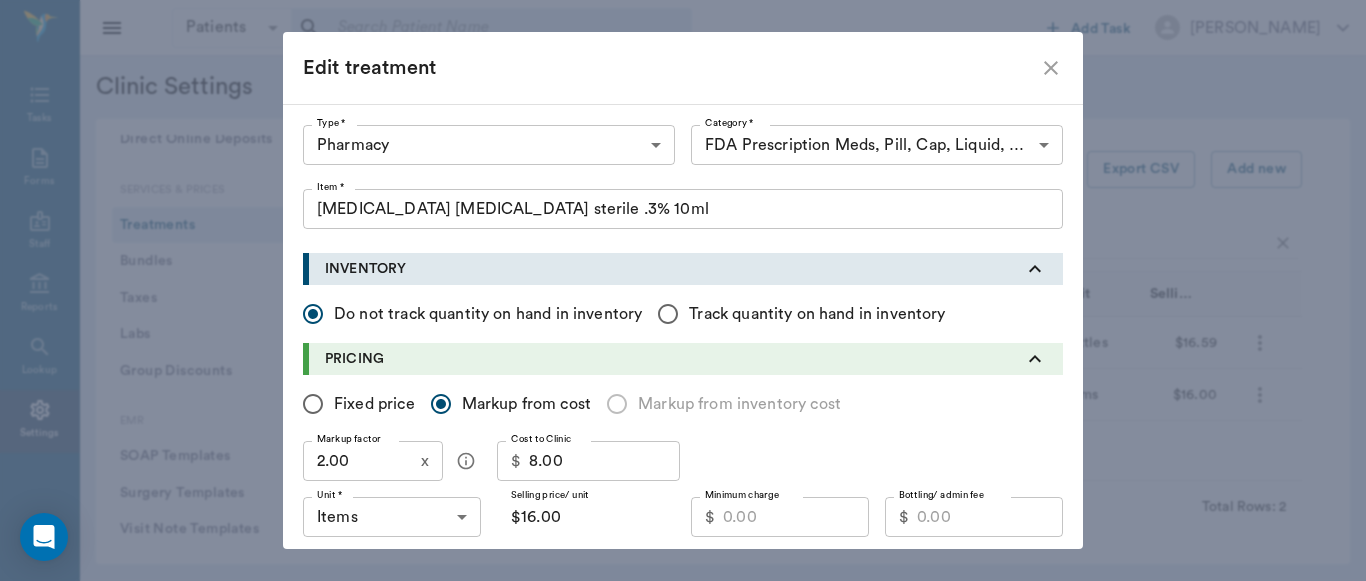 click on "Minimum charge" at bounding box center [796, 517] 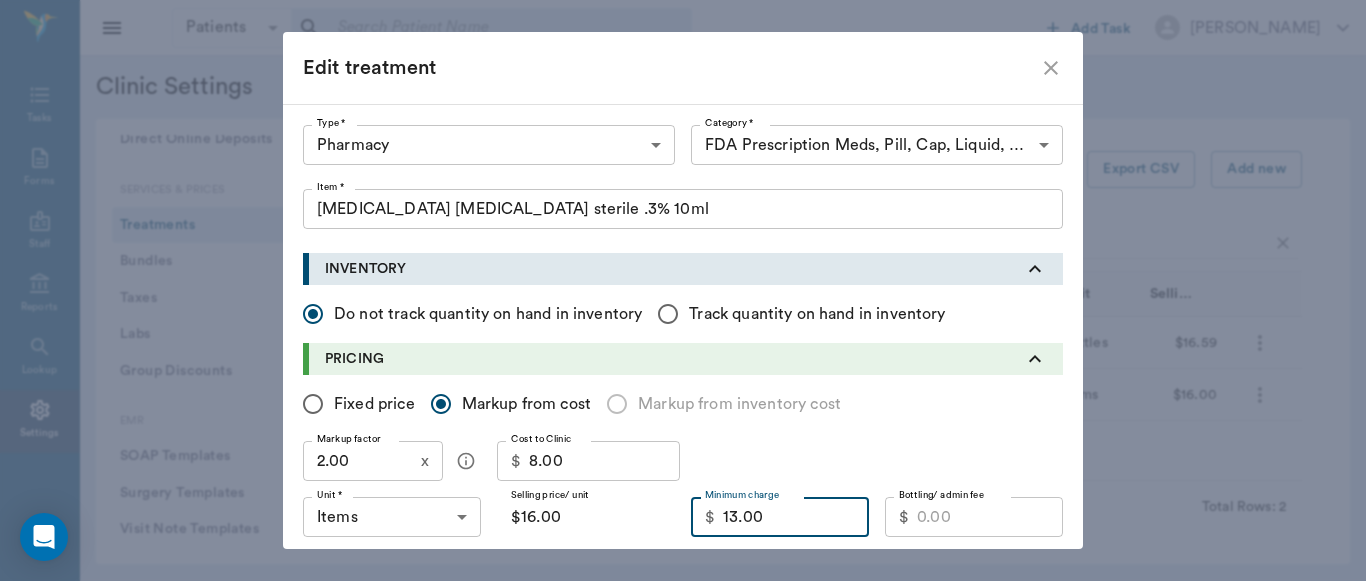 type on "13.00" 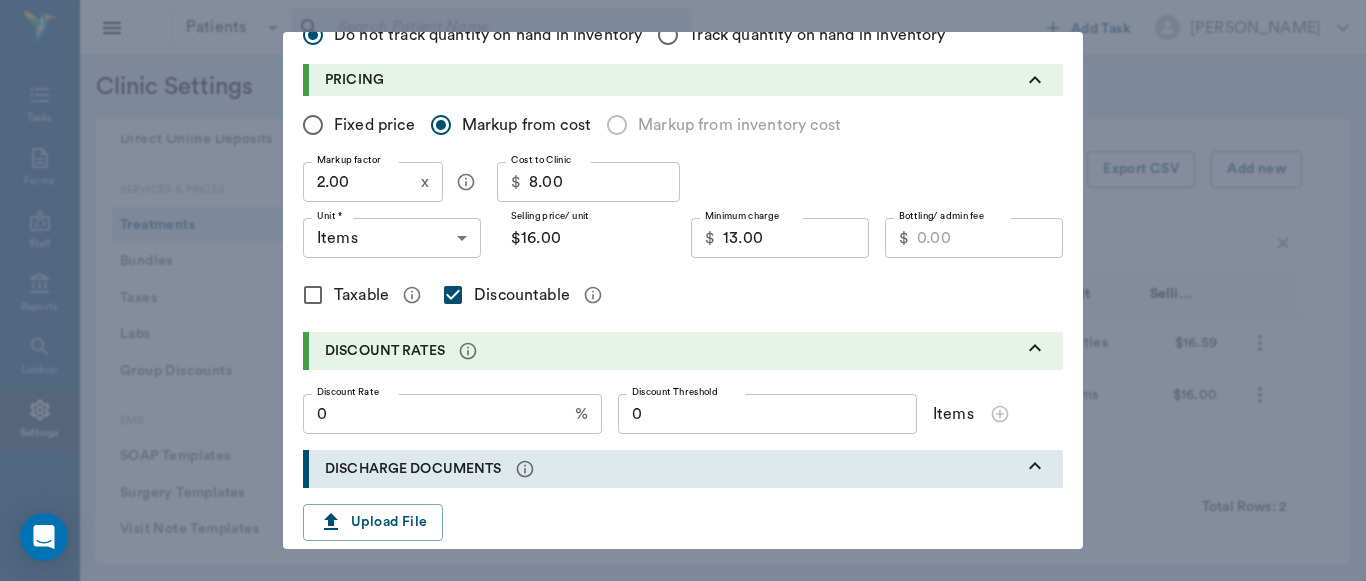 scroll, scrollTop: 282, scrollLeft: 0, axis: vertical 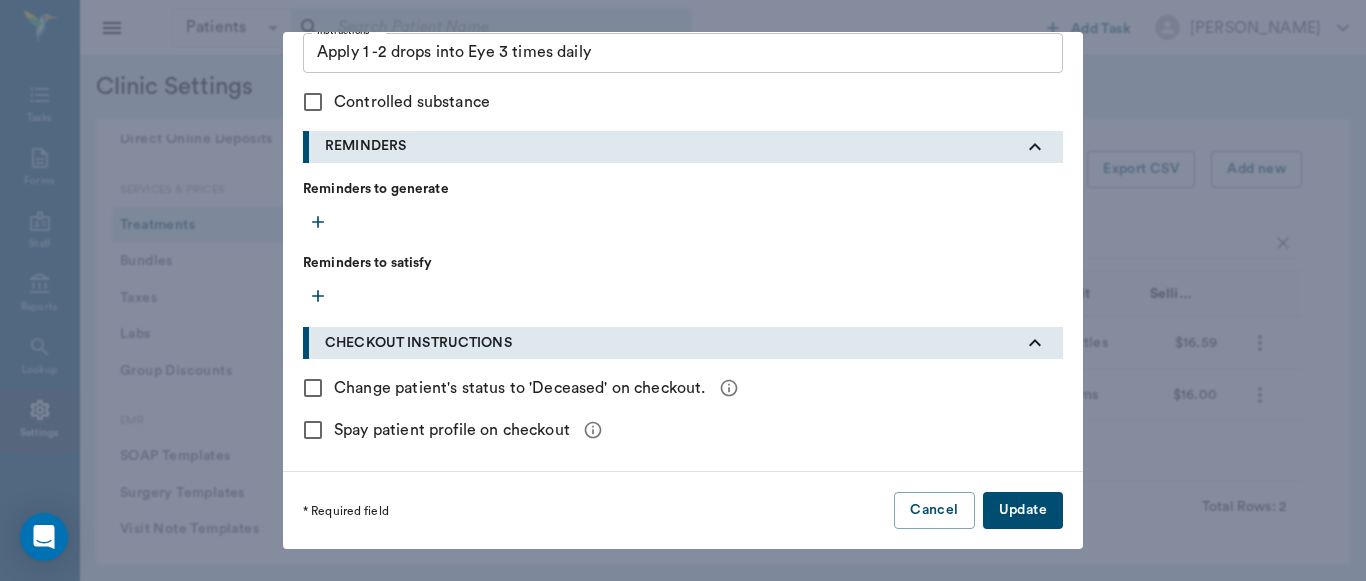 click on "Update" at bounding box center (1023, 510) 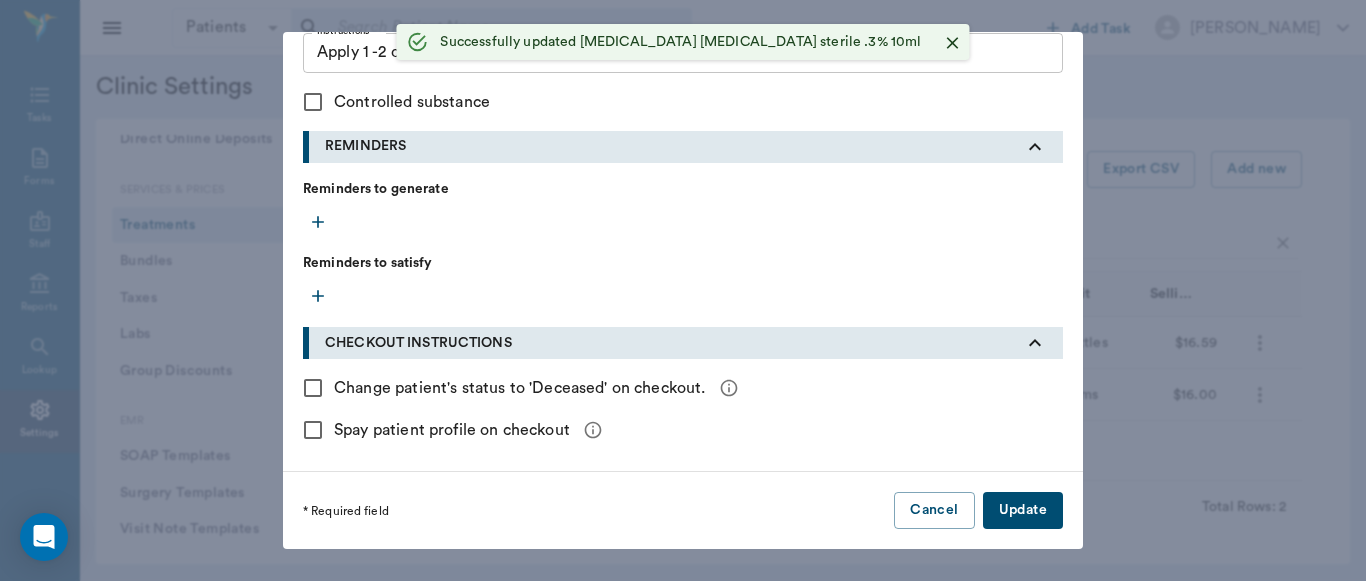 type 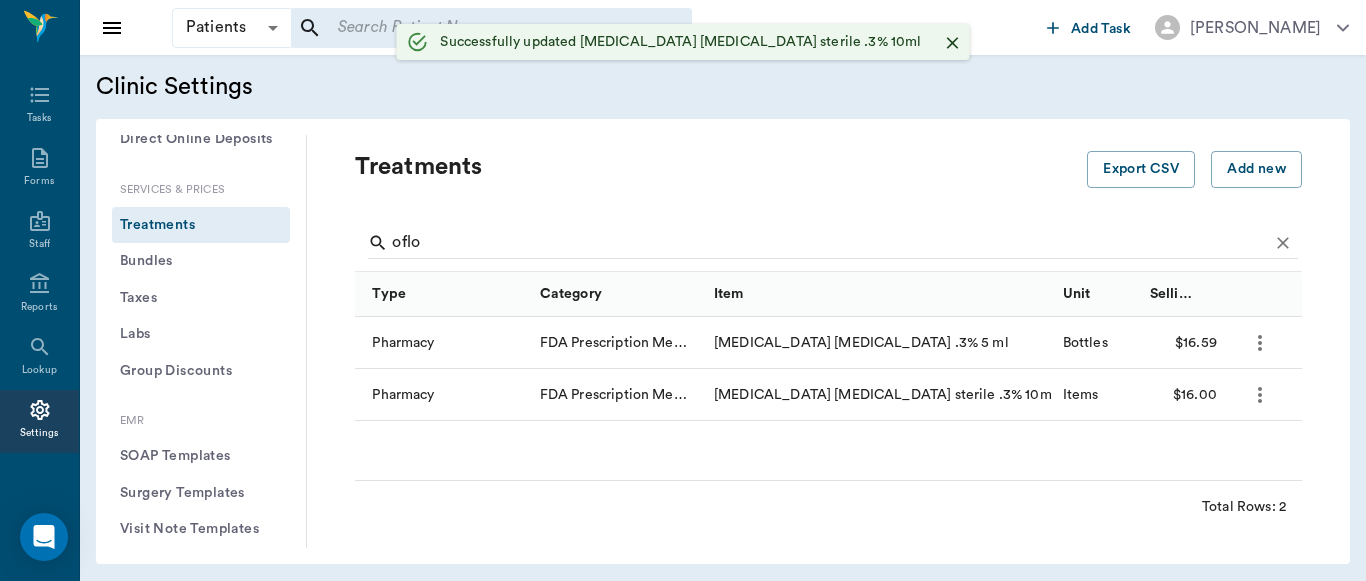 scroll, scrollTop: 572, scrollLeft: 0, axis: vertical 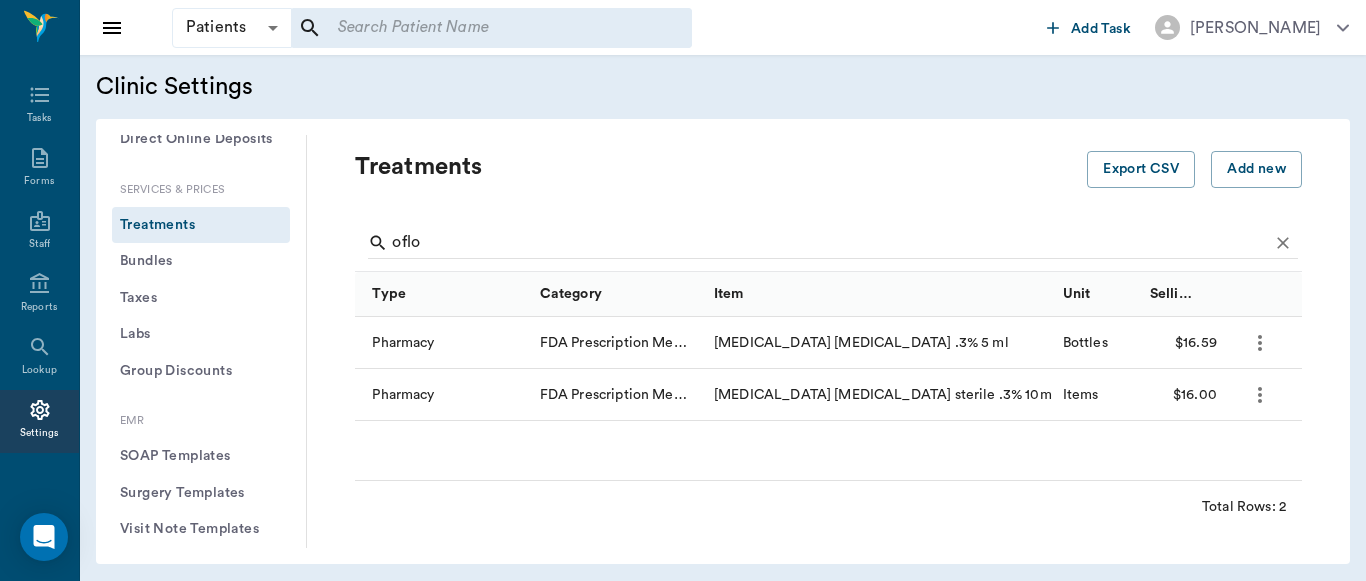 click 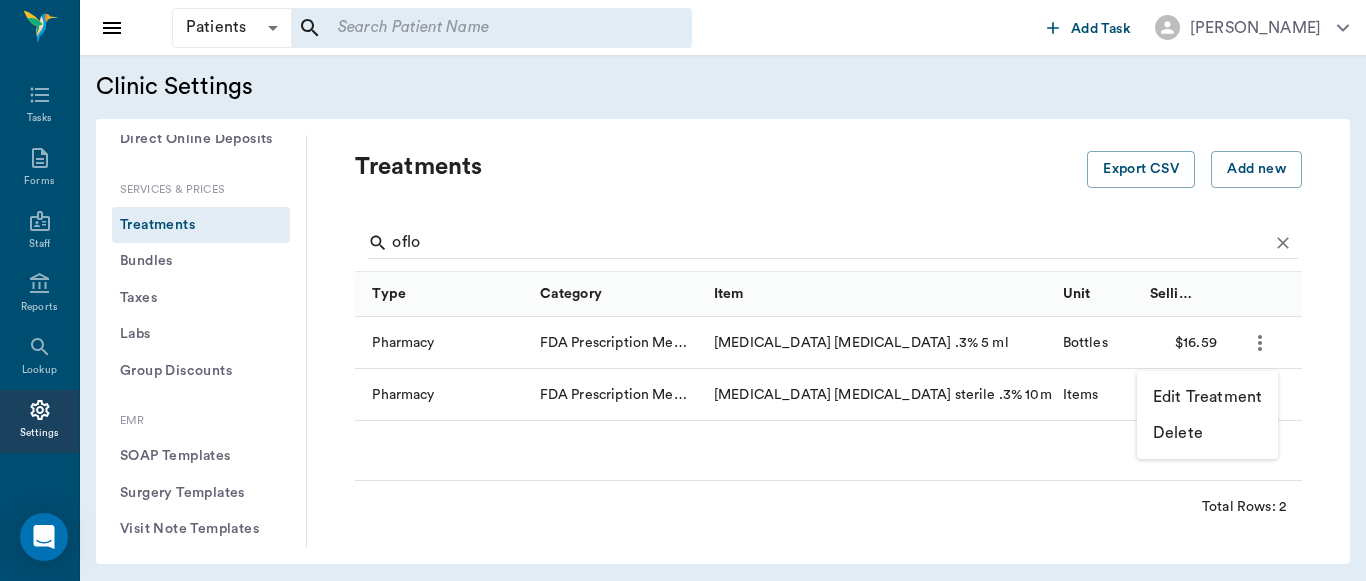 click on "Edit Treatment" at bounding box center [1207, 397] 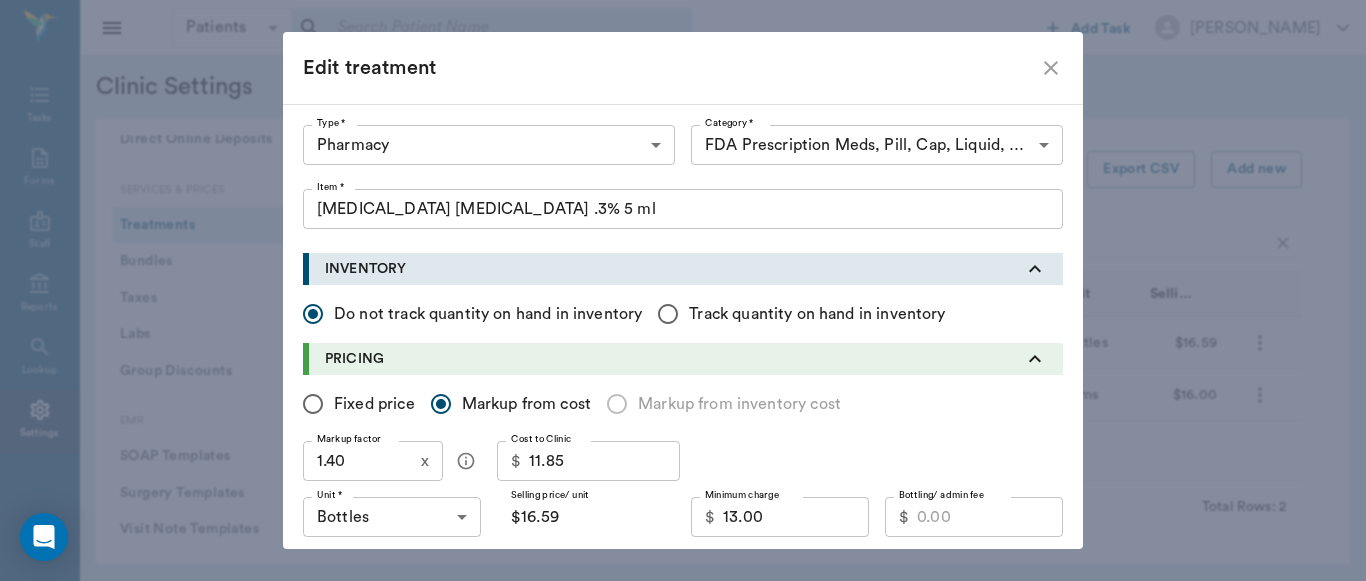 click 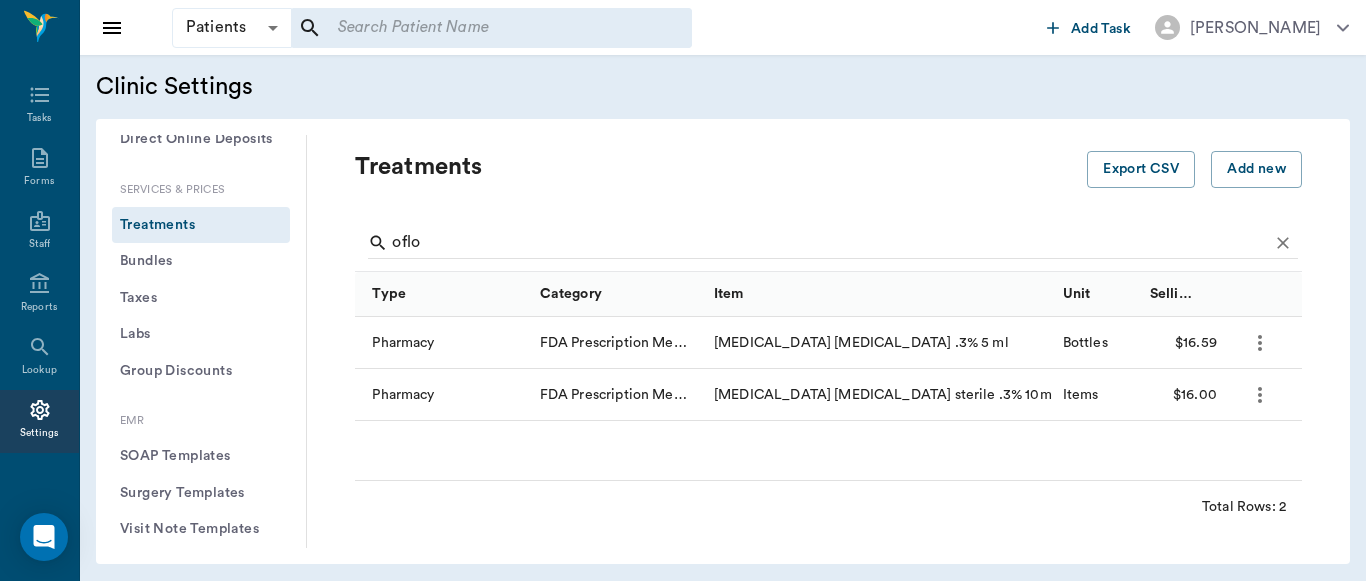 click 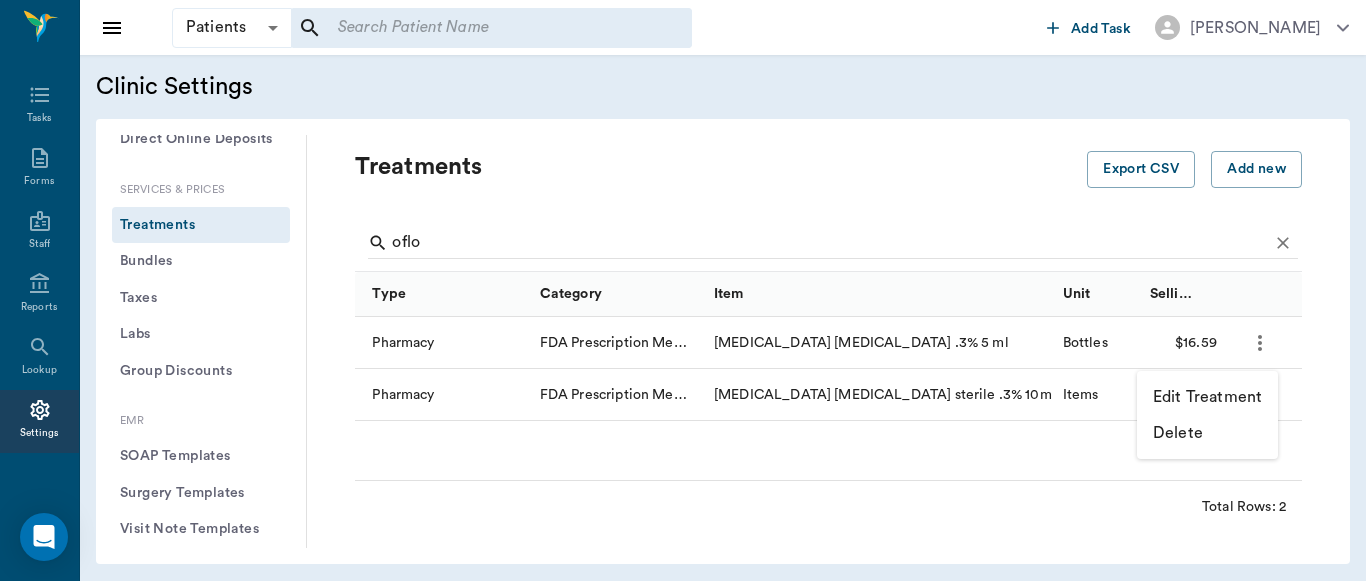 click on "Edit Treatment" at bounding box center [1207, 397] 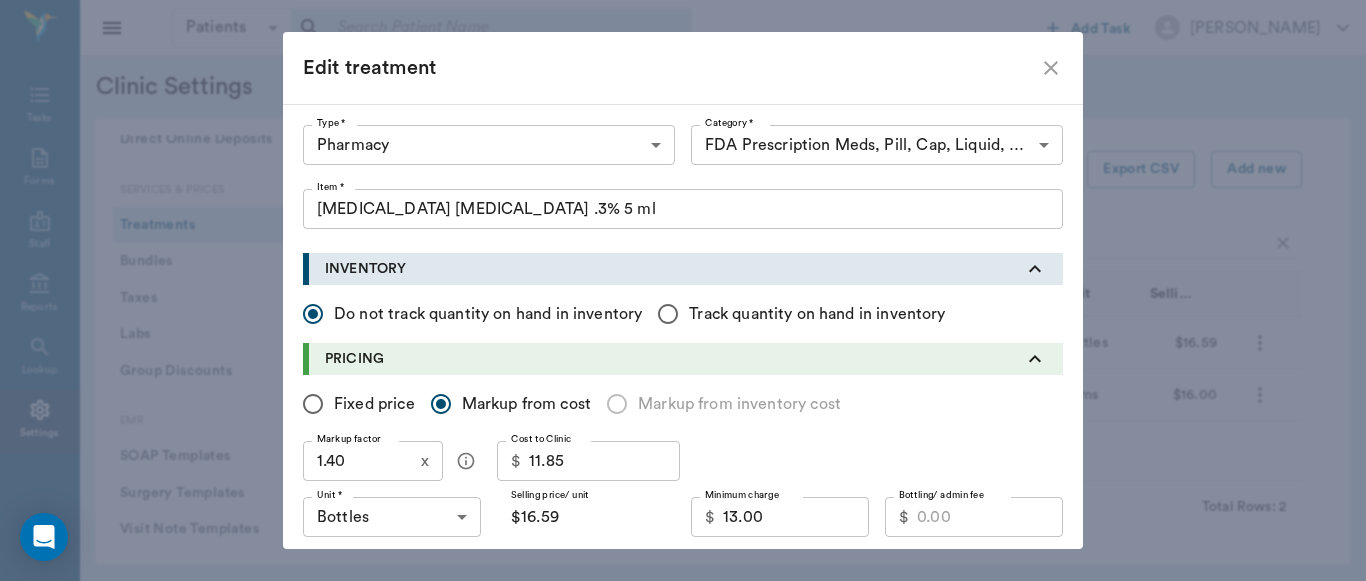 click on "11.85" at bounding box center [604, 461] 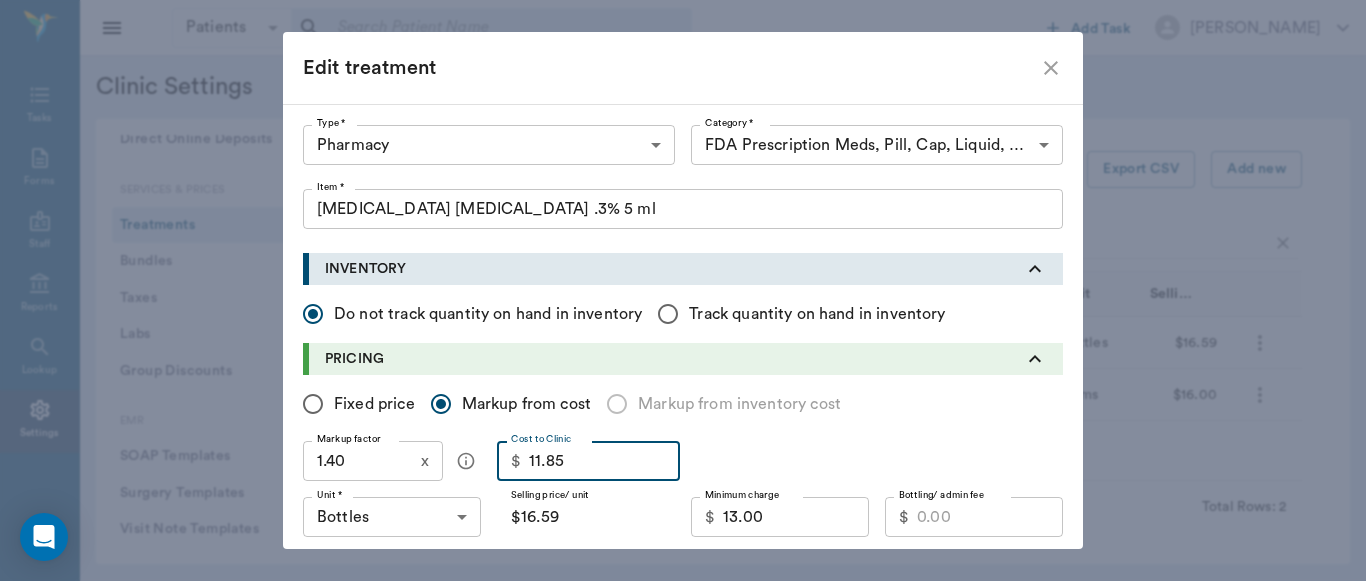 type on "5" 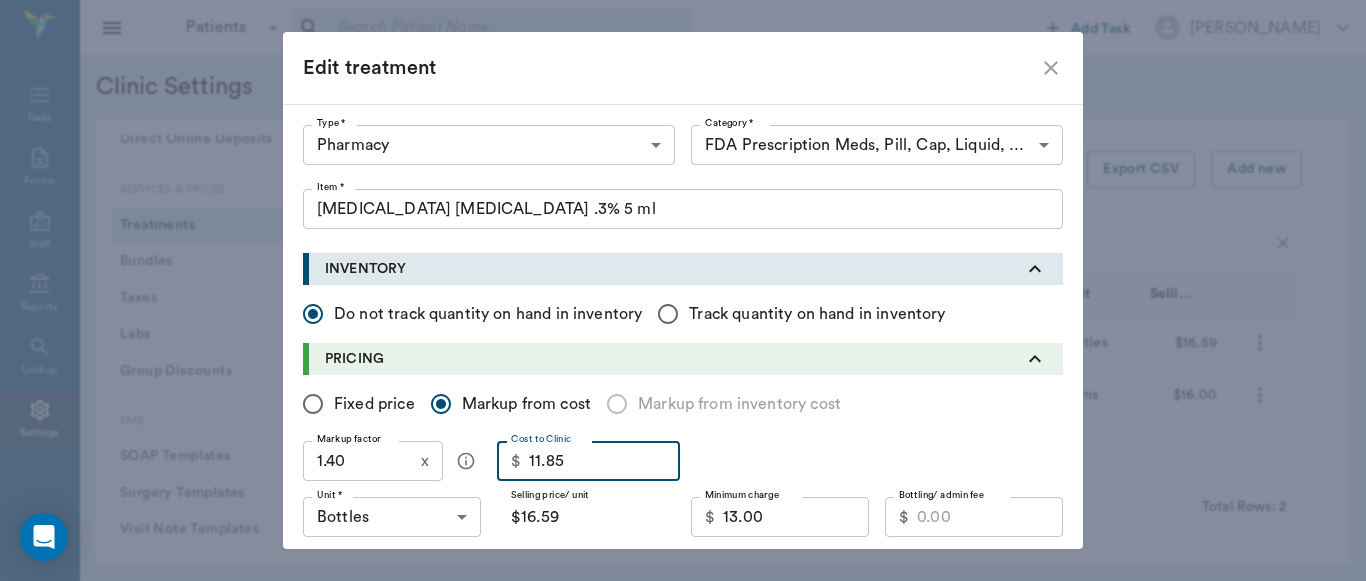 type on "$7.00" 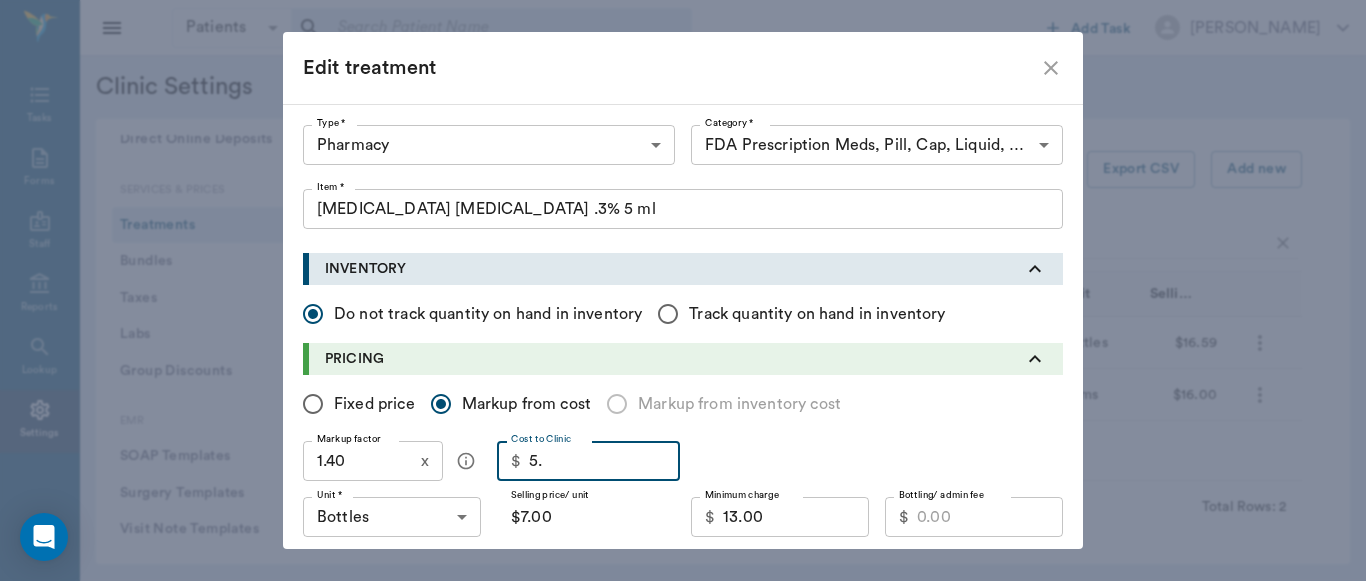 type on "5.2" 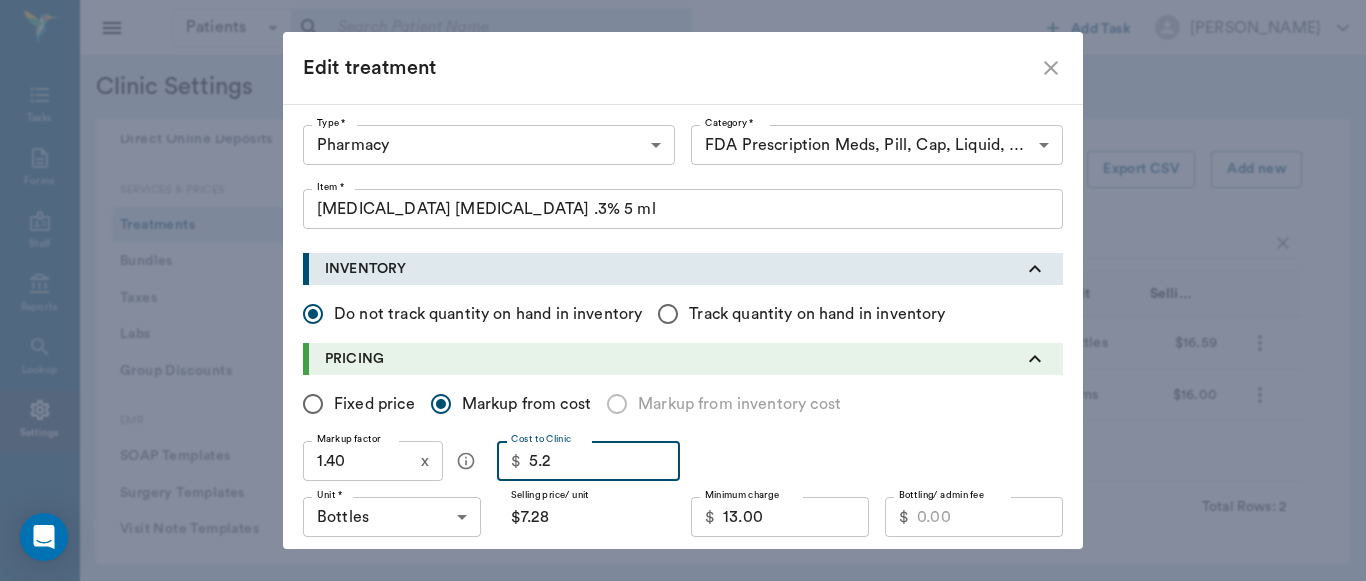type on "5.25" 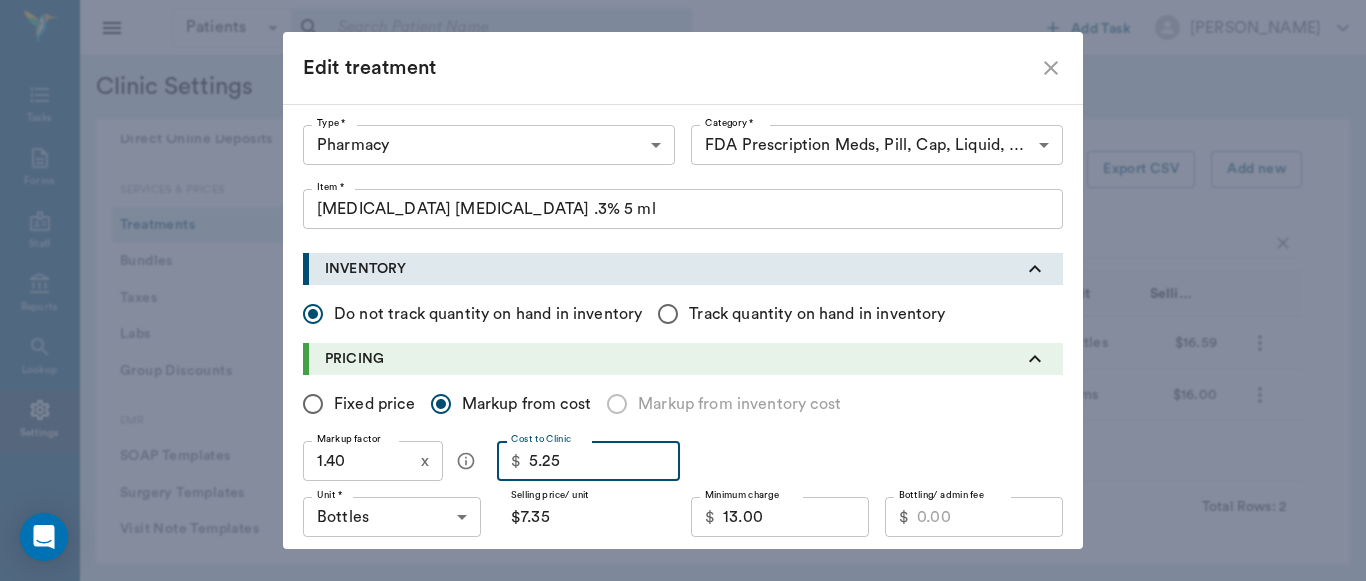 type on "5.25" 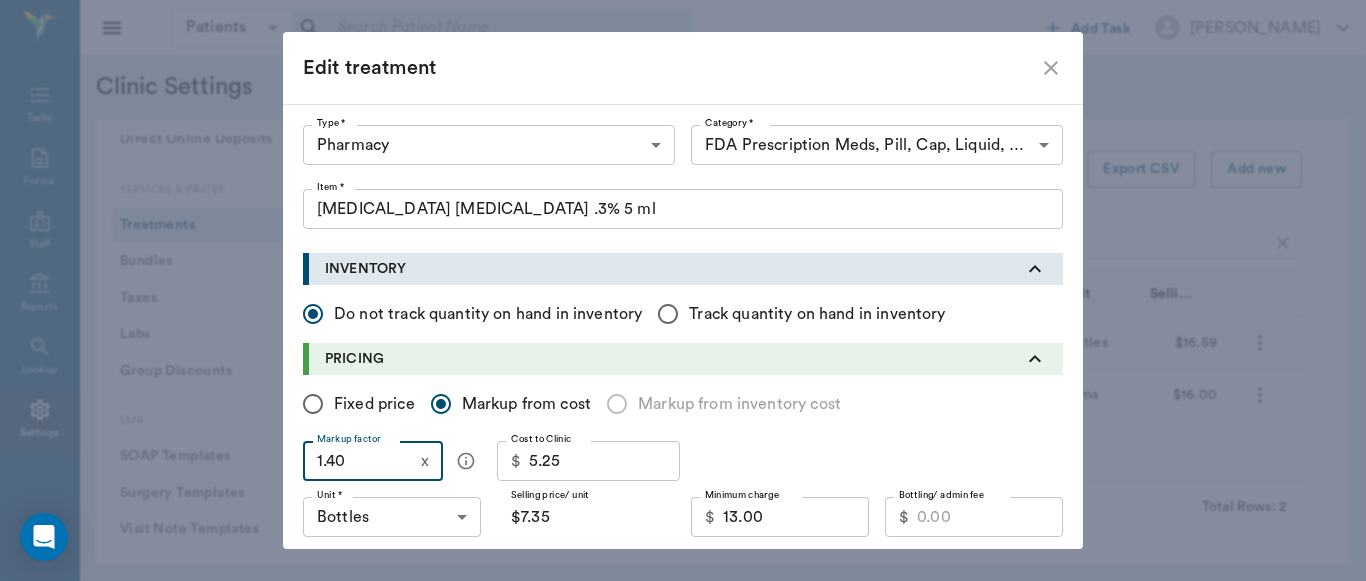 click on "1.40" at bounding box center [358, 461] 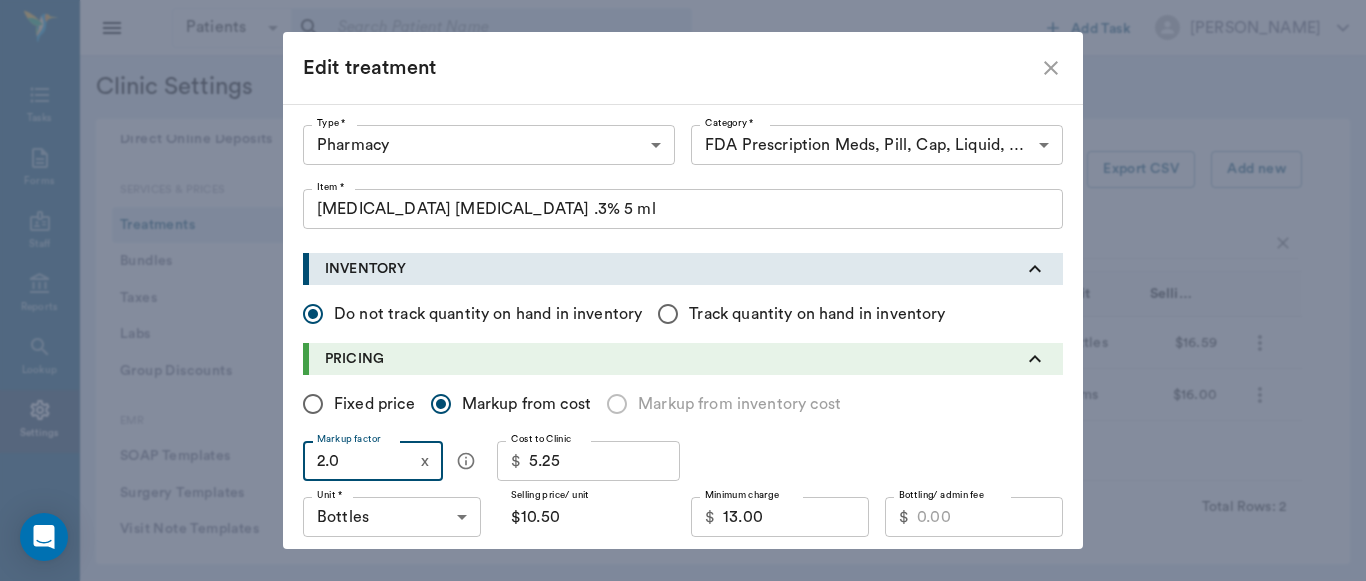type on "2.0" 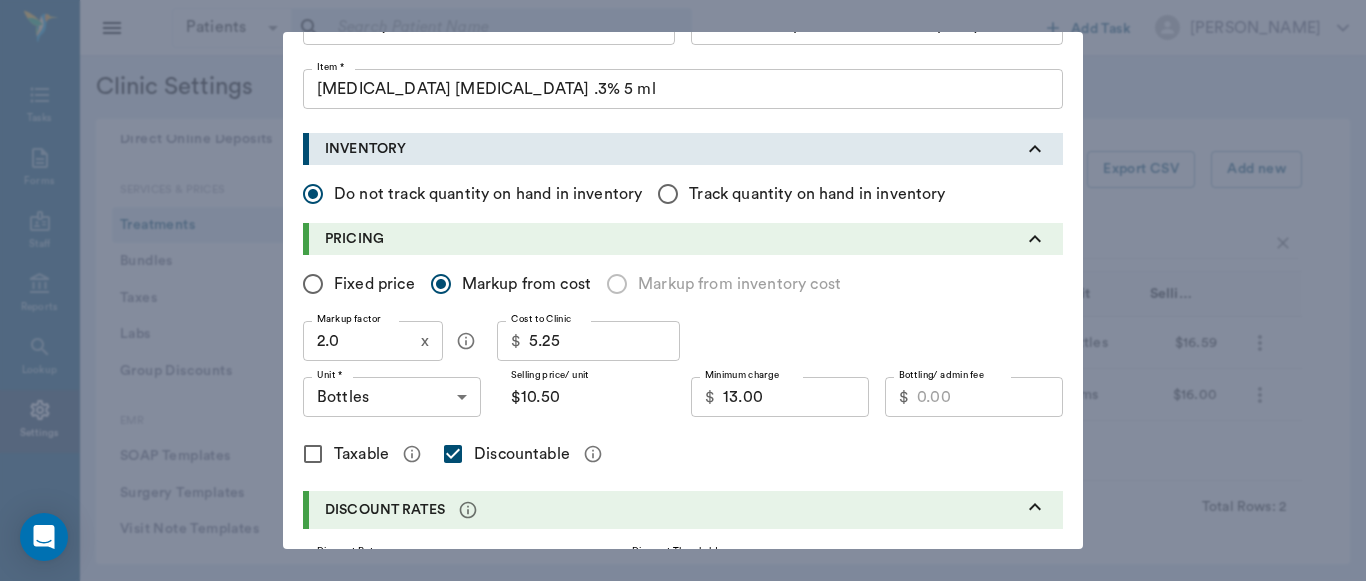 scroll, scrollTop: 126, scrollLeft: 0, axis: vertical 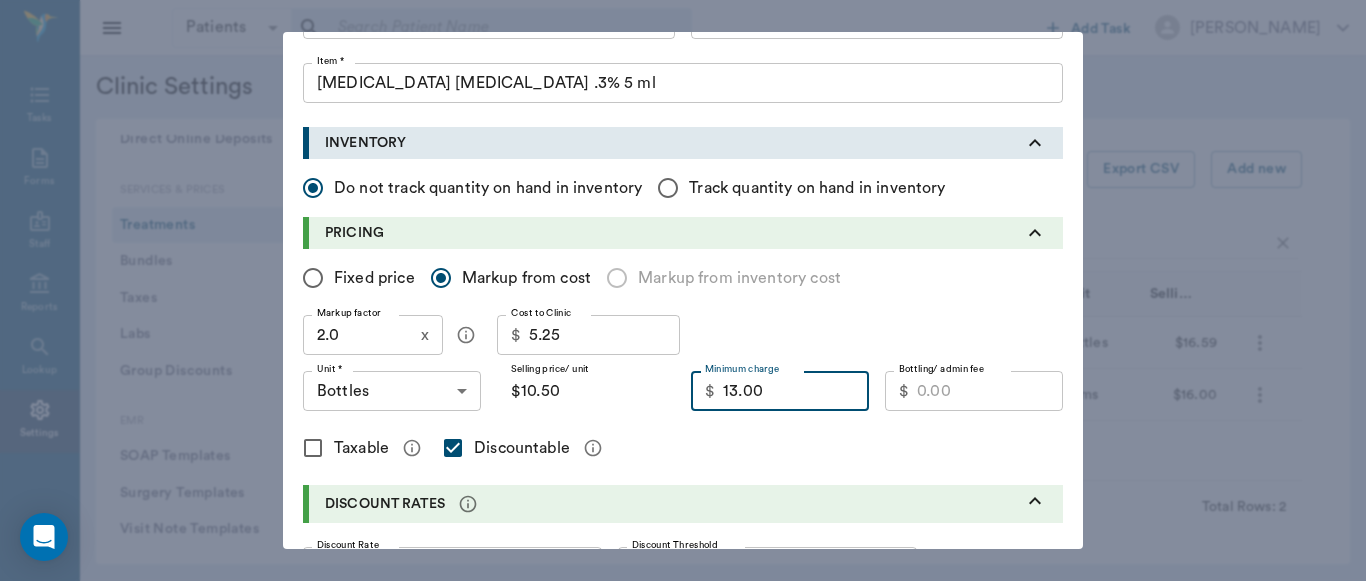 click on "13.00" at bounding box center (796, 391) 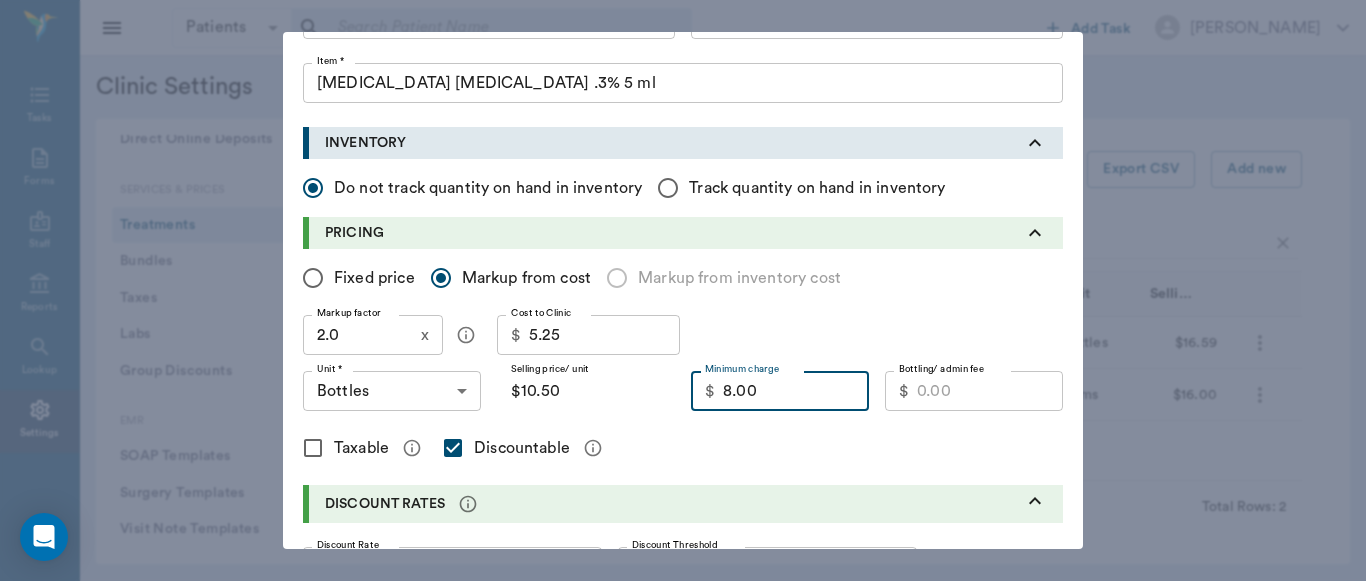 type on "8.00" 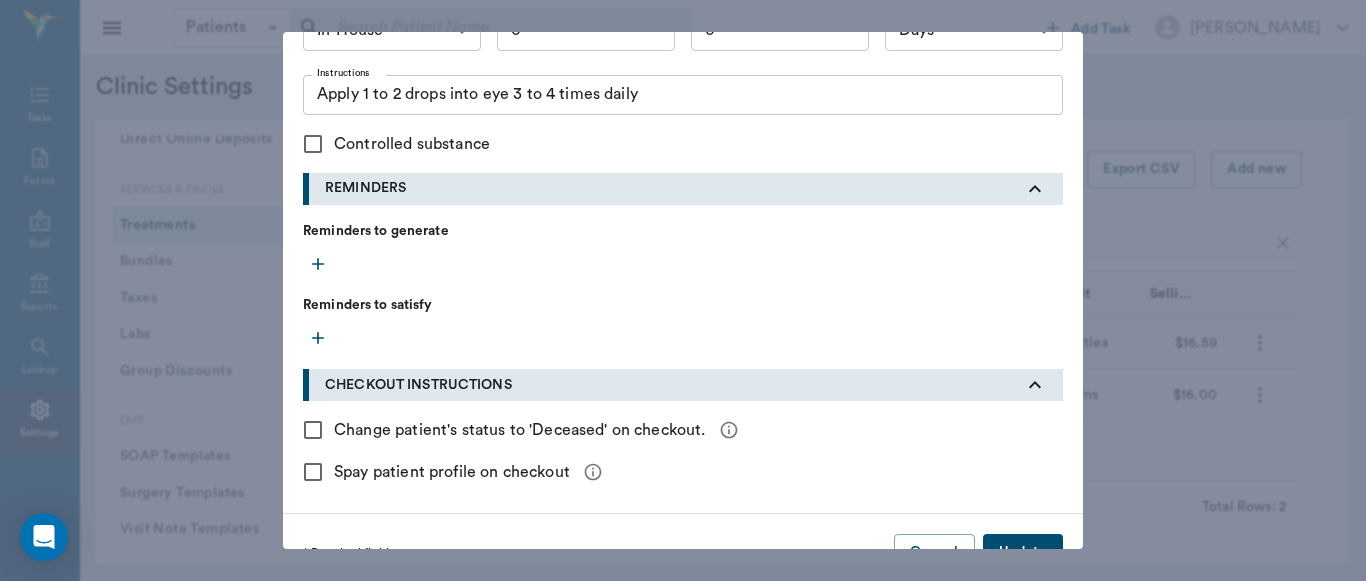 scroll, scrollTop: 923, scrollLeft: 0, axis: vertical 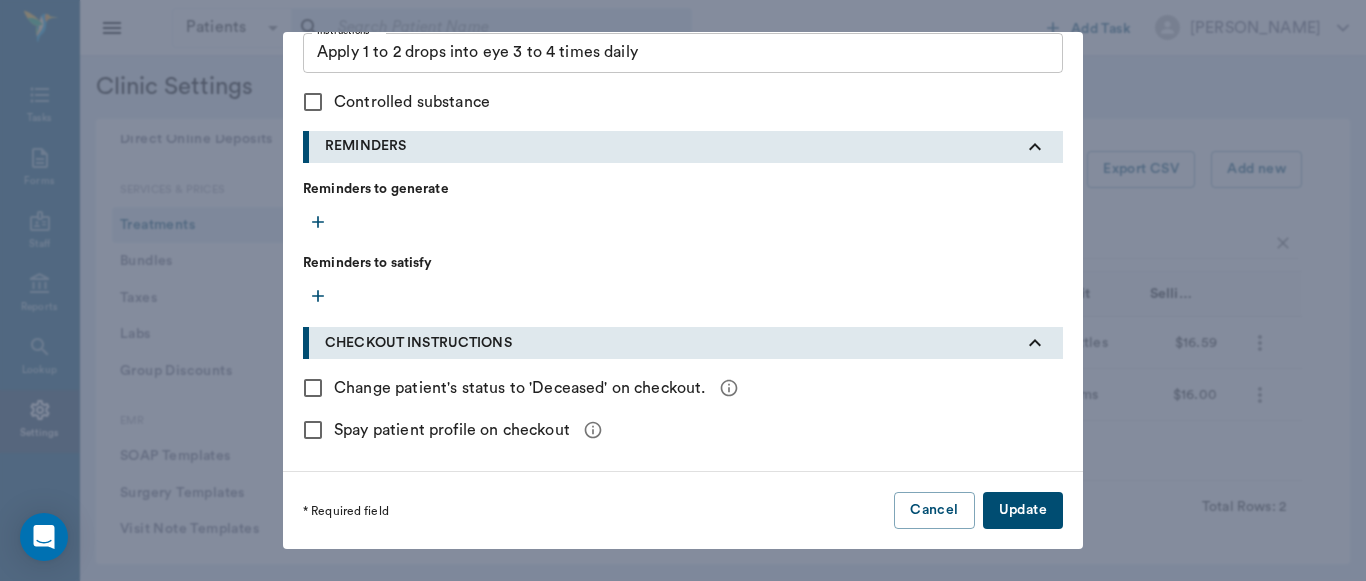 click on "Update" at bounding box center [1023, 510] 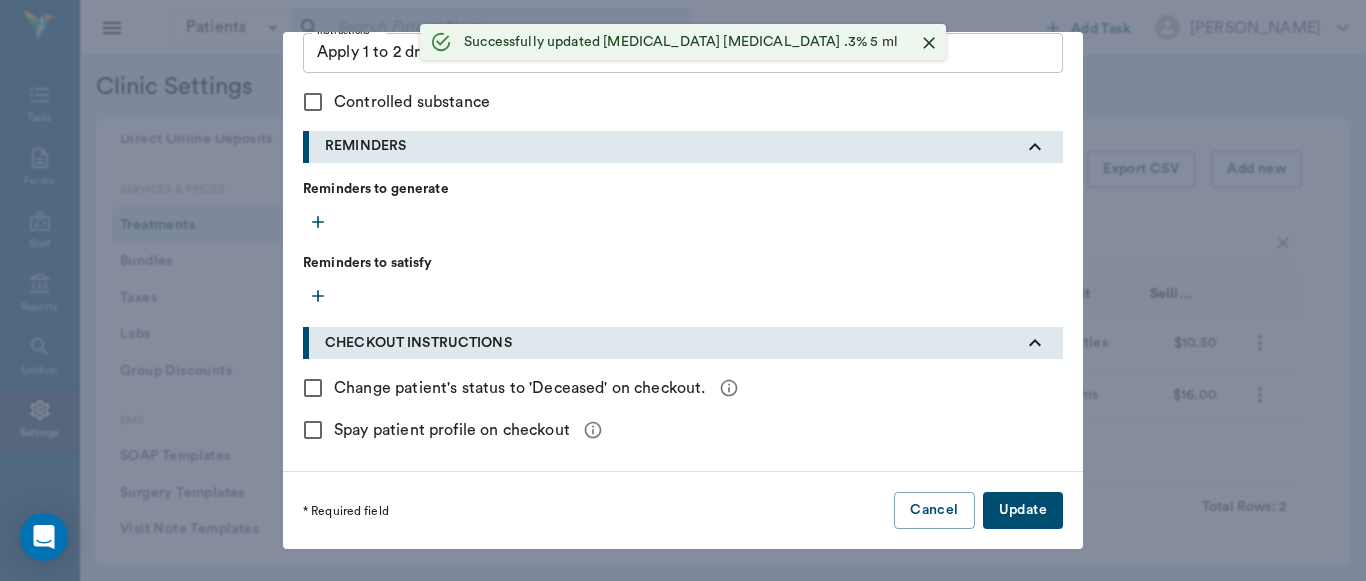 type 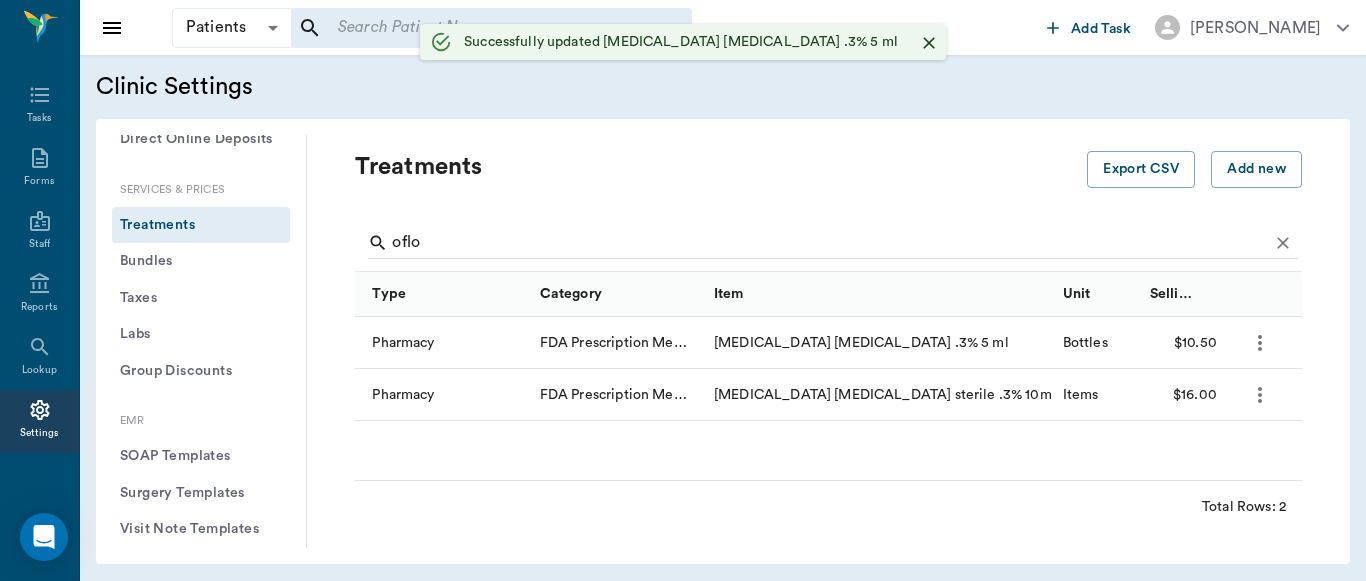 scroll, scrollTop: 572, scrollLeft: 0, axis: vertical 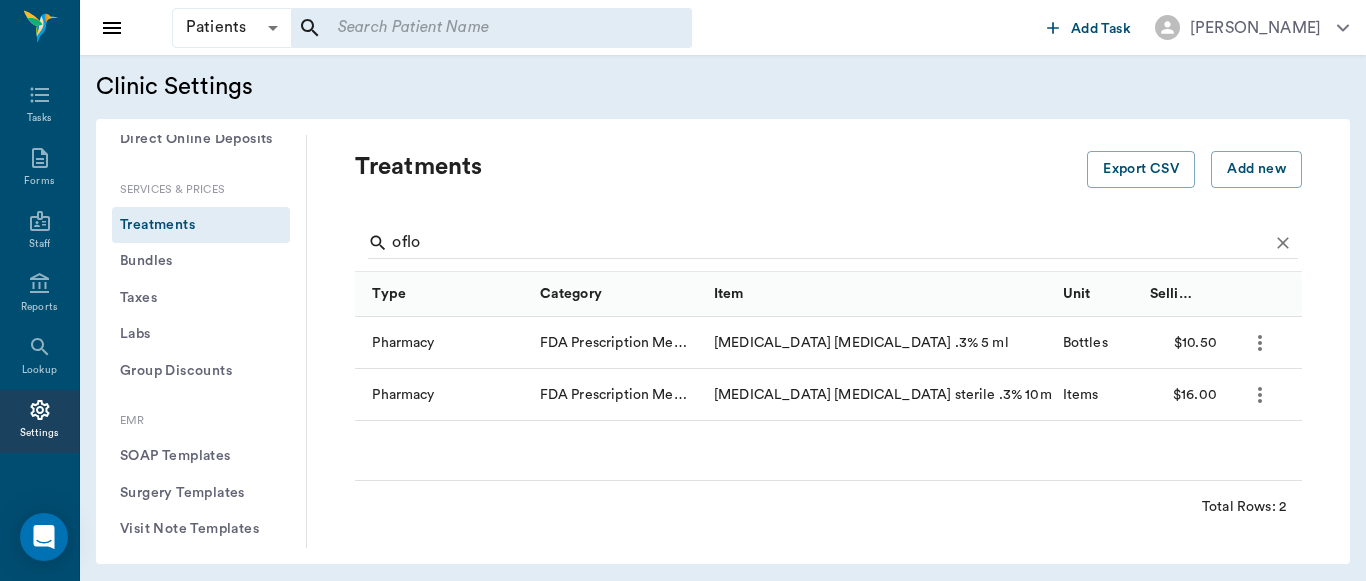 click 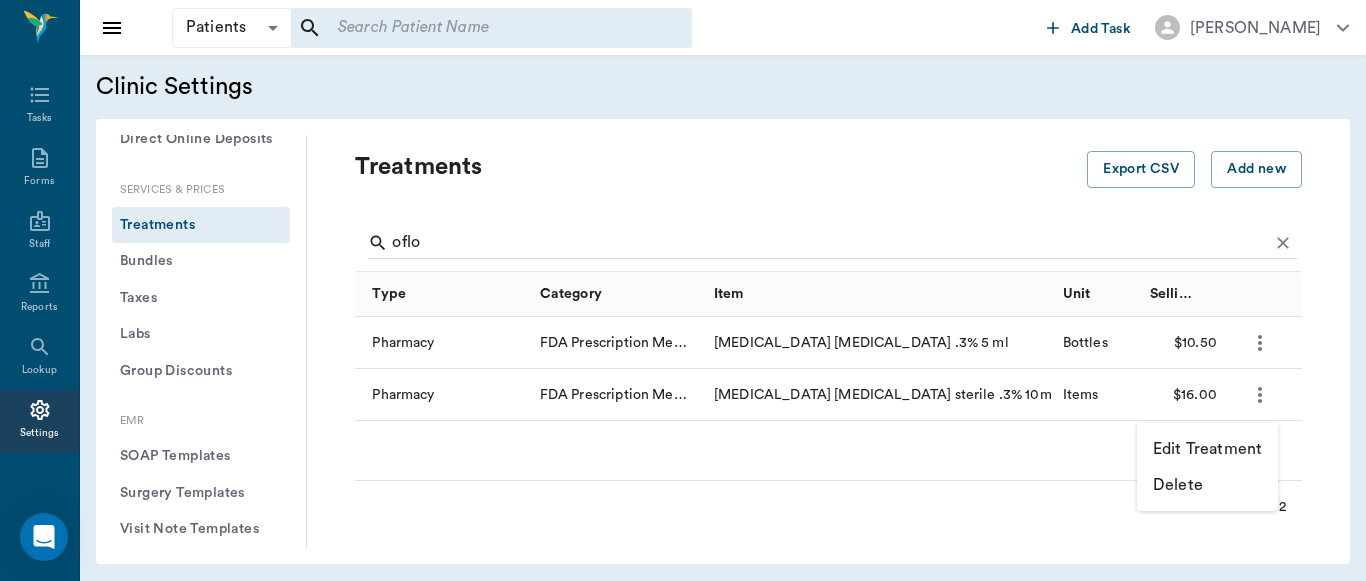 click on "Edit Treatment" at bounding box center (1207, 449) 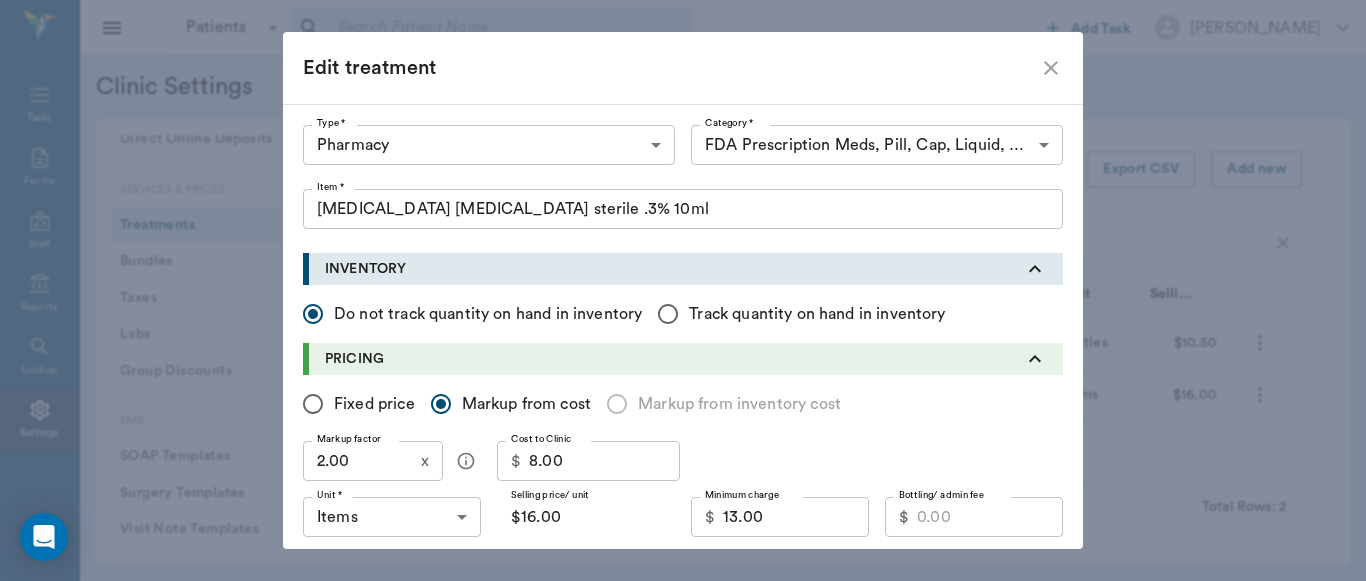 click 